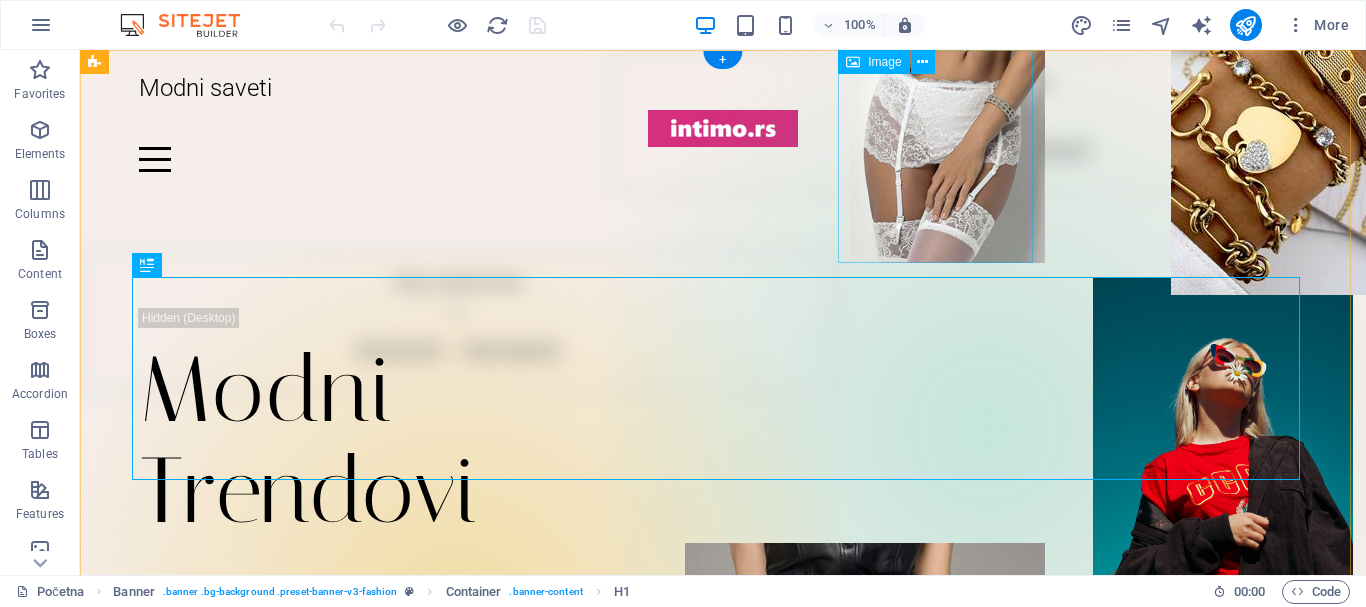 scroll, scrollTop: 0, scrollLeft: 0, axis: both 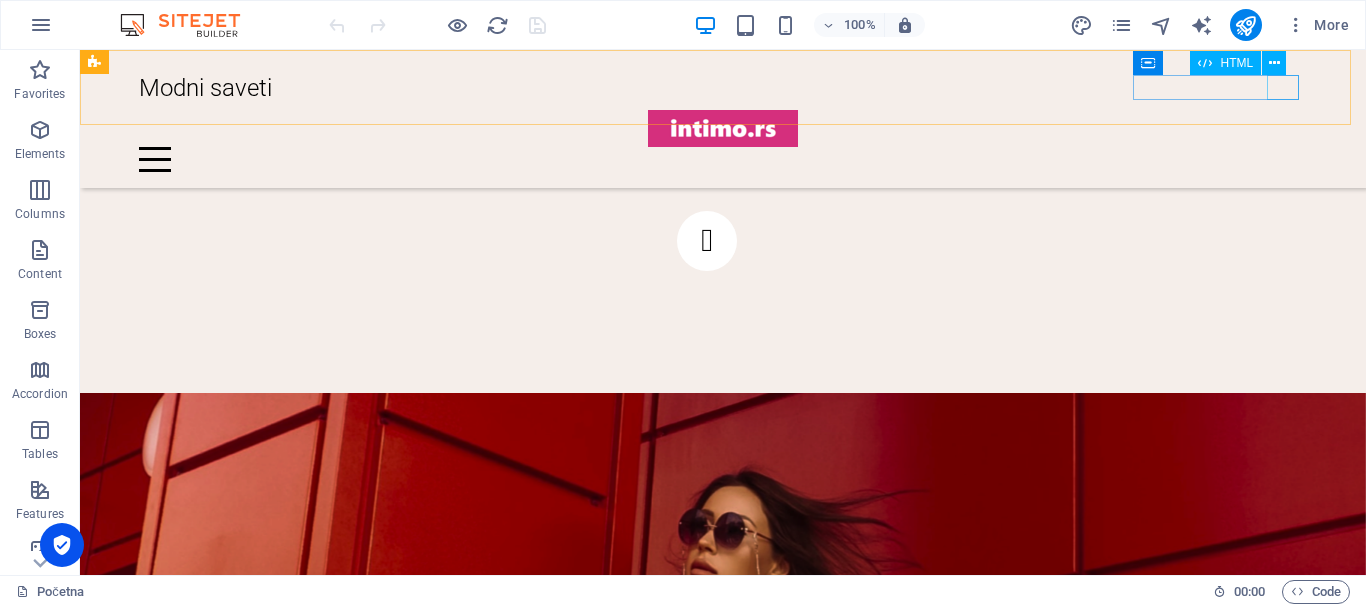 click at bounding box center [723, 159] 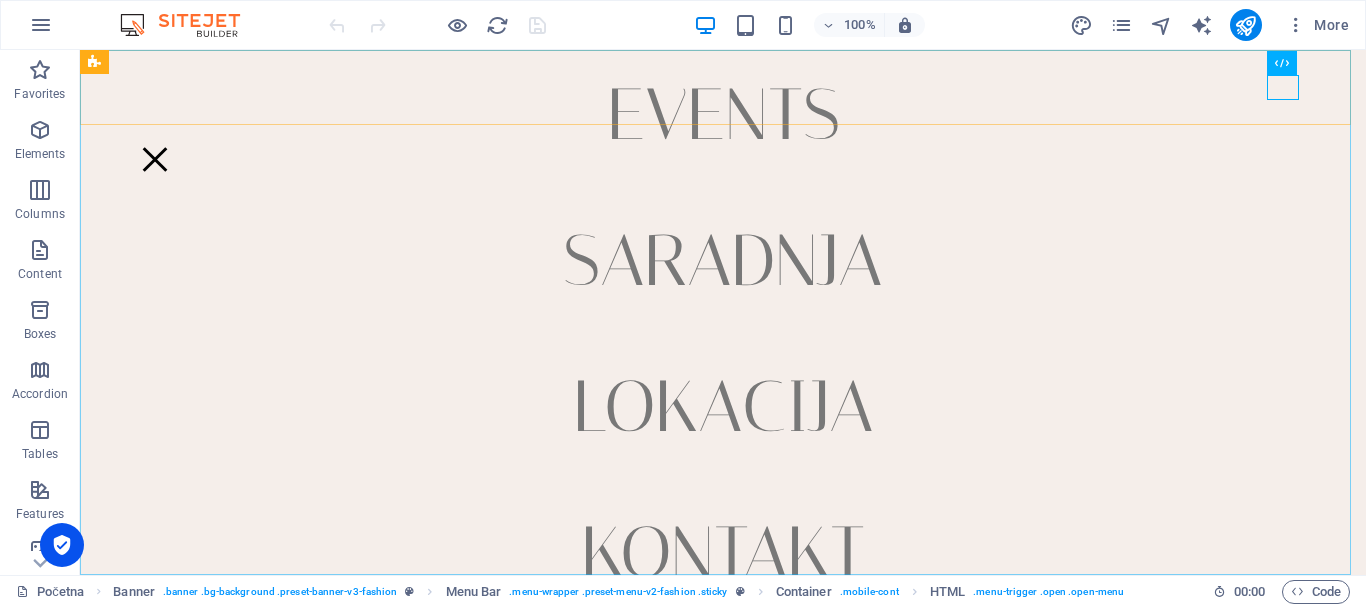 scroll, scrollTop: 335, scrollLeft: 0, axis: vertical 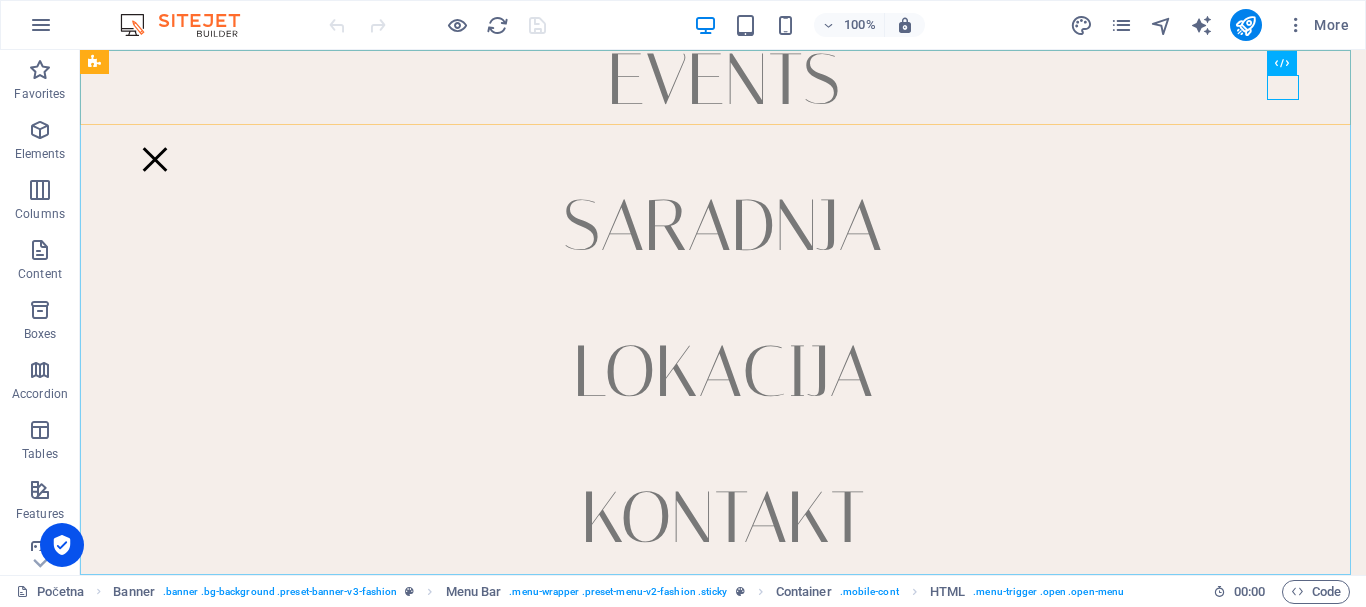 click on "Početna Novosti Events Saradnja Lokacija Kontakt" at bounding box center (723, 312) 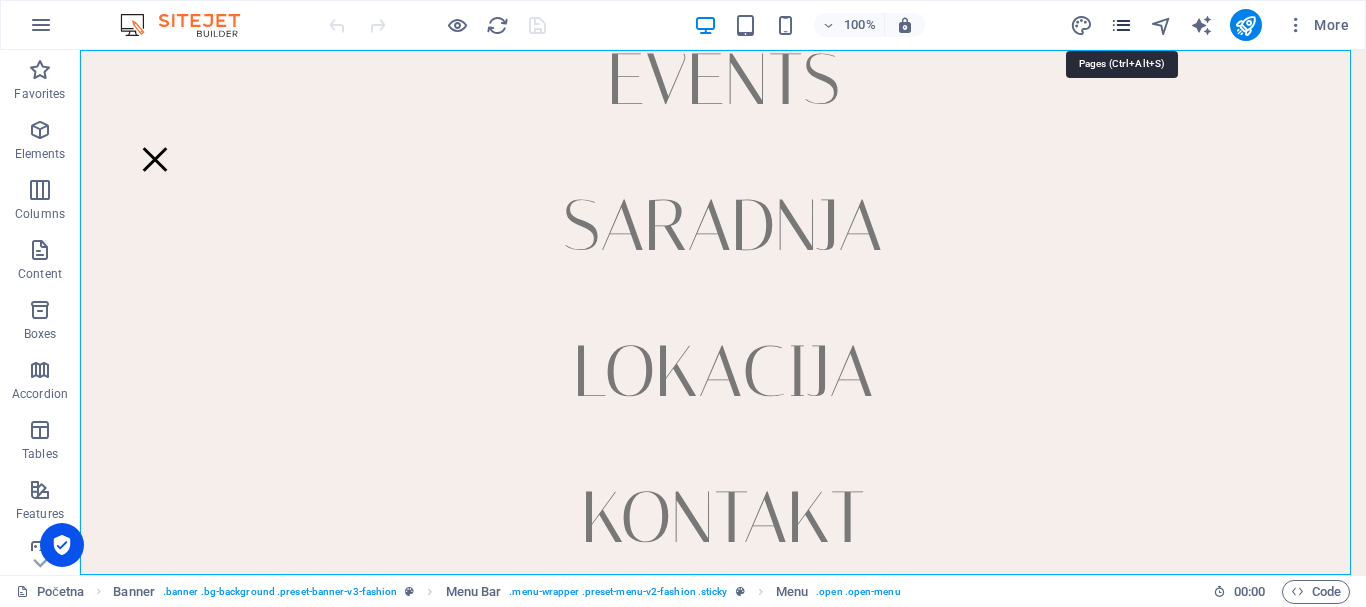 click at bounding box center [1121, 25] 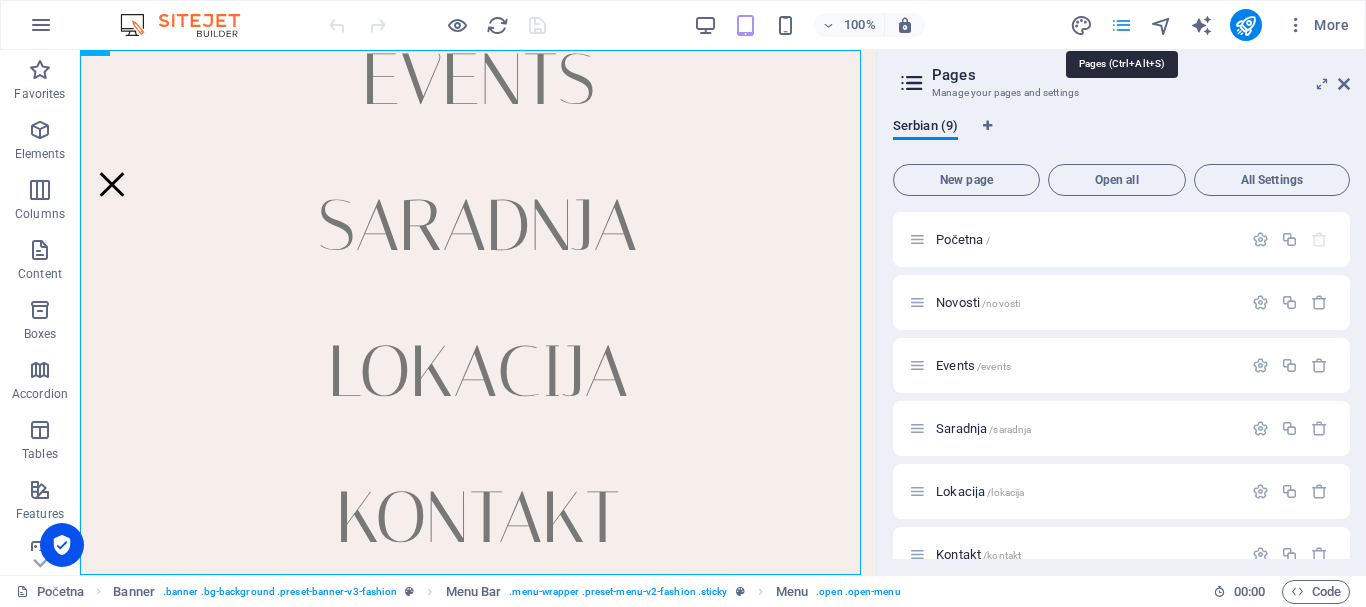 scroll, scrollTop: 1594, scrollLeft: 0, axis: vertical 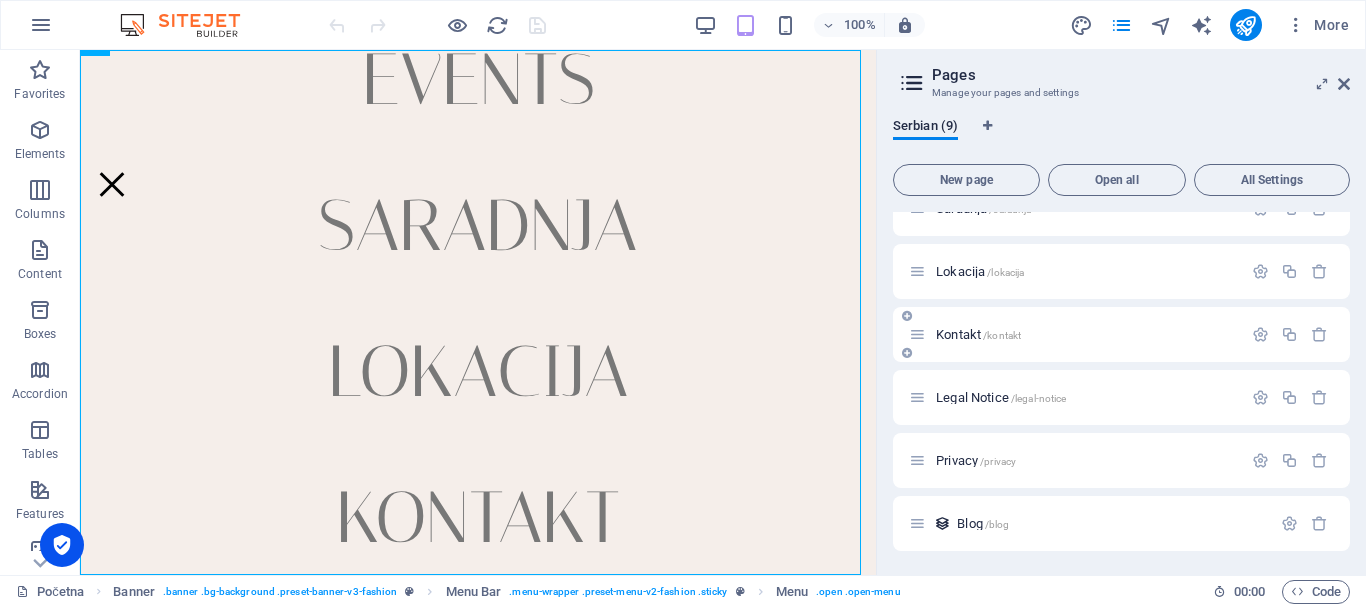 click on "Kontakt /kontakt" at bounding box center [978, 334] 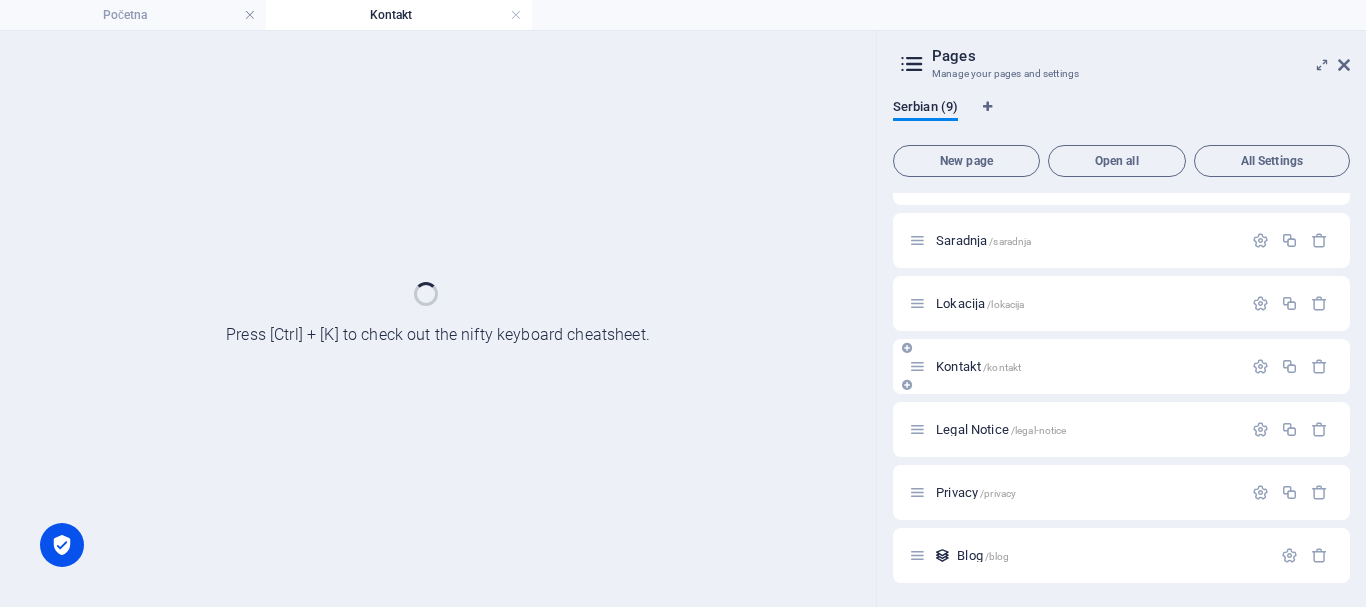 scroll, scrollTop: 169, scrollLeft: 0, axis: vertical 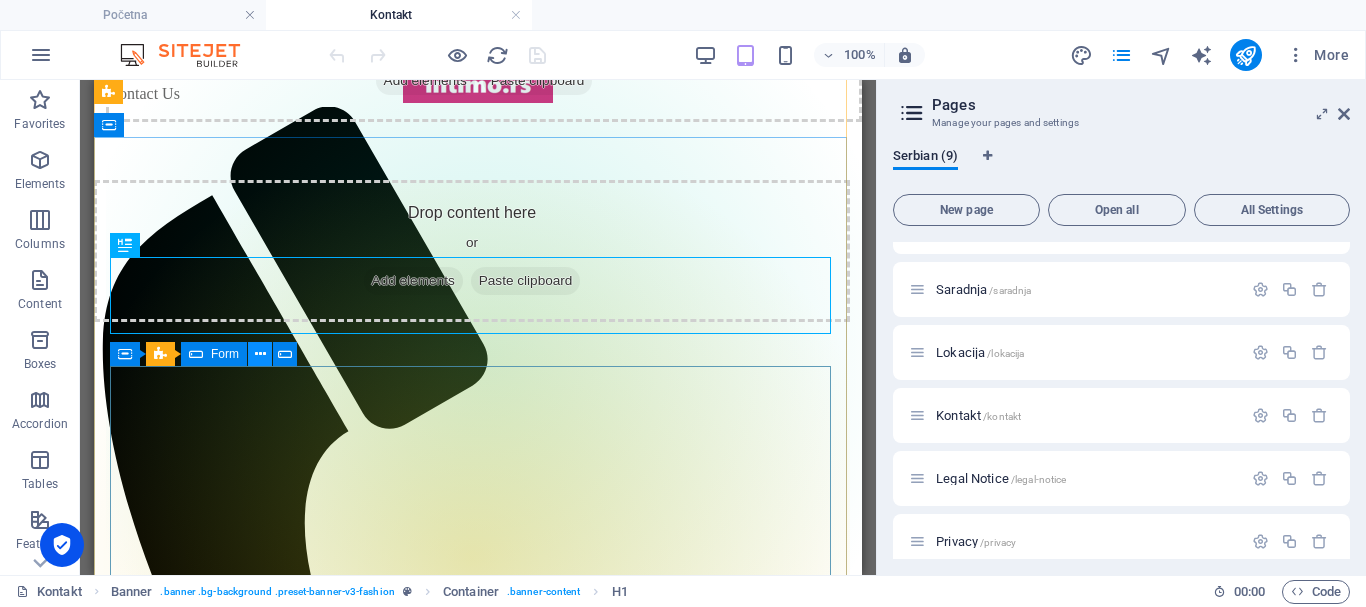 click at bounding box center [260, 354] 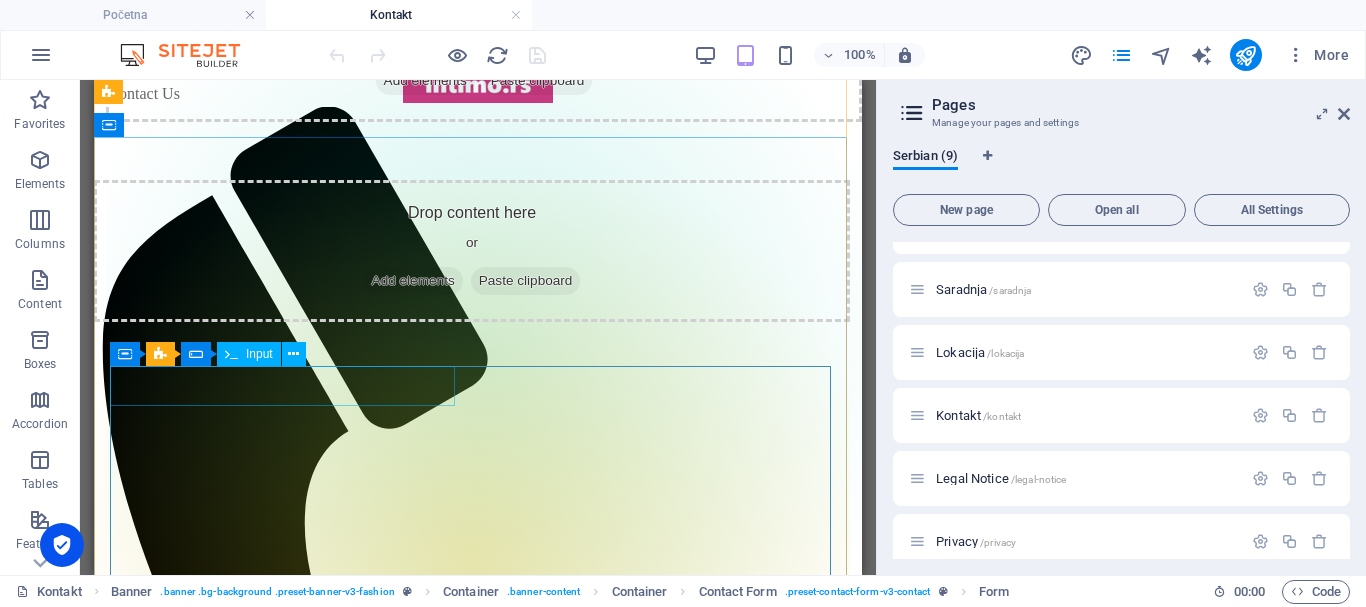 click on "Input" at bounding box center (259, 354) 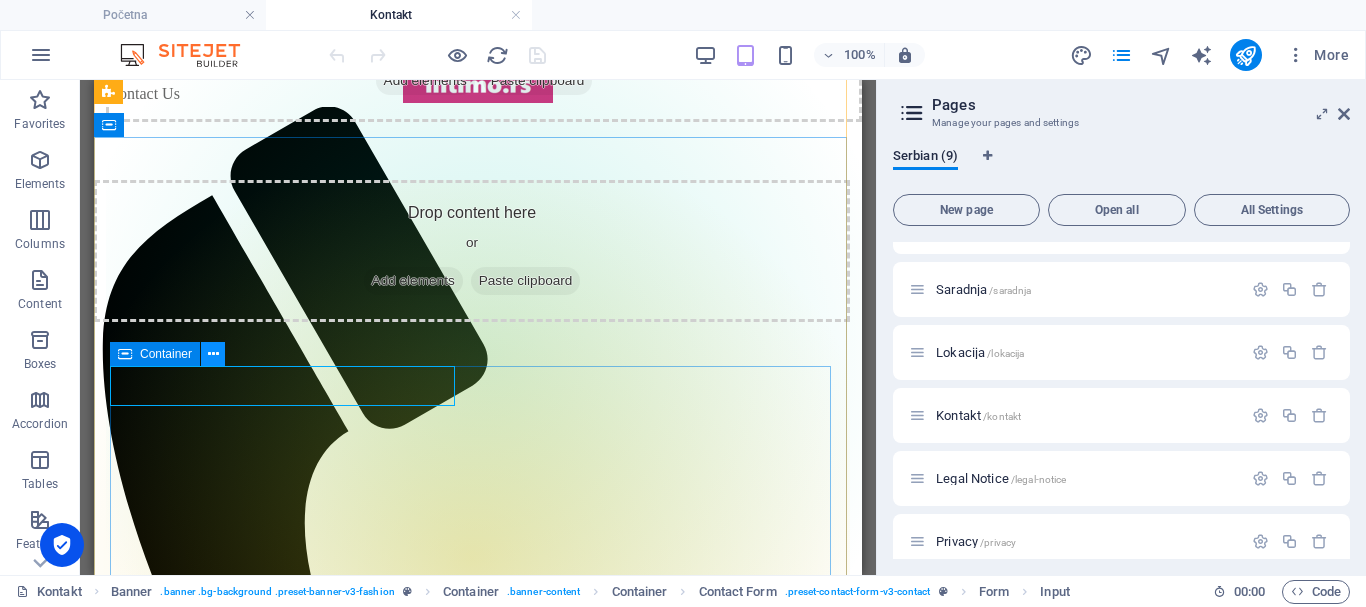 click at bounding box center [213, 354] 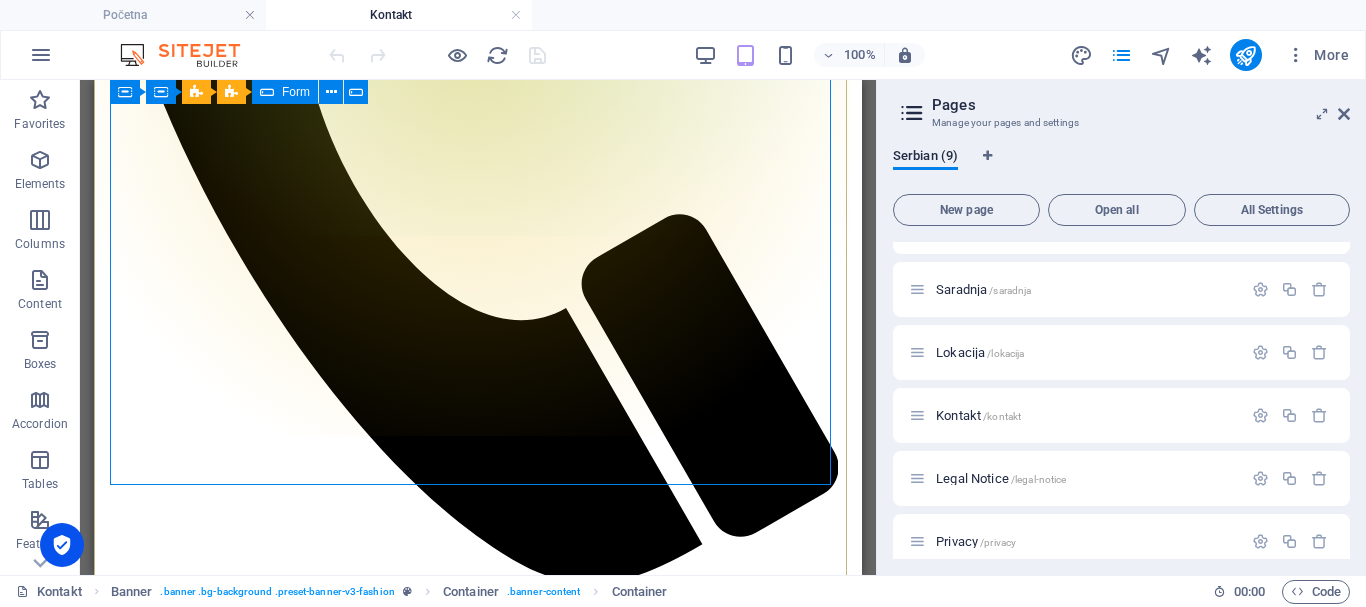 scroll, scrollTop: 700, scrollLeft: 0, axis: vertical 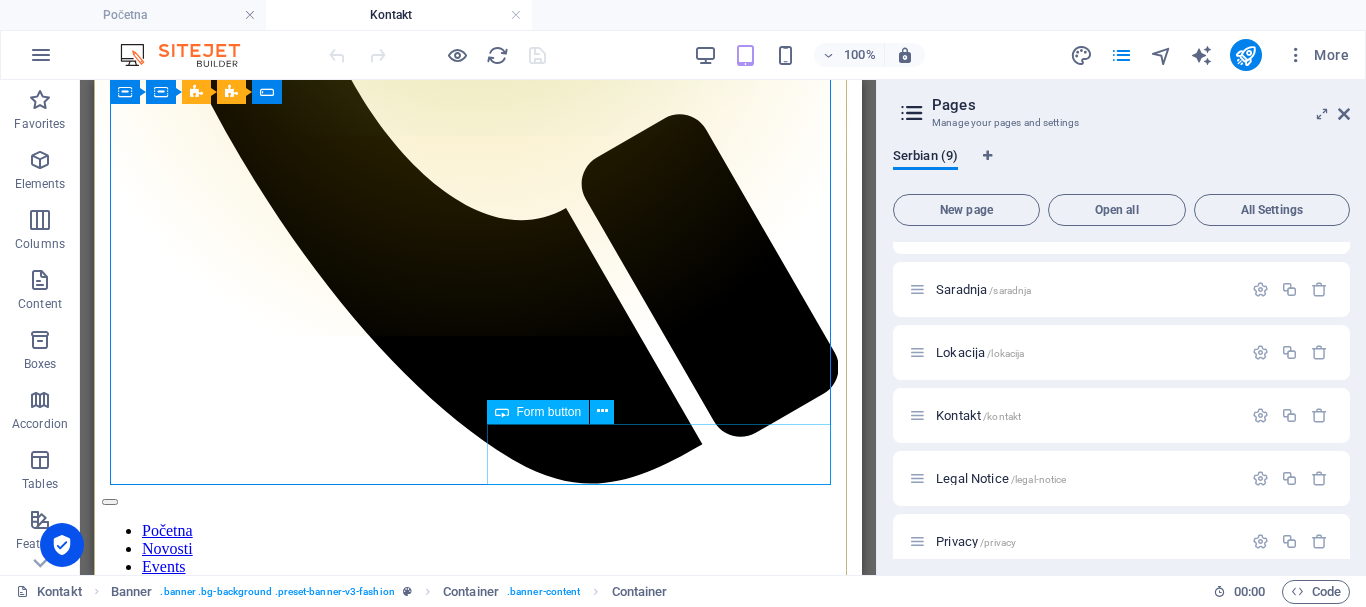 click on "Form button" at bounding box center [549, 412] 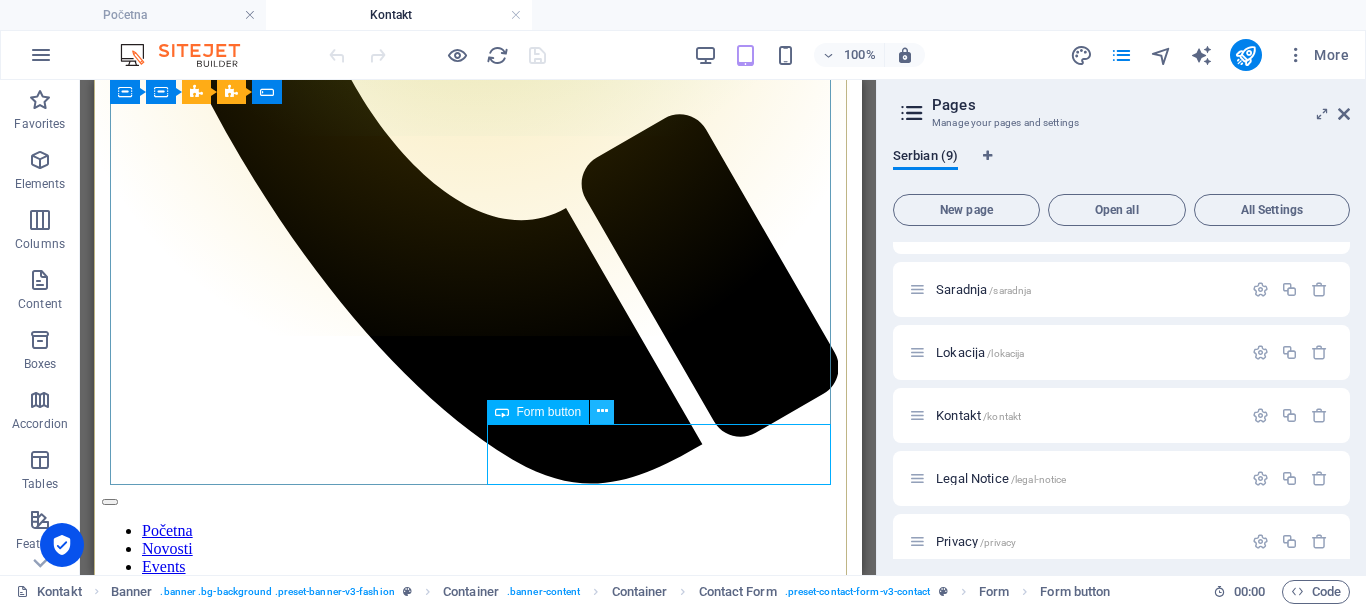 click at bounding box center [602, 411] 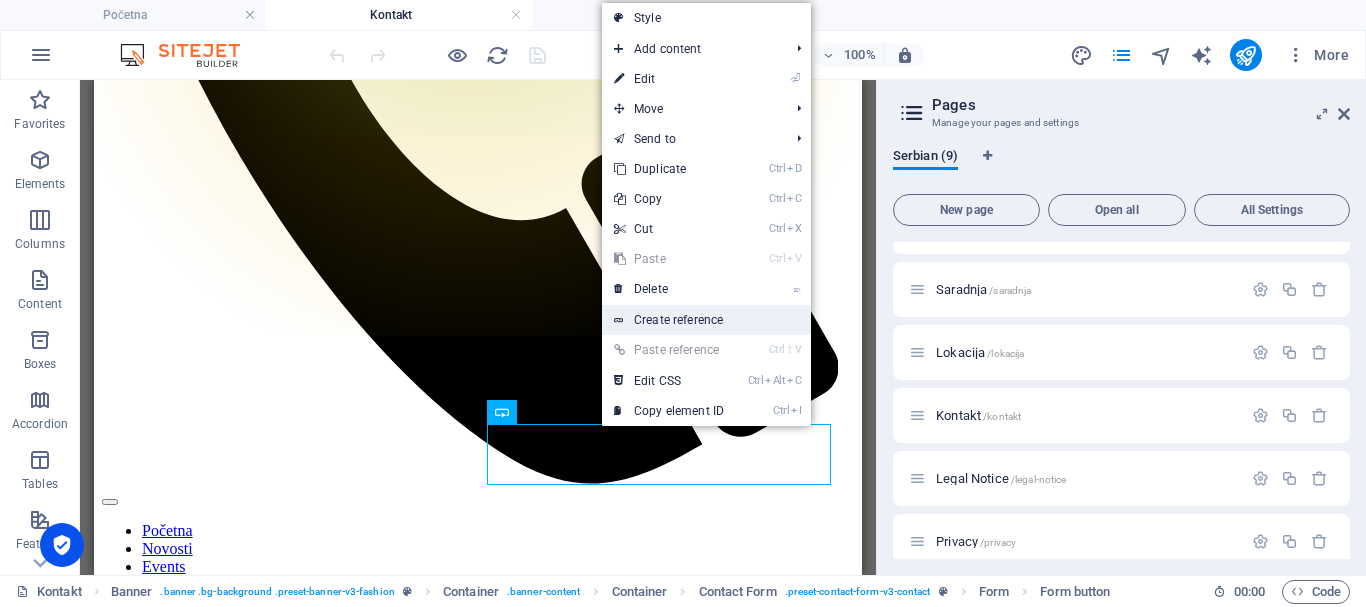 click on "Create reference" at bounding box center [706, 320] 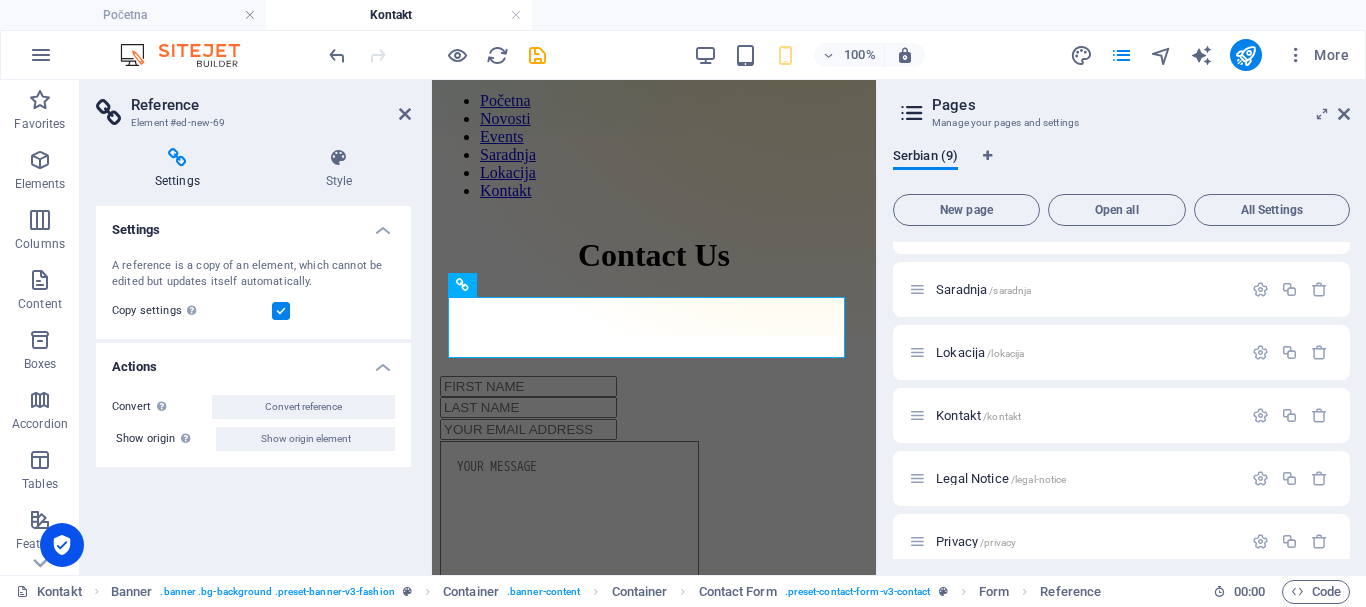 scroll, scrollTop: 1048, scrollLeft: 0, axis: vertical 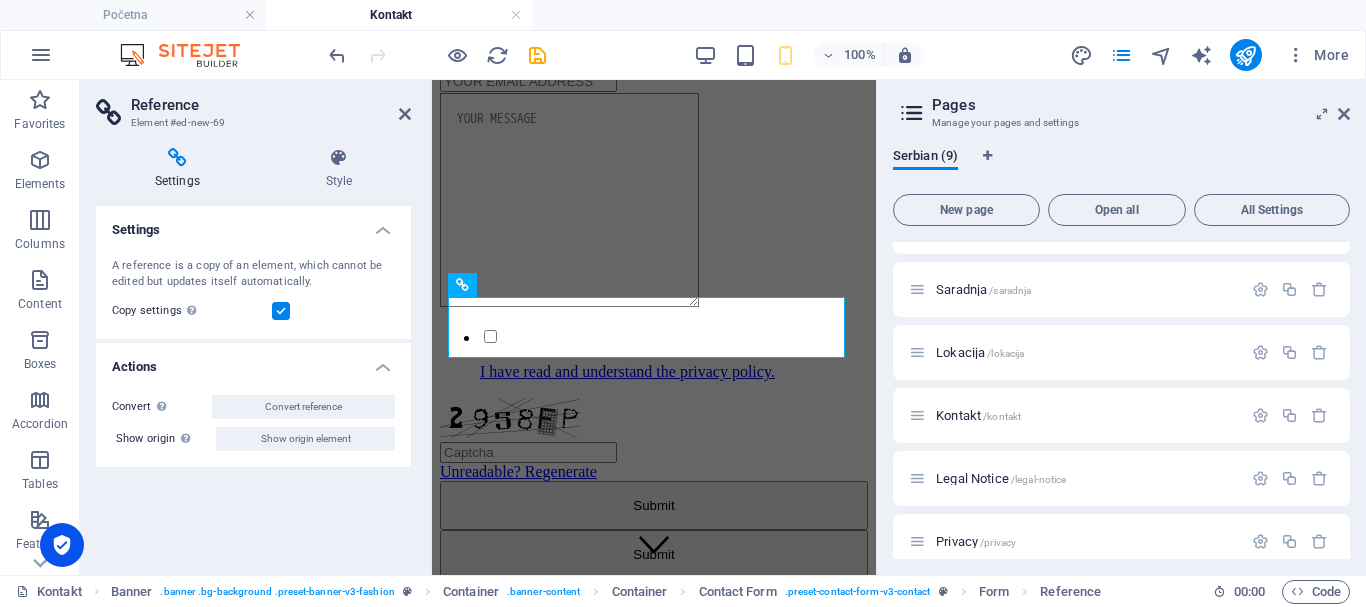click on "Settings A reference is a copy of an element, which cannot be edited but updates itself automatically.  Copy settings Use the same settings (flex, animation, position, style) as for the reference target element Actions Convert Convert the reference into a separate element. All subsequent changes made won't affect the initially referenced element. Convert reference Show origin Jump to the referenced element. If the referenced element is on another page, it will be opened in a new tab. Show origin element" at bounding box center (253, 382) 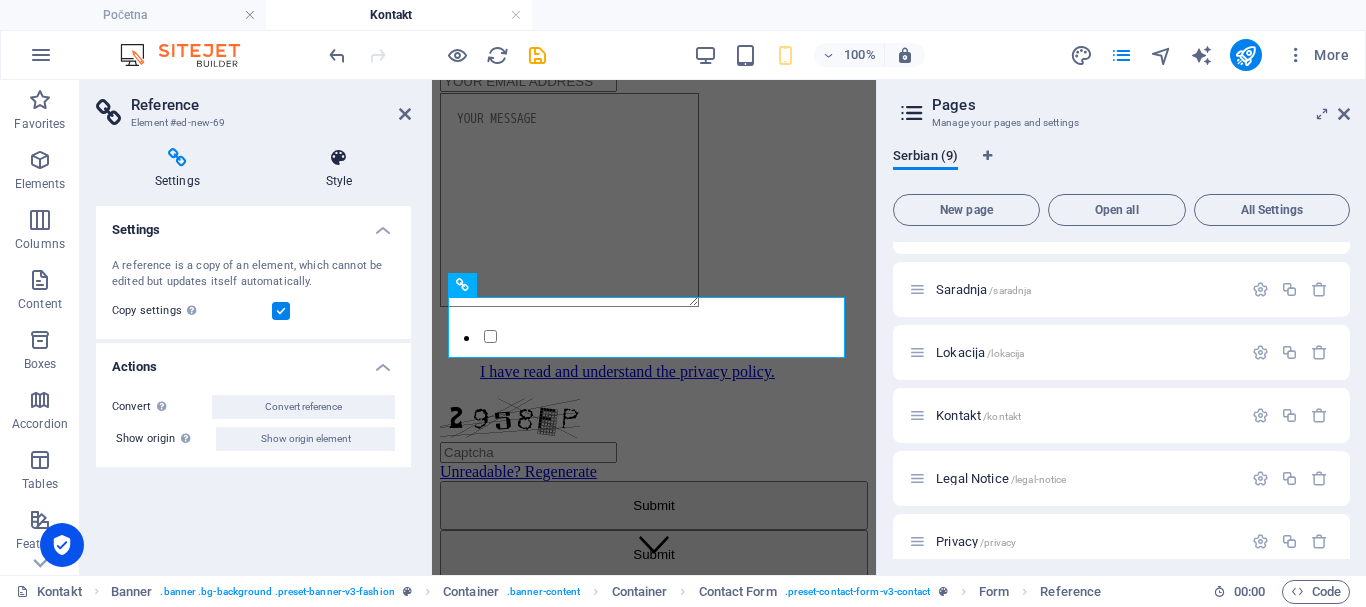 click at bounding box center (339, 158) 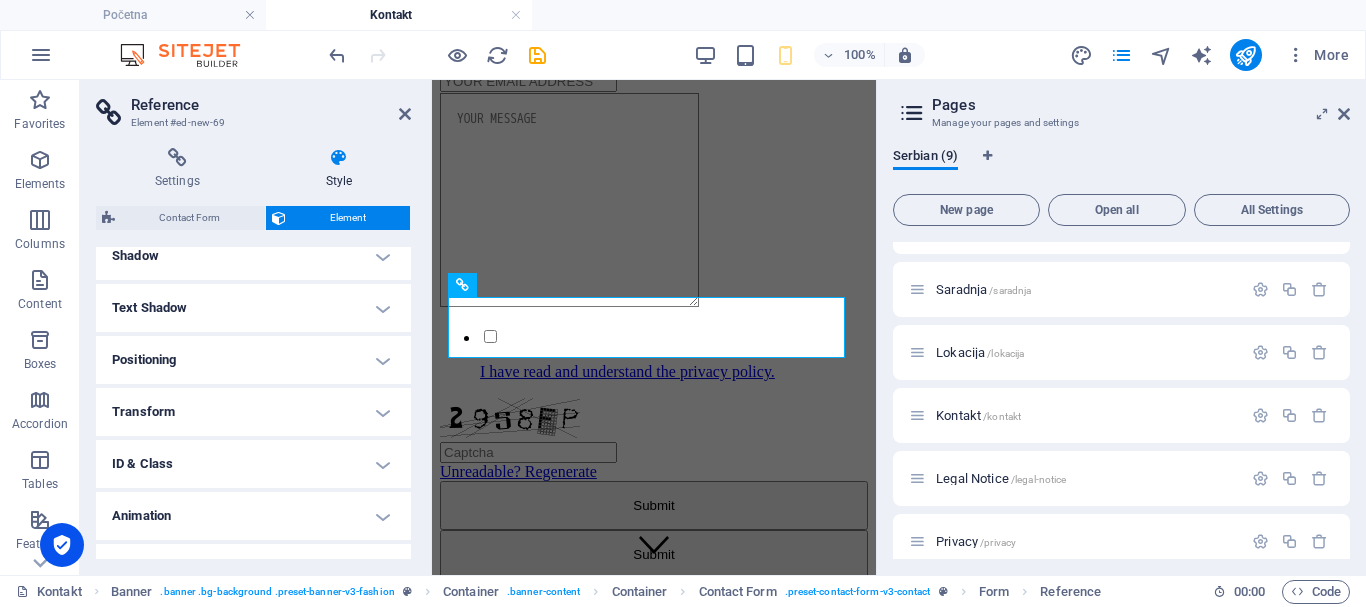 scroll, scrollTop: 533, scrollLeft: 0, axis: vertical 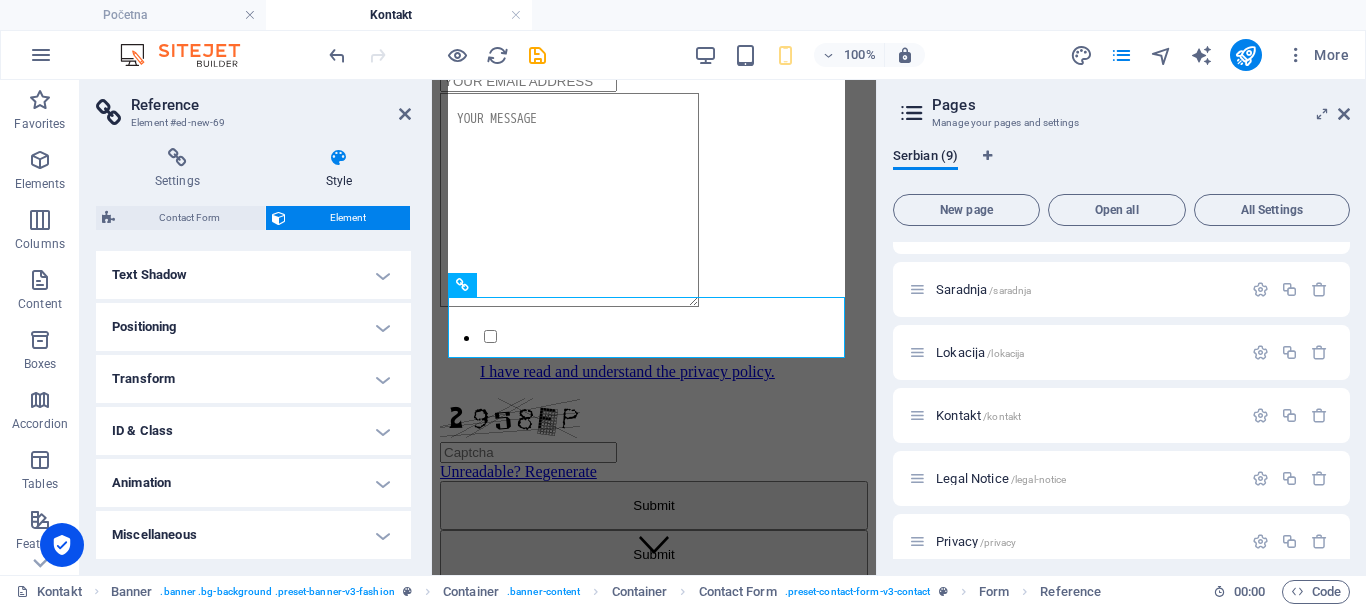 click on "Contact Form" at bounding box center [190, 218] 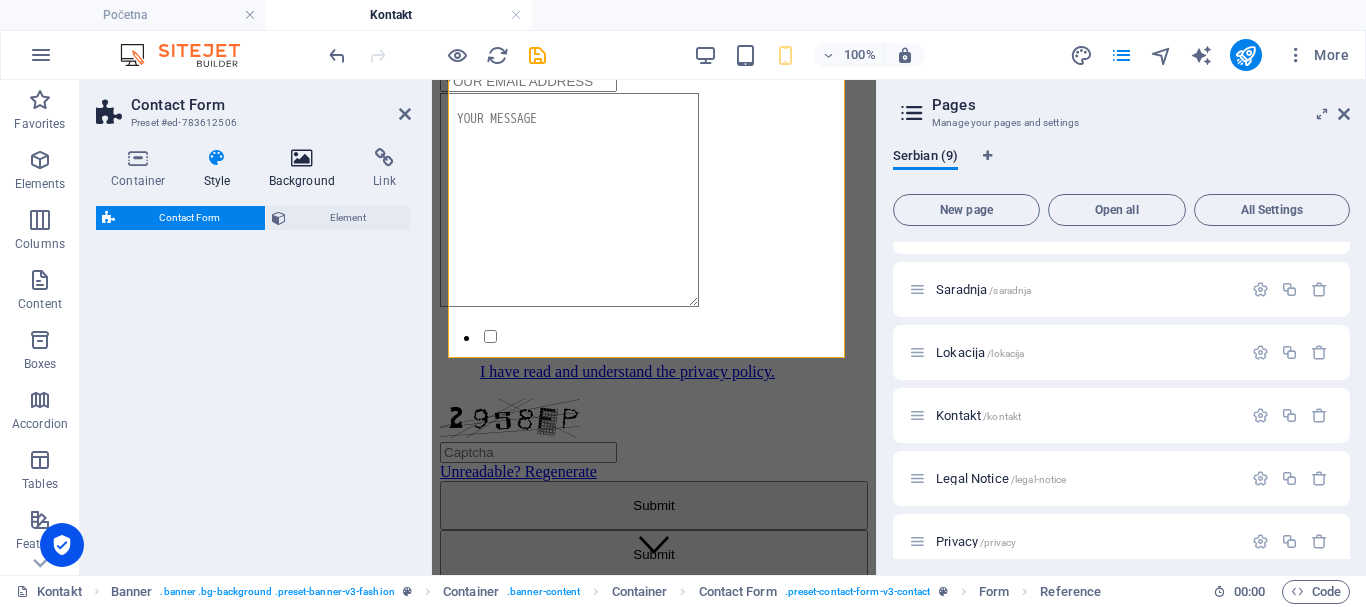 select on "rem" 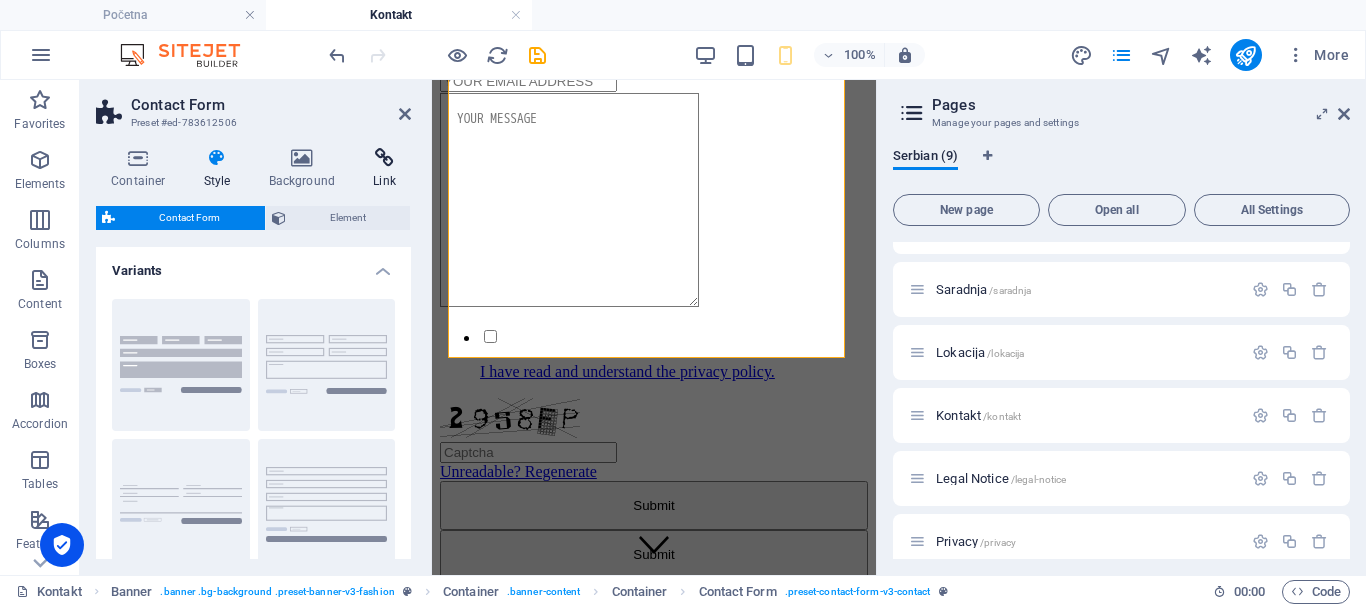 click at bounding box center [384, 158] 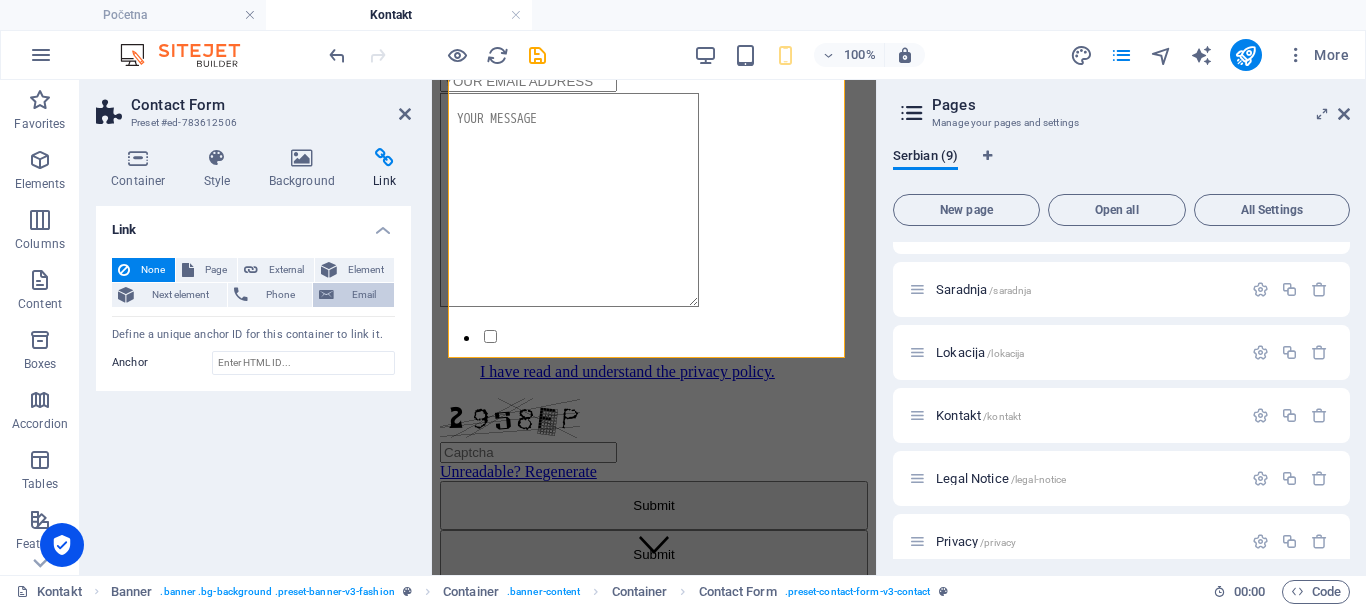 click on "Email" at bounding box center (364, 295) 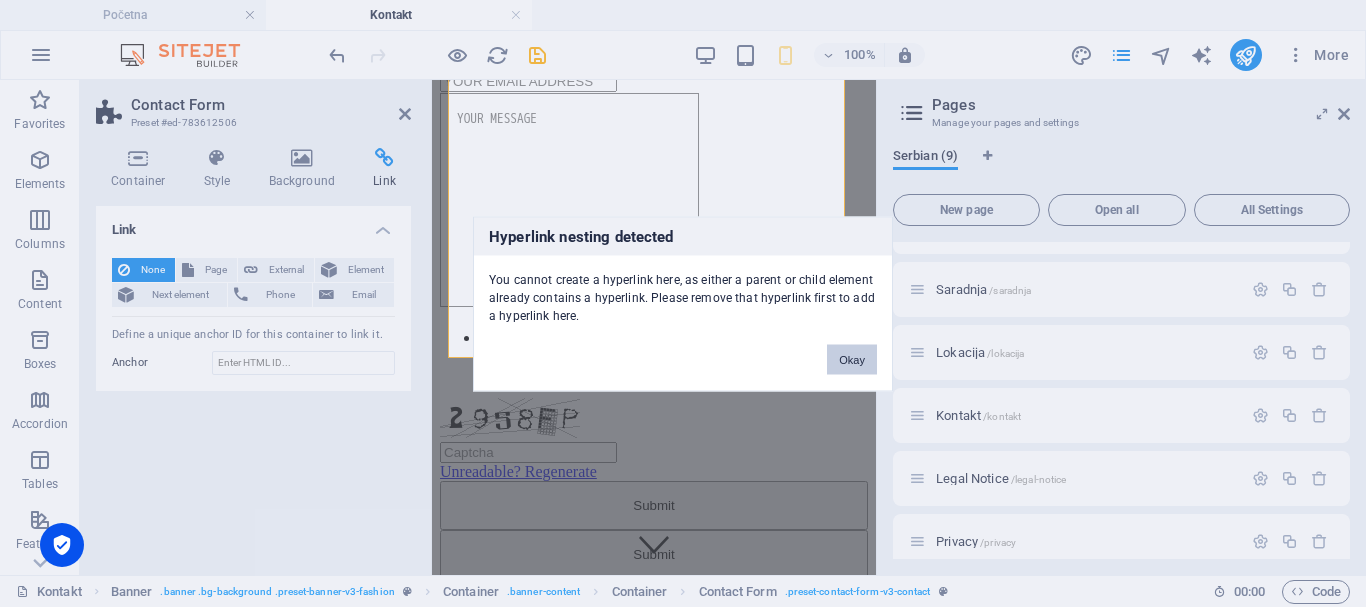 click on "Okay" at bounding box center (852, 359) 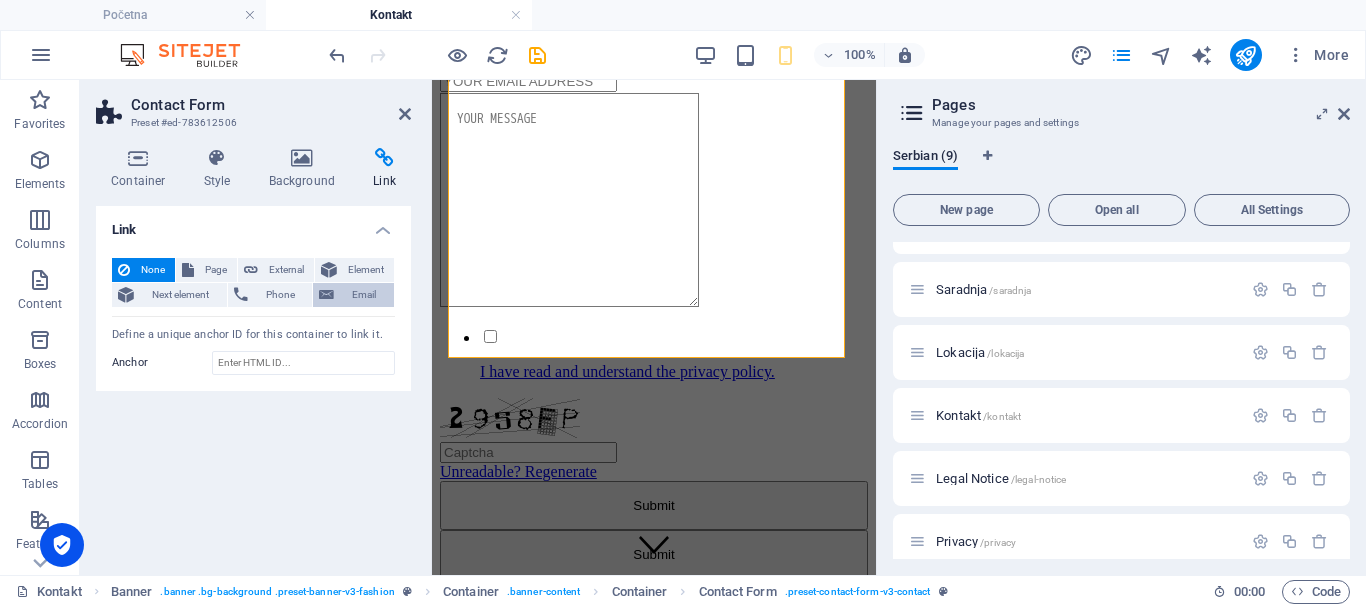 click on "Email" at bounding box center (364, 295) 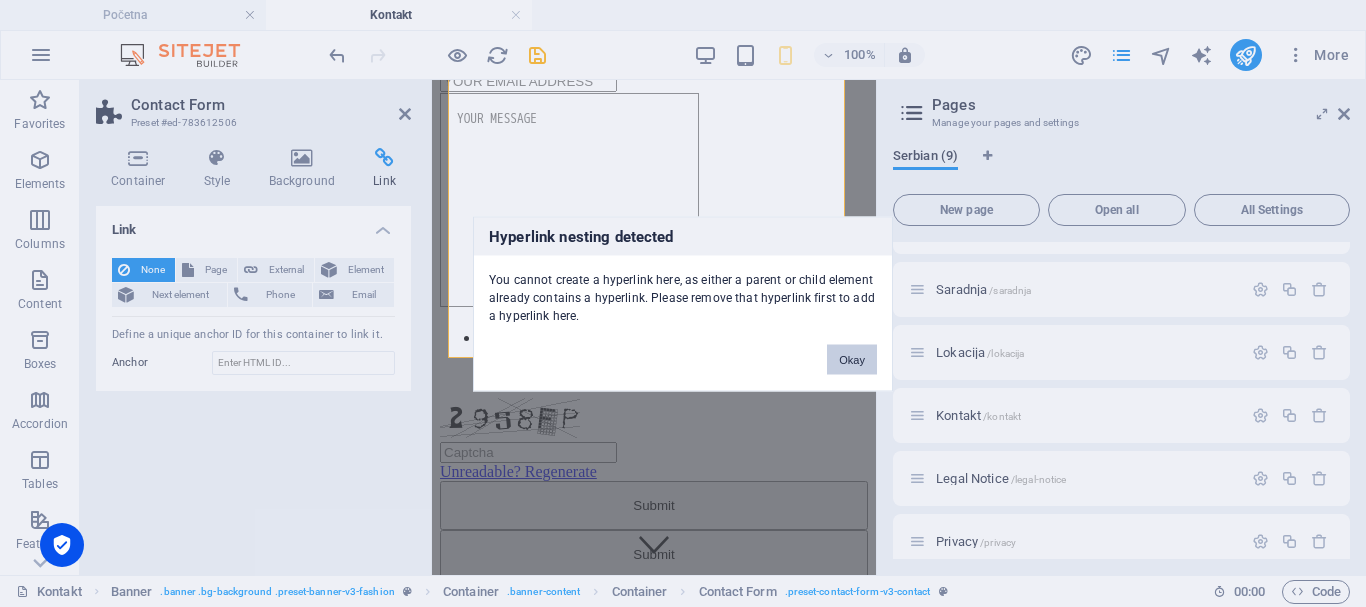 click on "Okay" at bounding box center [852, 359] 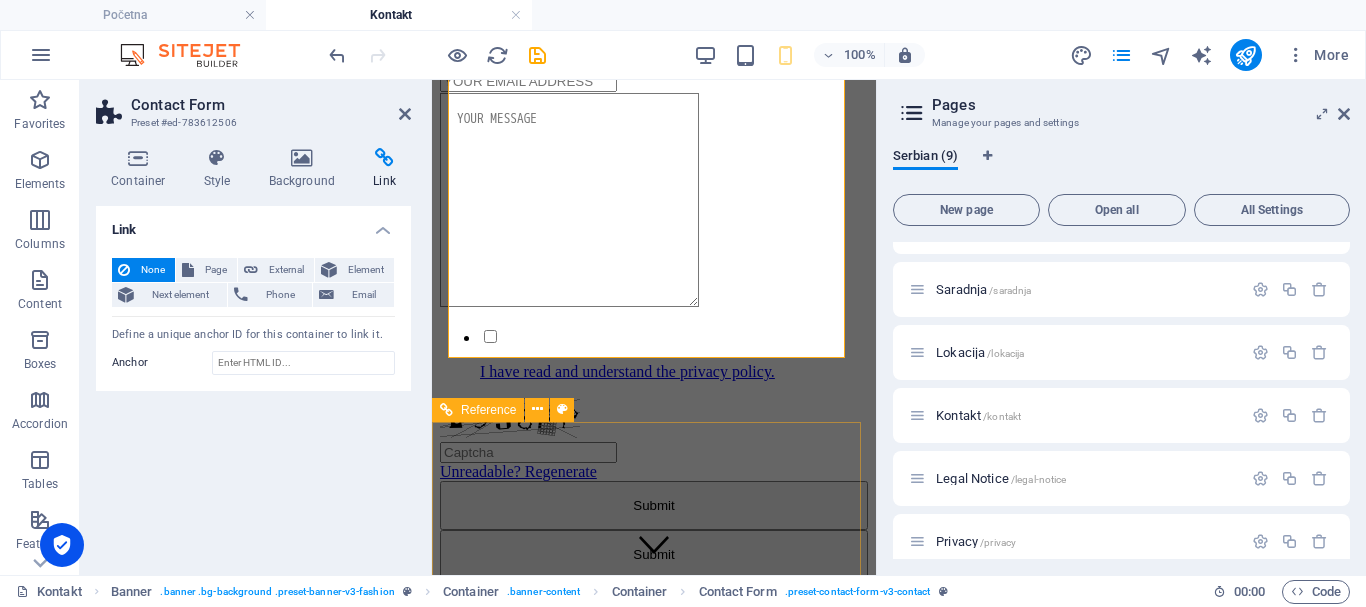 click at bounding box center (654, 641) 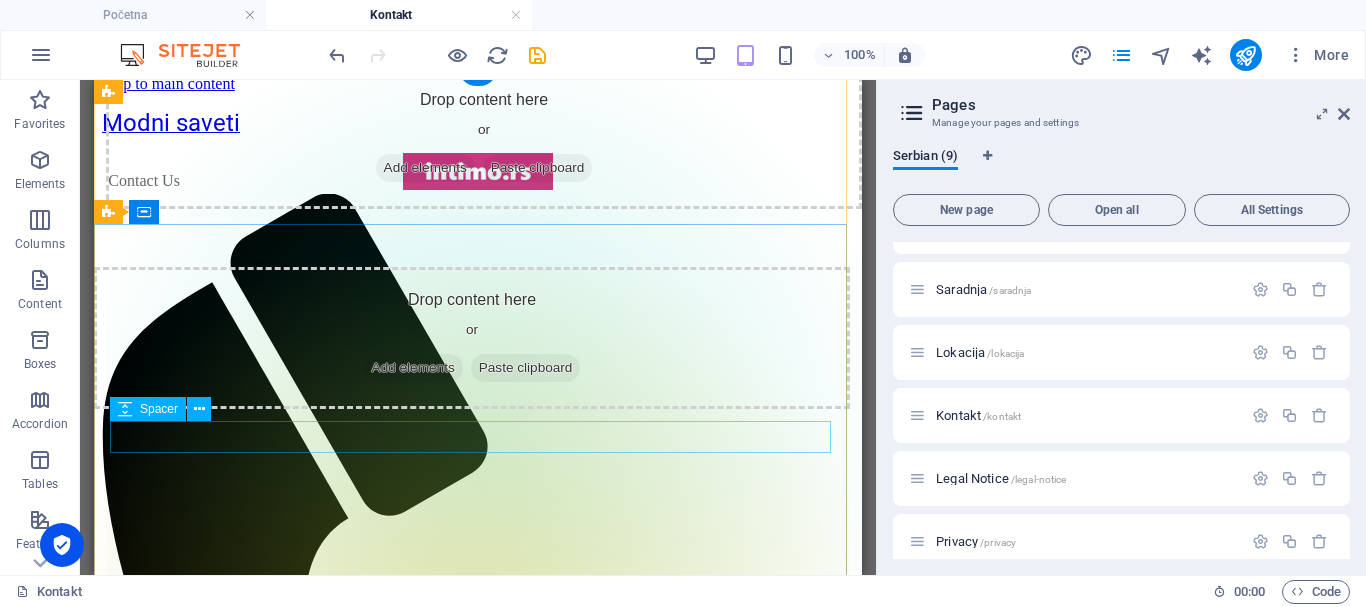 scroll, scrollTop: 0, scrollLeft: 0, axis: both 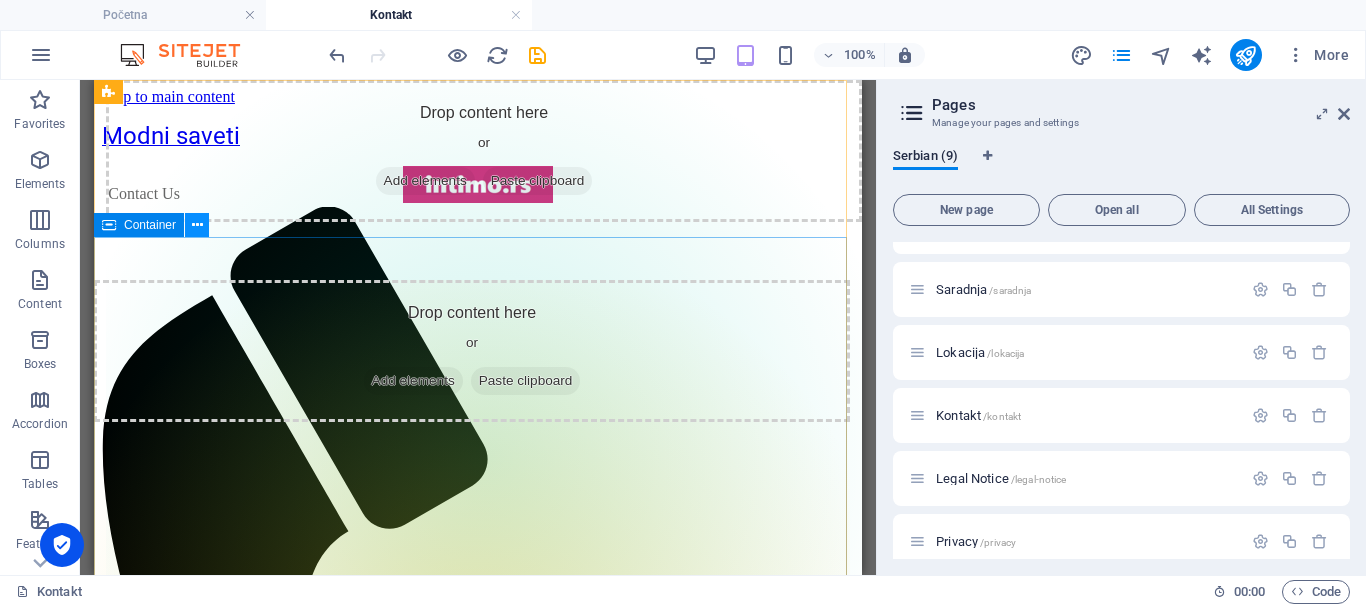 click at bounding box center [197, 225] 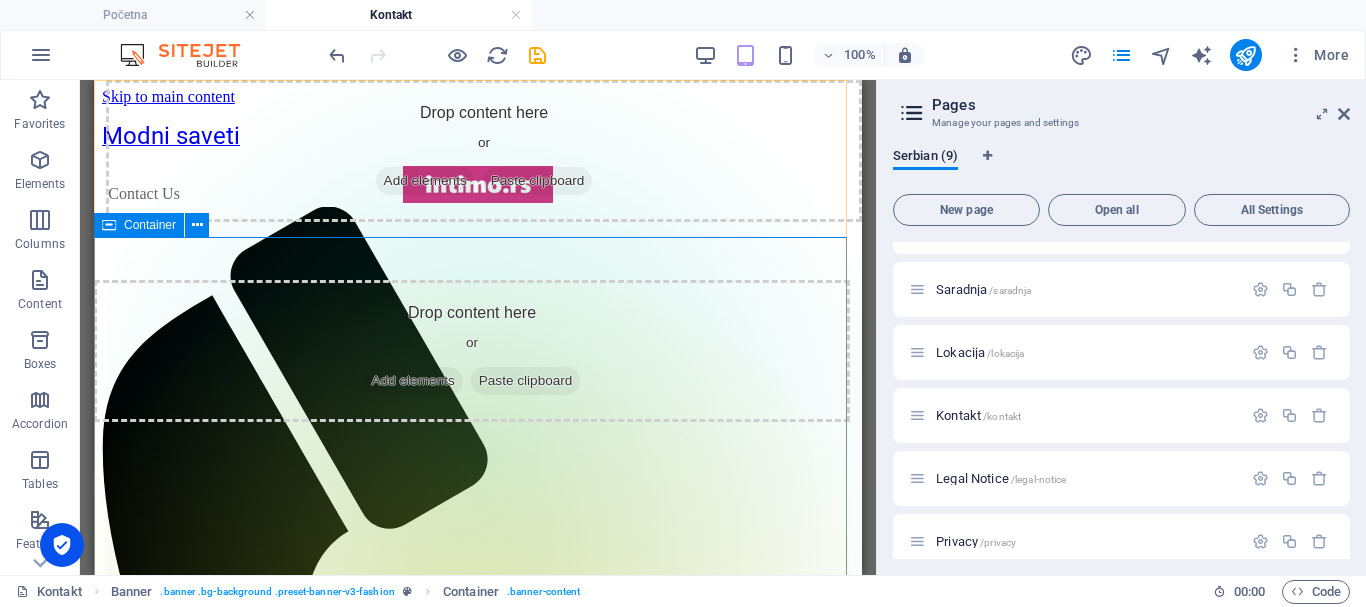 click at bounding box center [109, 225] 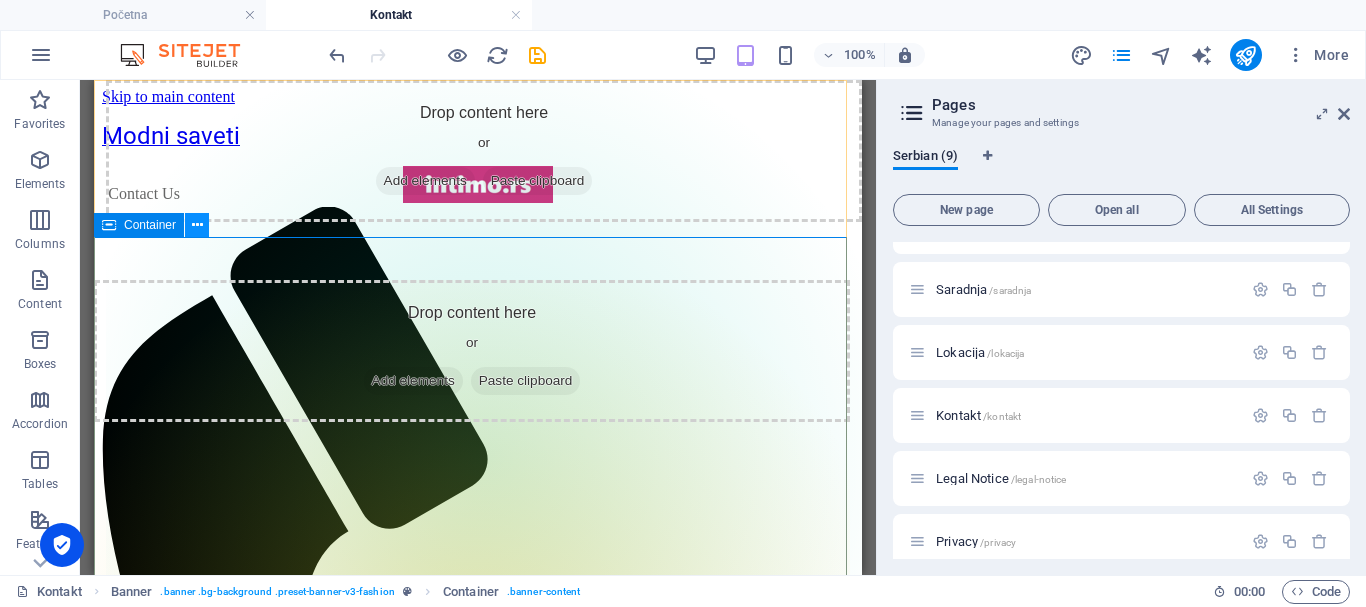 click at bounding box center [197, 225] 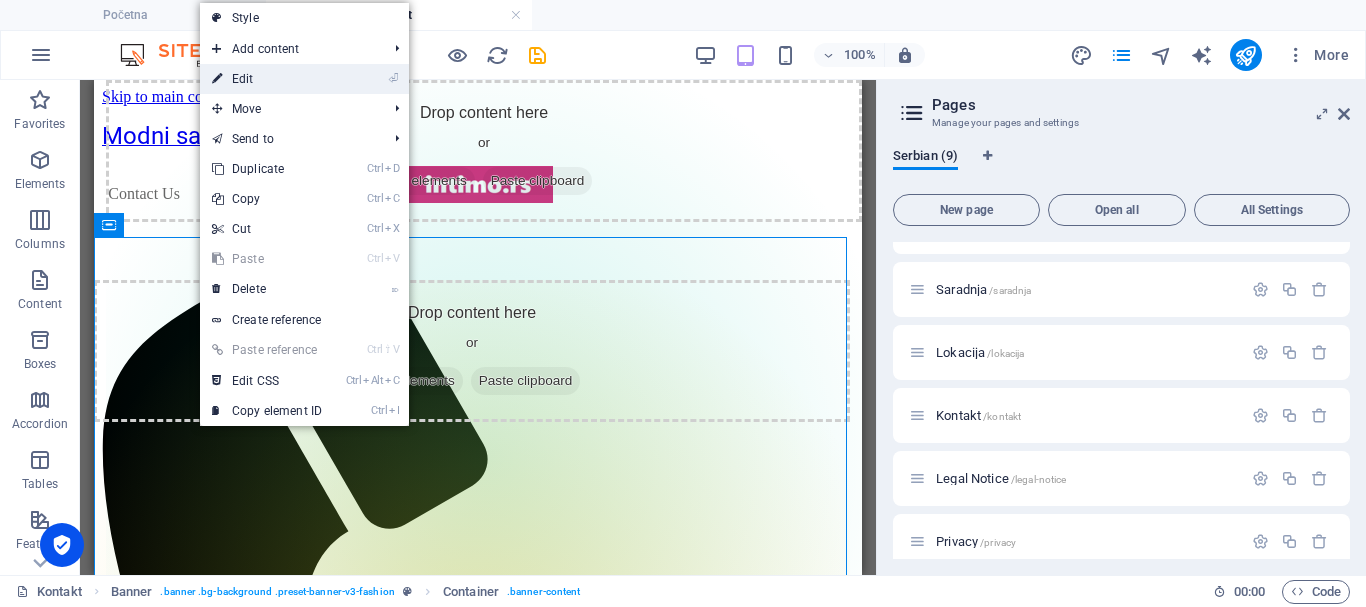 click on "⏎  Edit" at bounding box center [267, 79] 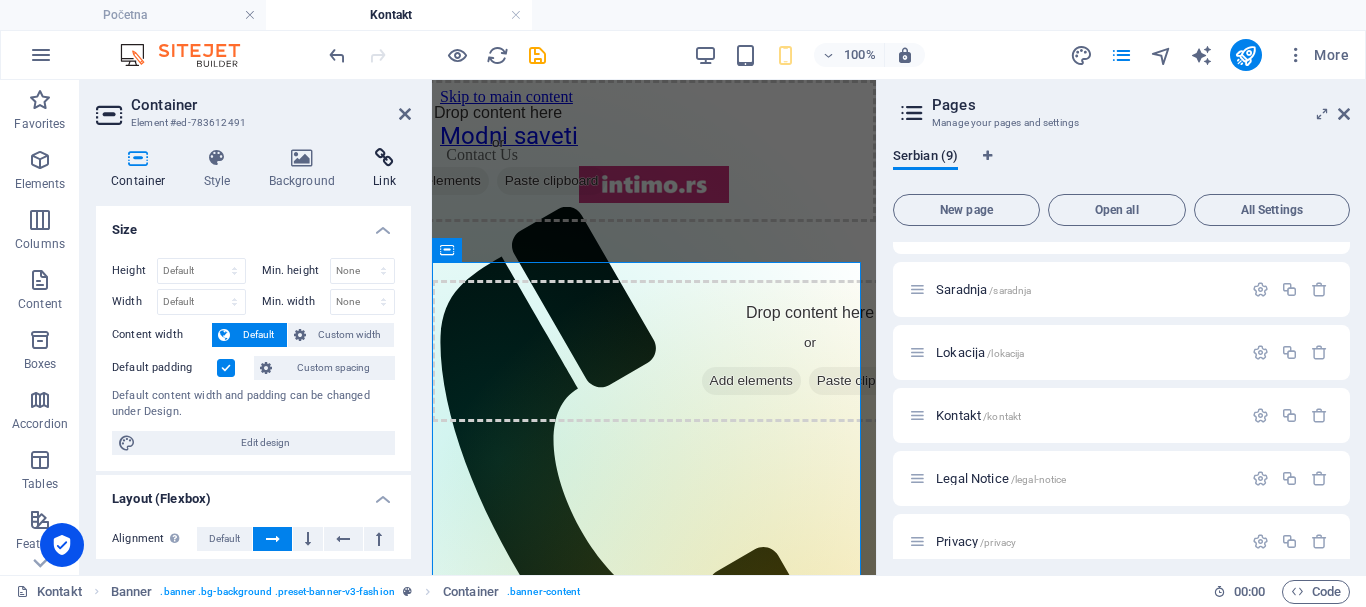 click at bounding box center (384, 158) 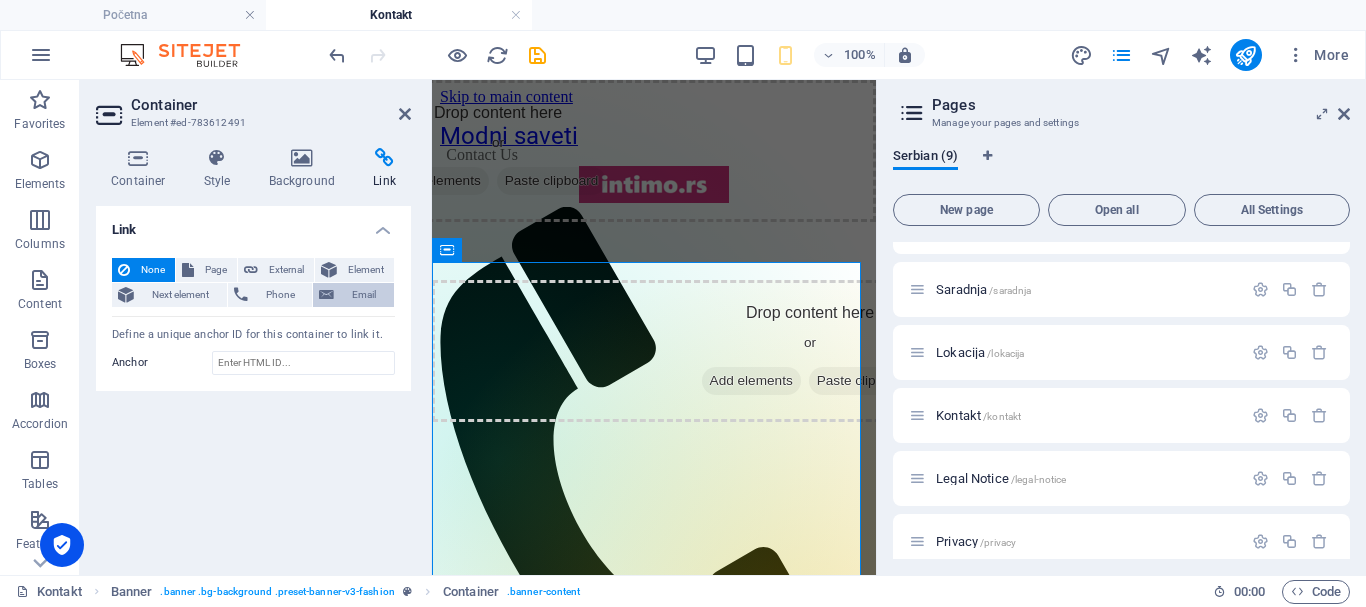 click on "Email" at bounding box center [364, 295] 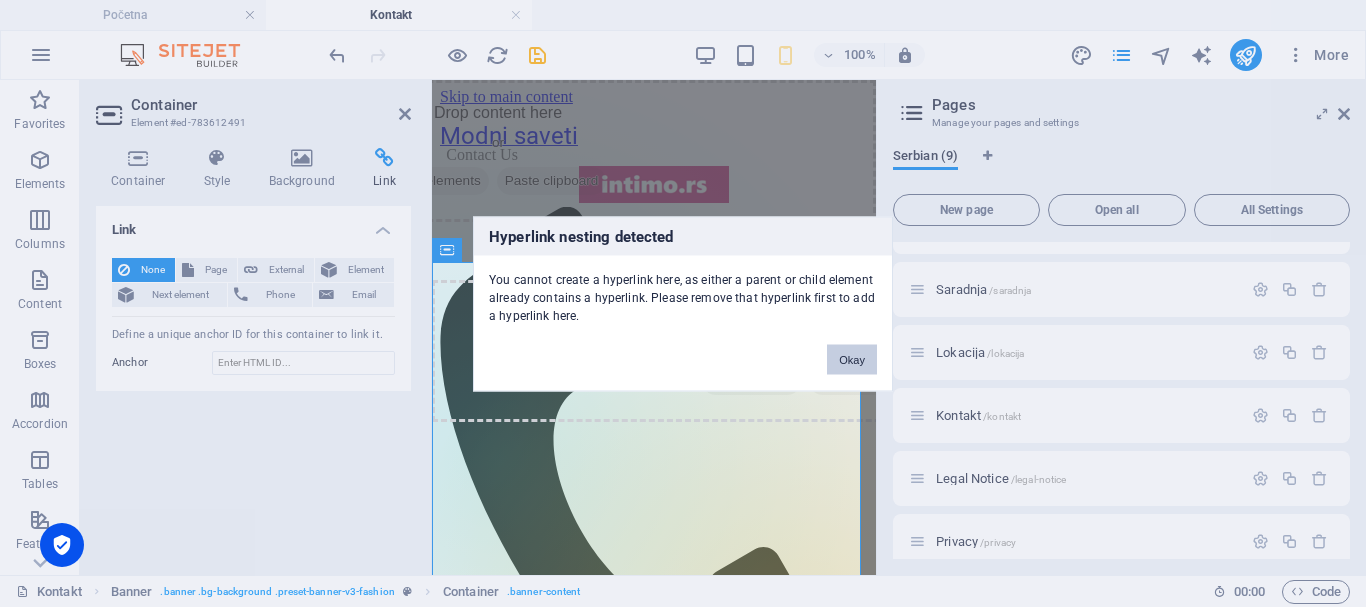 click on "Okay" at bounding box center (852, 359) 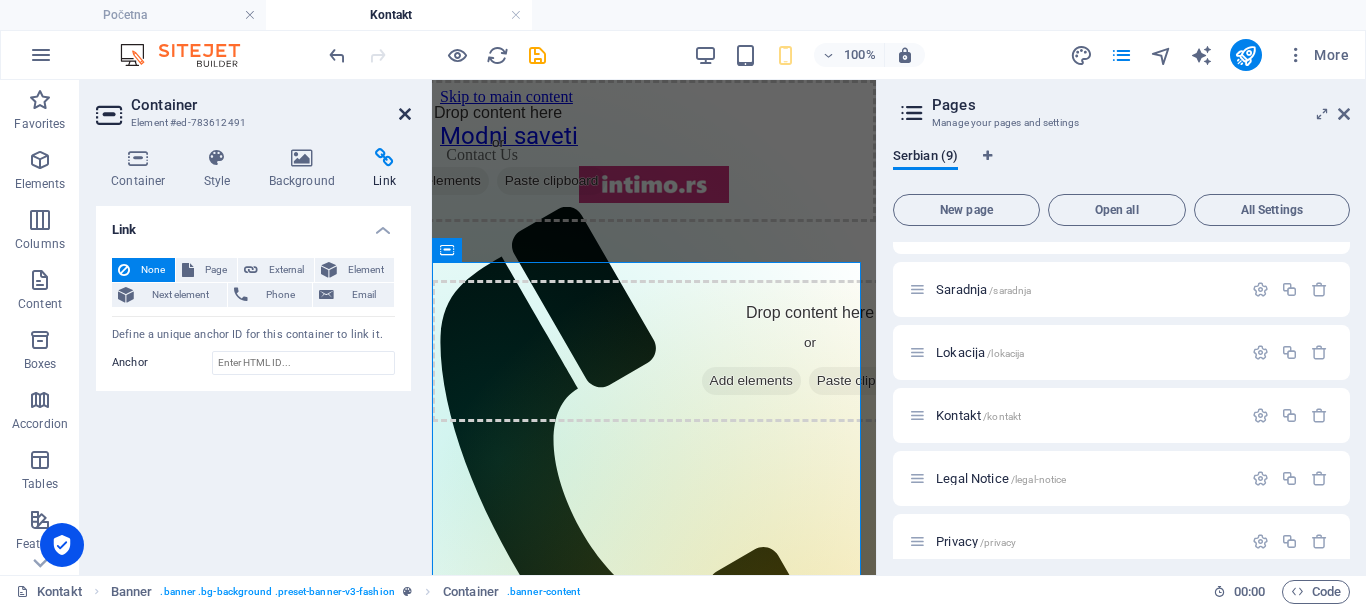 click at bounding box center [405, 114] 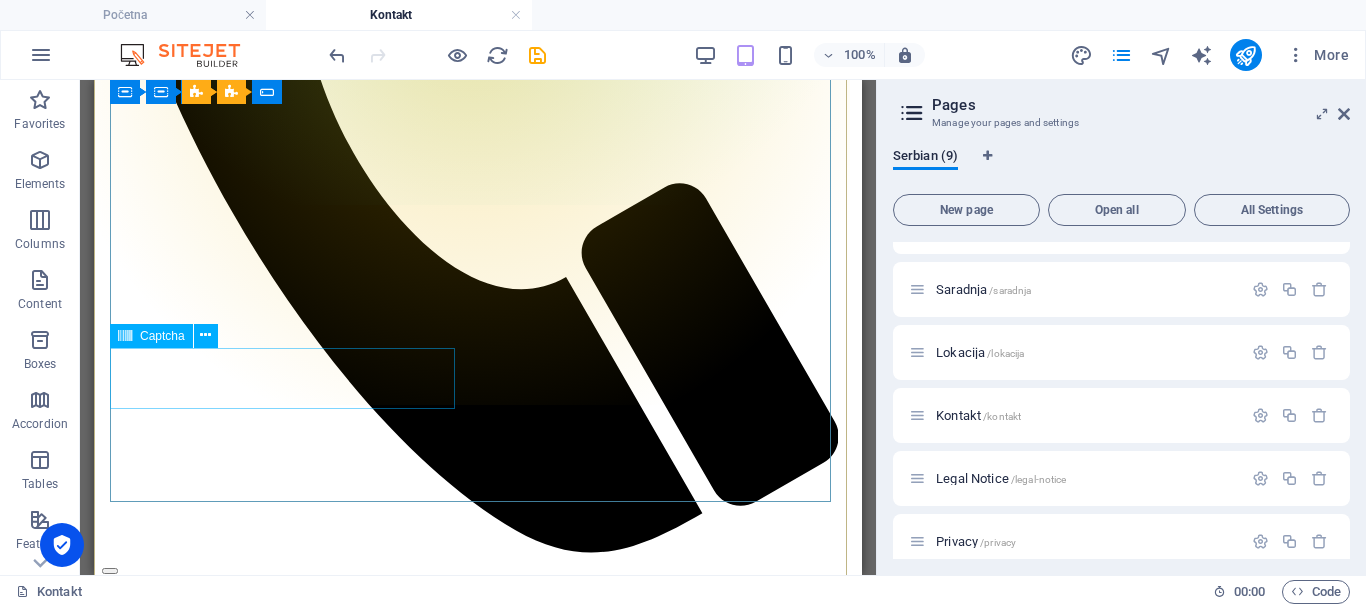 scroll, scrollTop: 600, scrollLeft: 0, axis: vertical 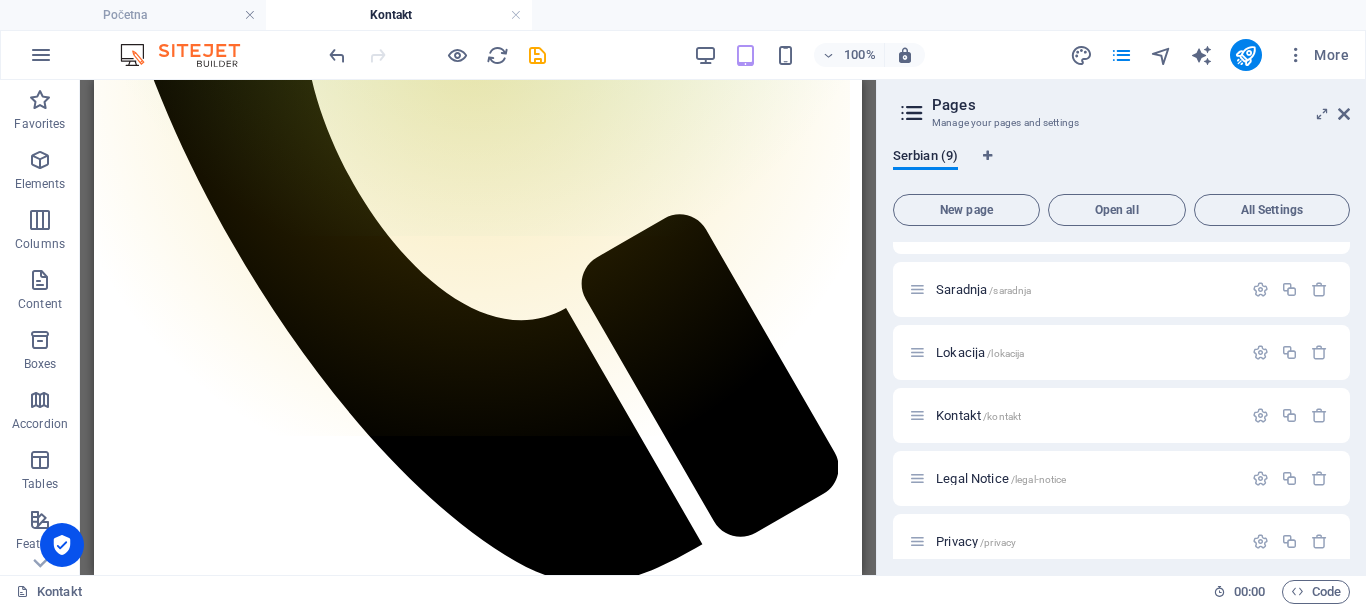 click at bounding box center (1344, 114) 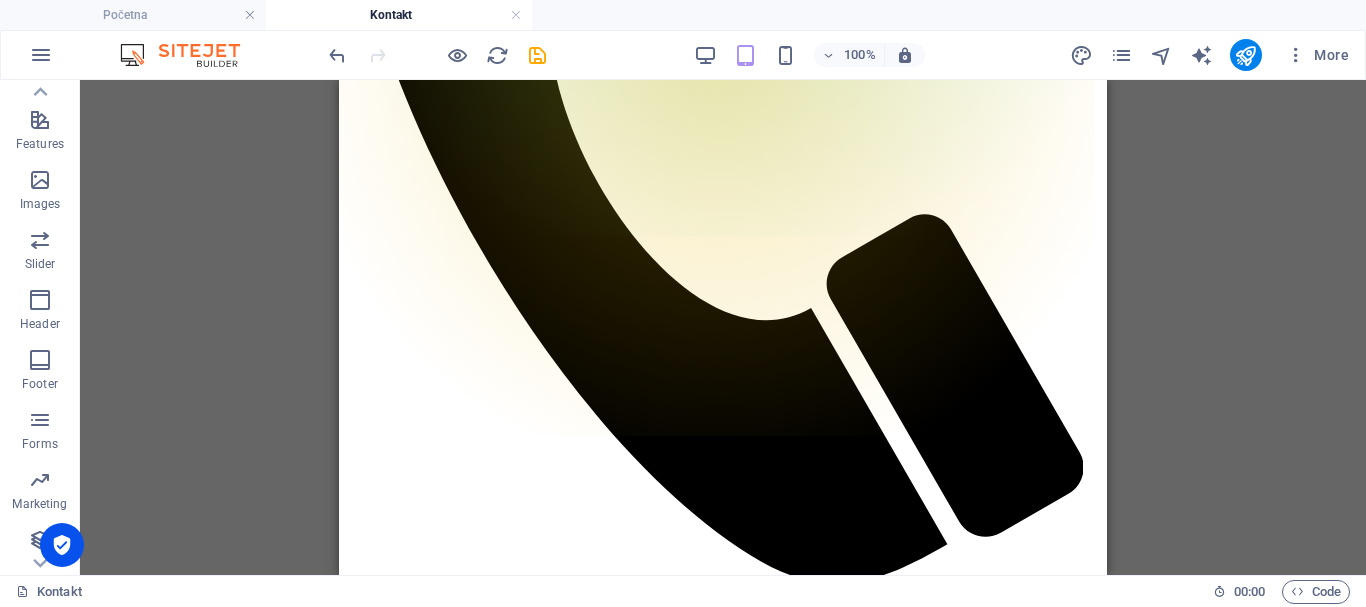 scroll, scrollTop: 405, scrollLeft: 0, axis: vertical 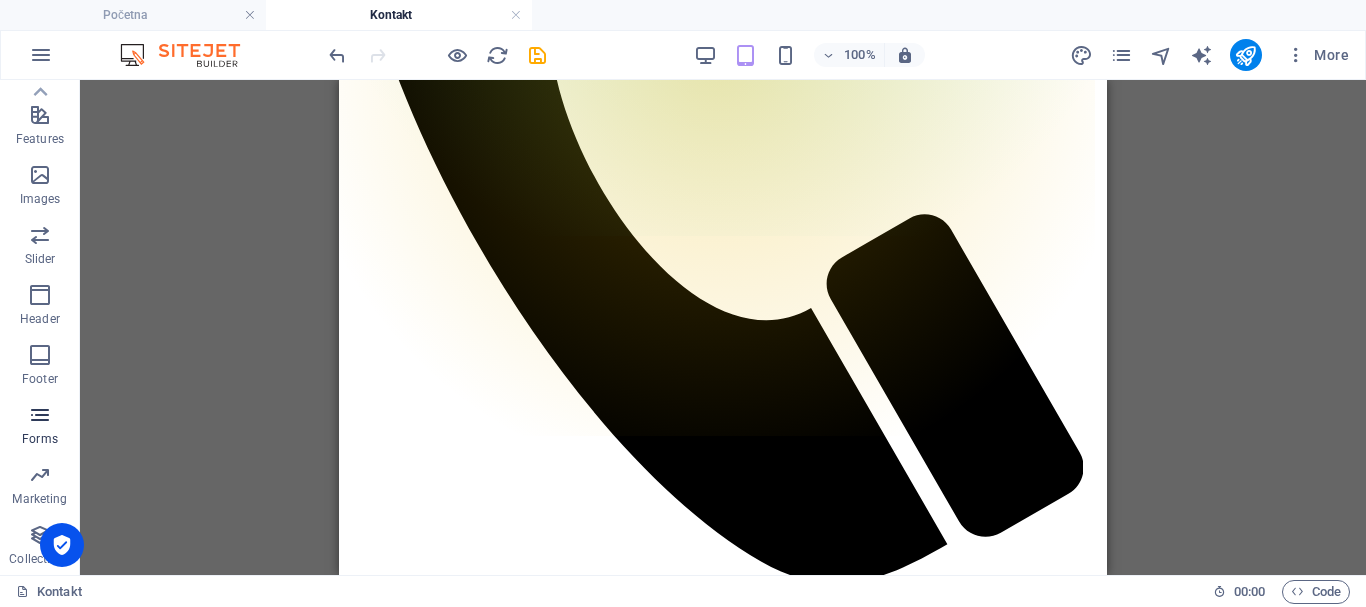 click at bounding box center (40, 415) 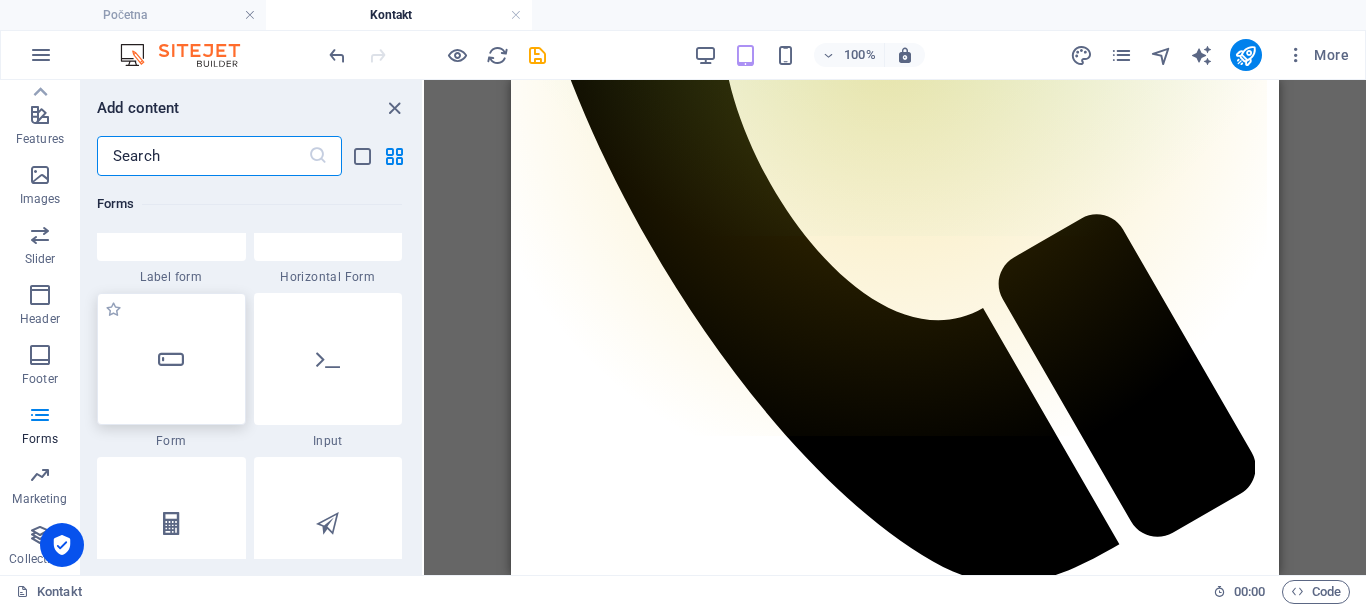 scroll, scrollTop: 14836, scrollLeft: 0, axis: vertical 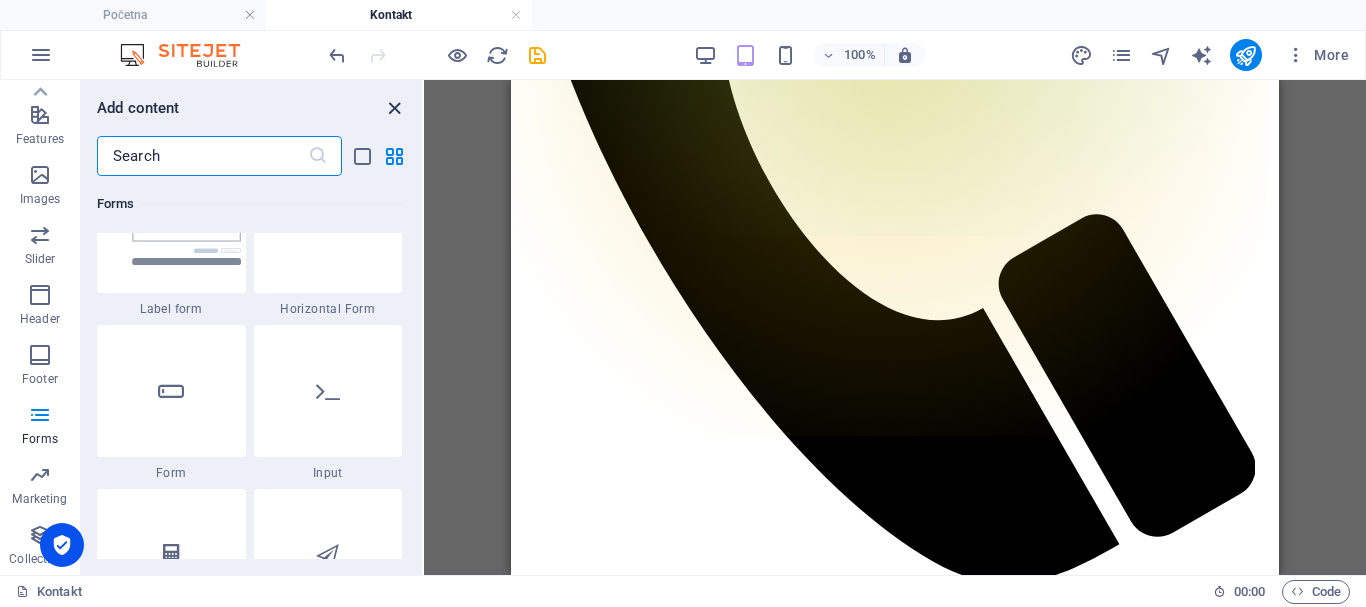 click at bounding box center [394, 108] 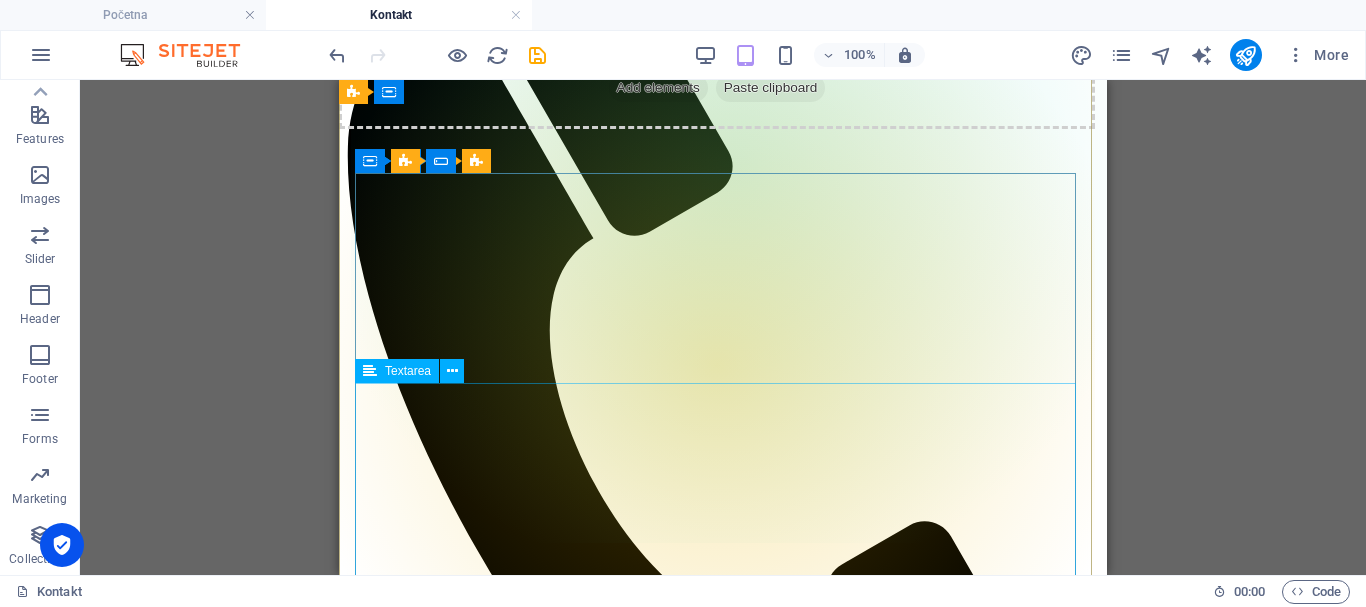 scroll, scrollTop: 300, scrollLeft: 0, axis: vertical 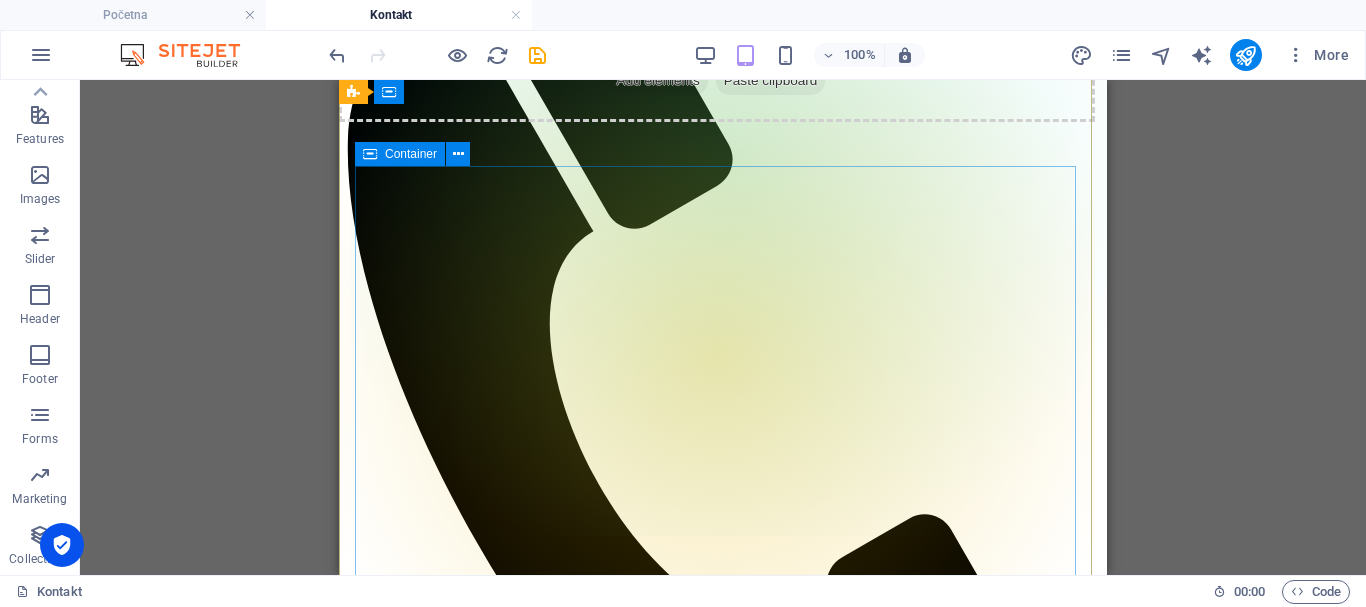 click at bounding box center [370, 154] 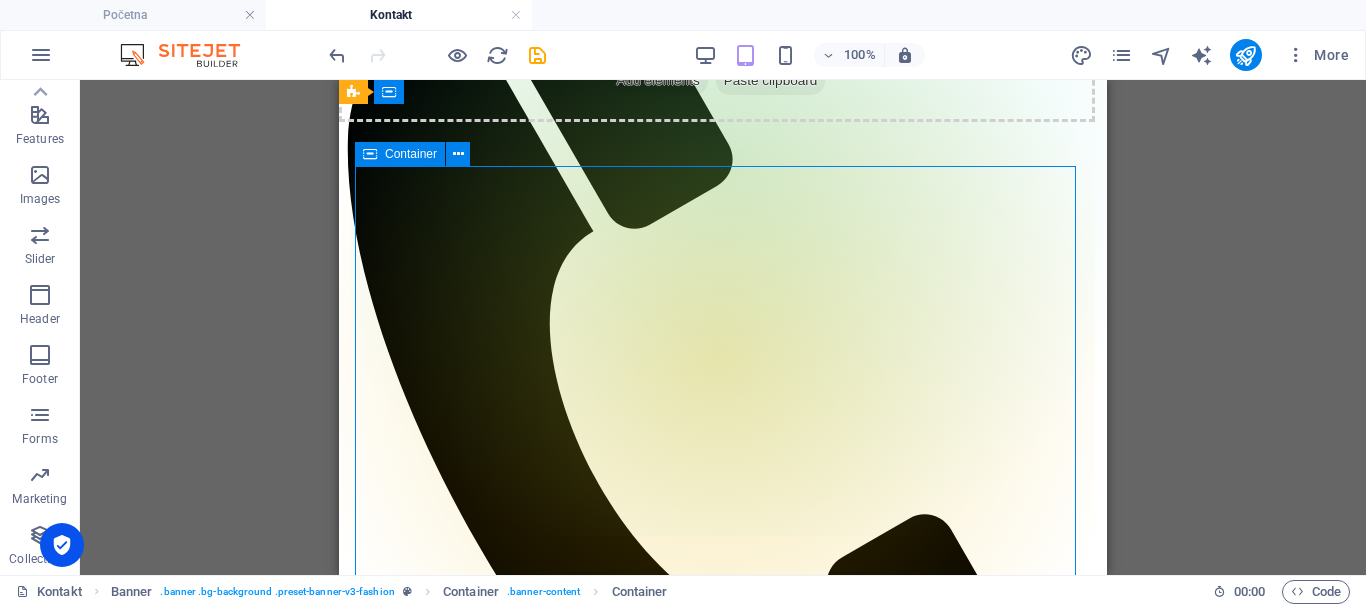 click at bounding box center [370, 154] 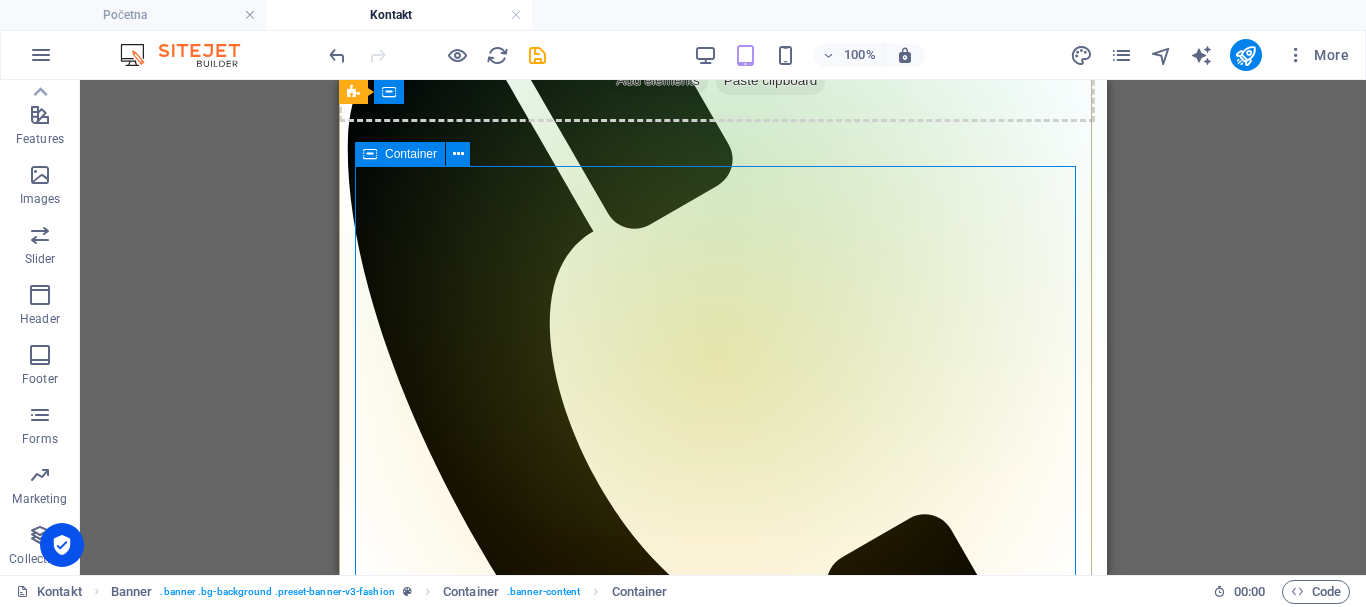 click at bounding box center (370, 154) 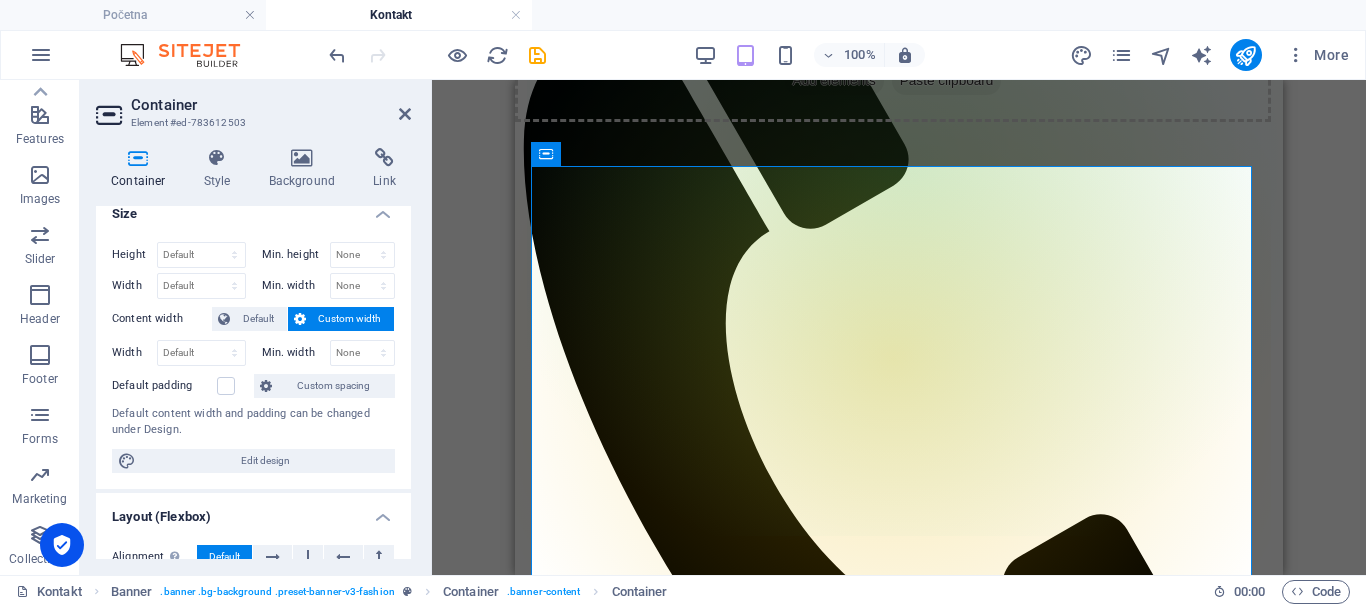 scroll, scrollTop: 0, scrollLeft: 0, axis: both 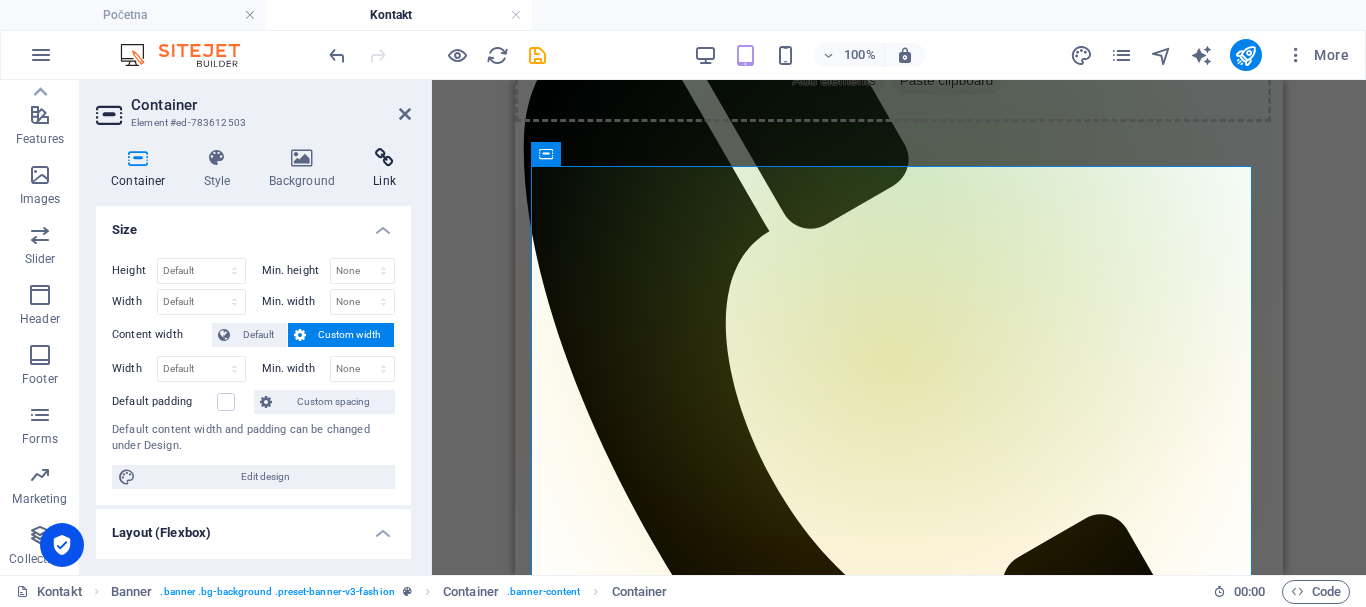 click at bounding box center [384, 158] 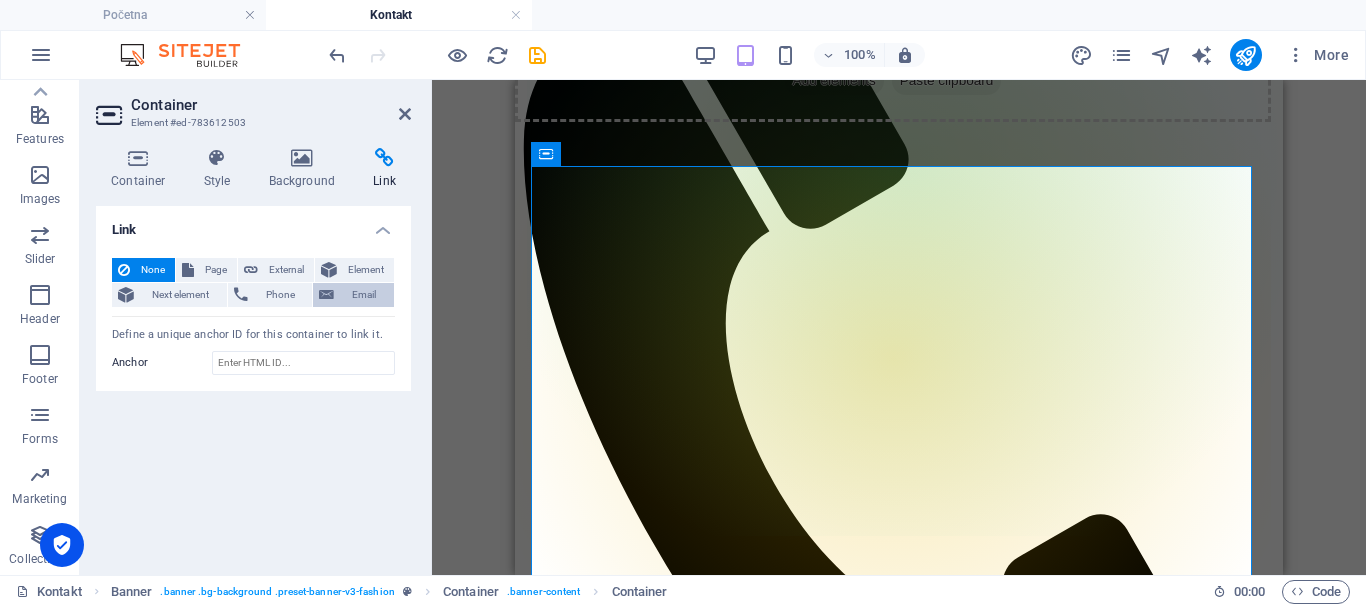 click on "Email" at bounding box center [364, 295] 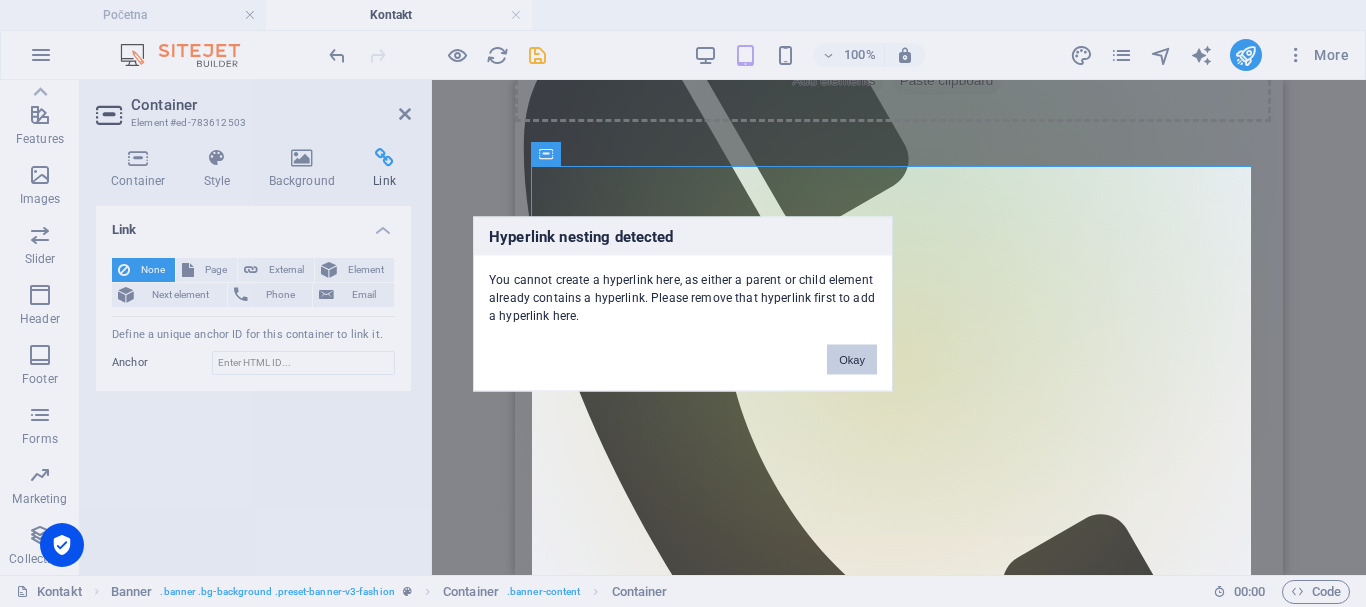 click on "Okay" at bounding box center [852, 359] 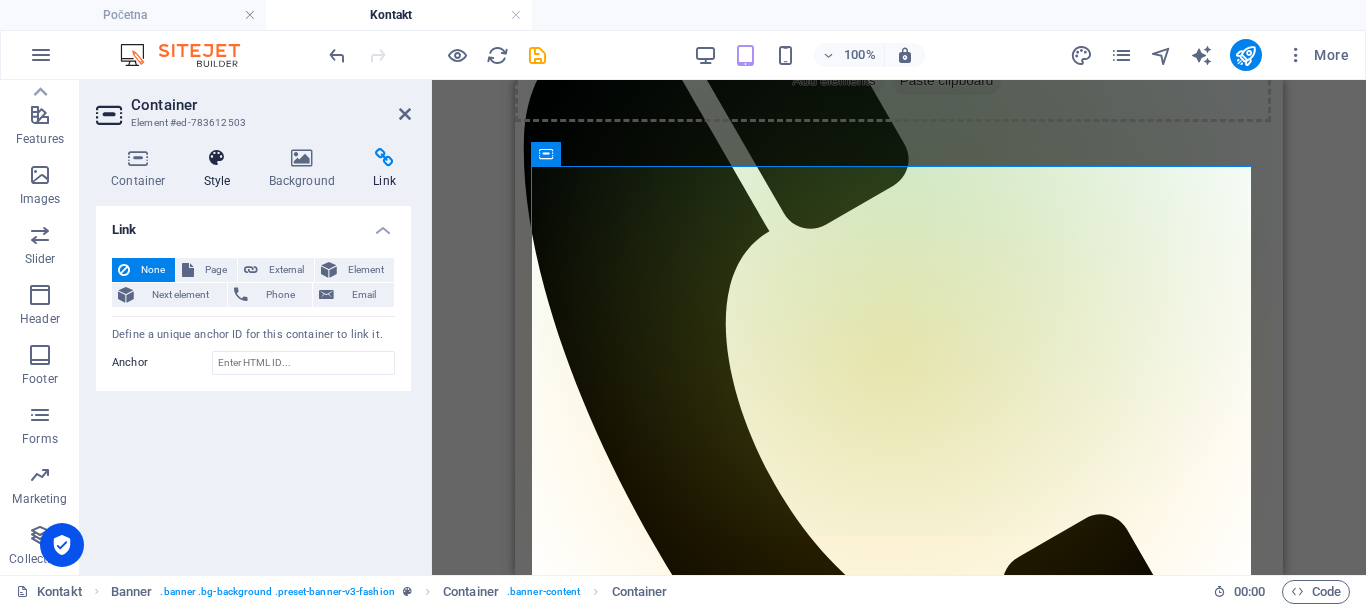click at bounding box center [217, 158] 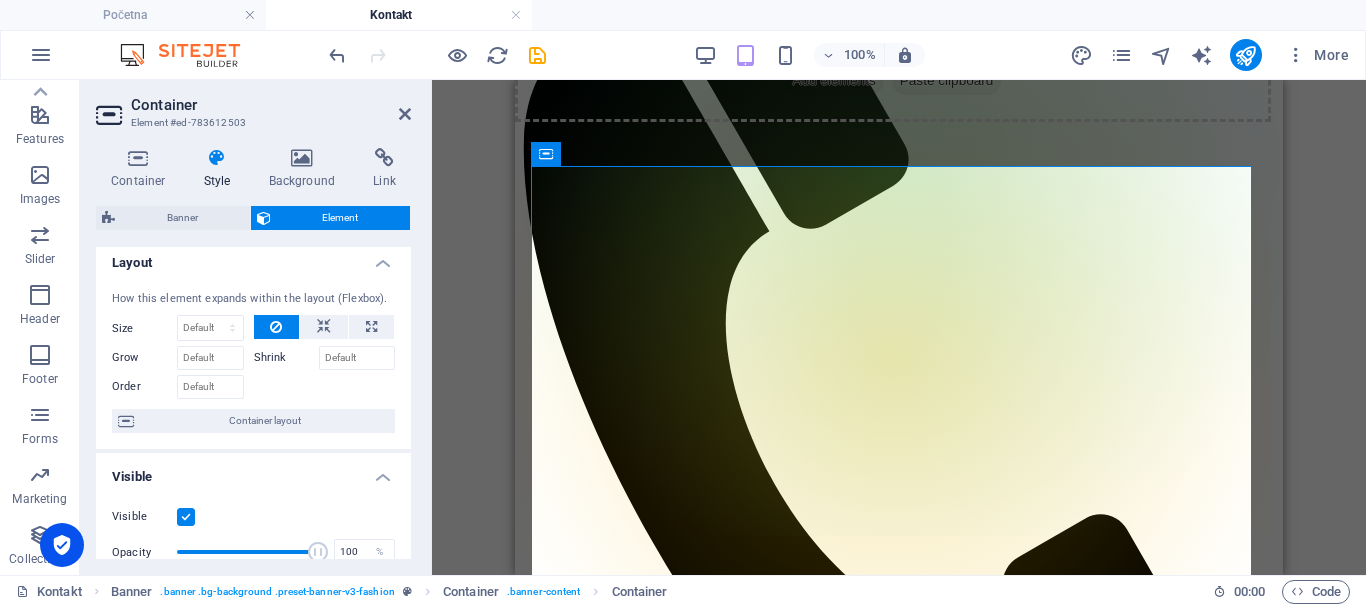 scroll, scrollTop: 0, scrollLeft: 0, axis: both 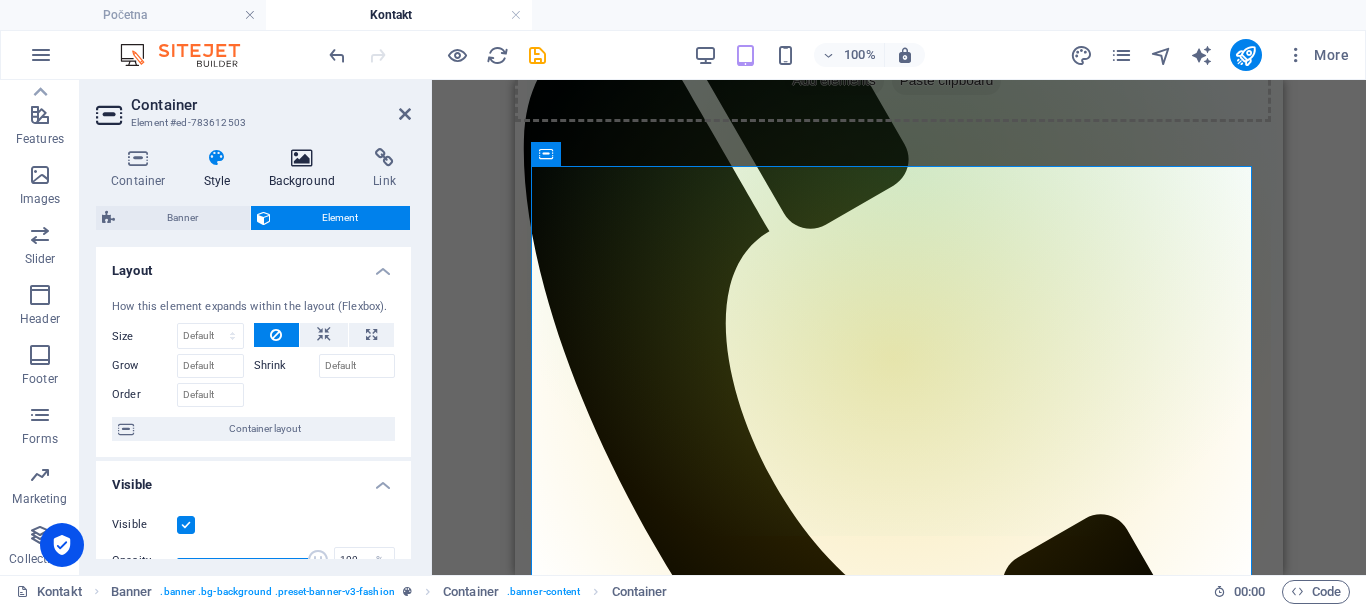 click at bounding box center (302, 158) 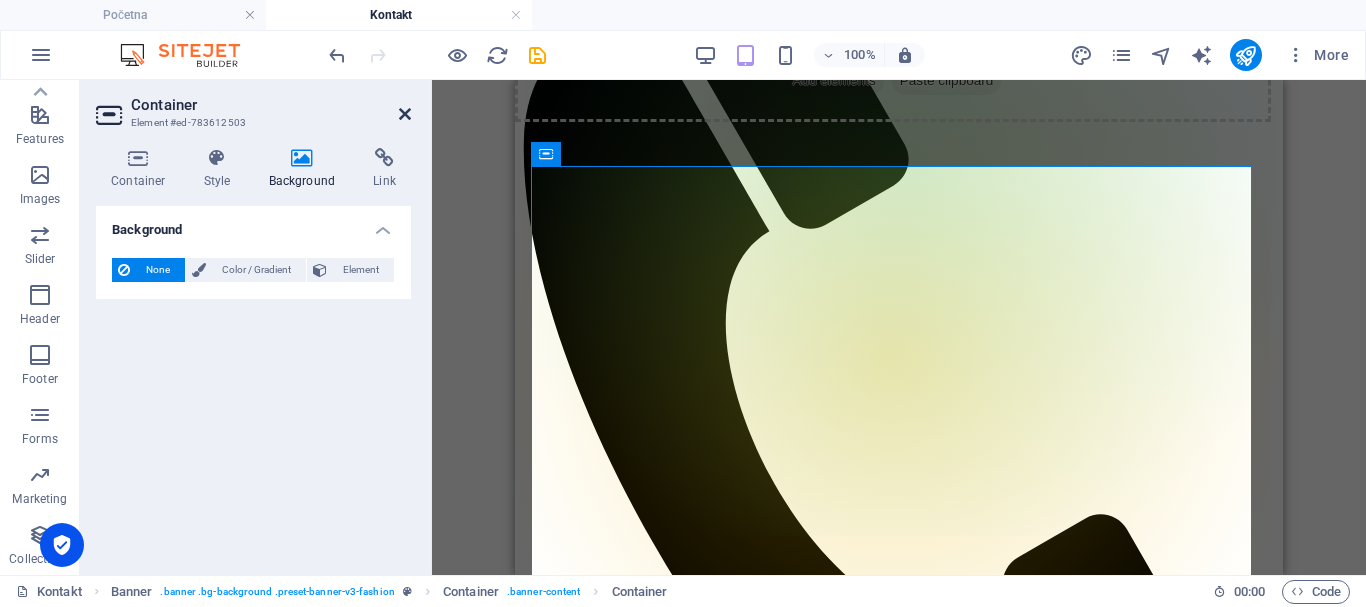 click at bounding box center [405, 114] 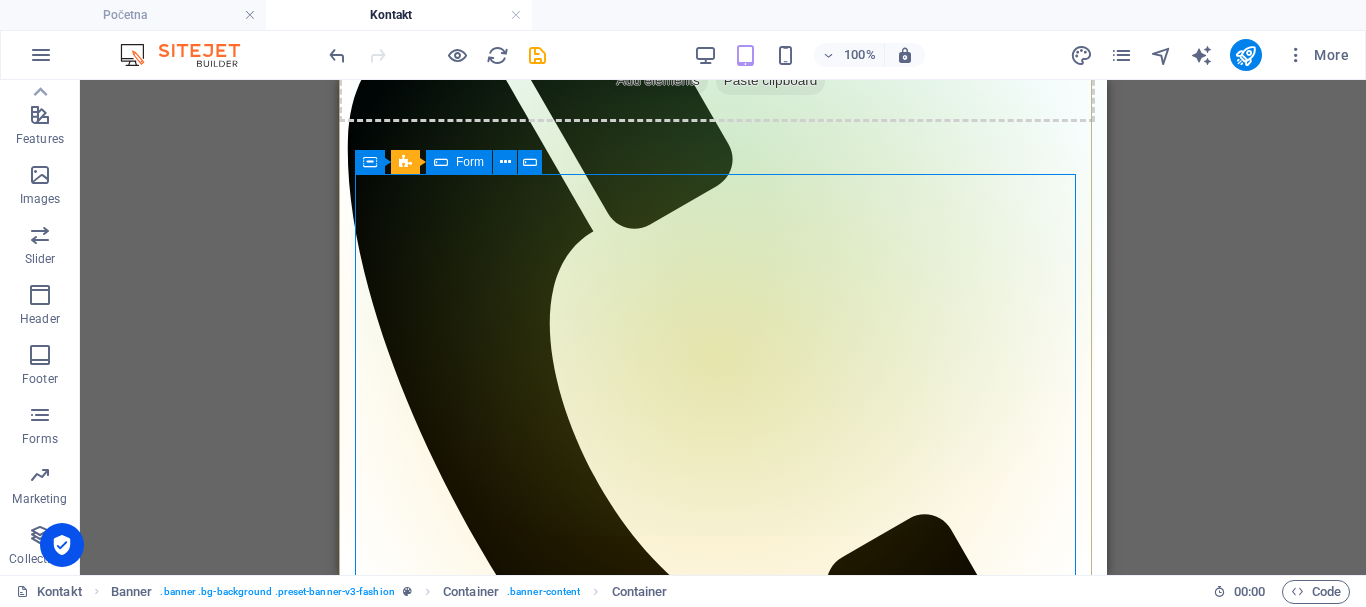 scroll, scrollTop: 200, scrollLeft: 0, axis: vertical 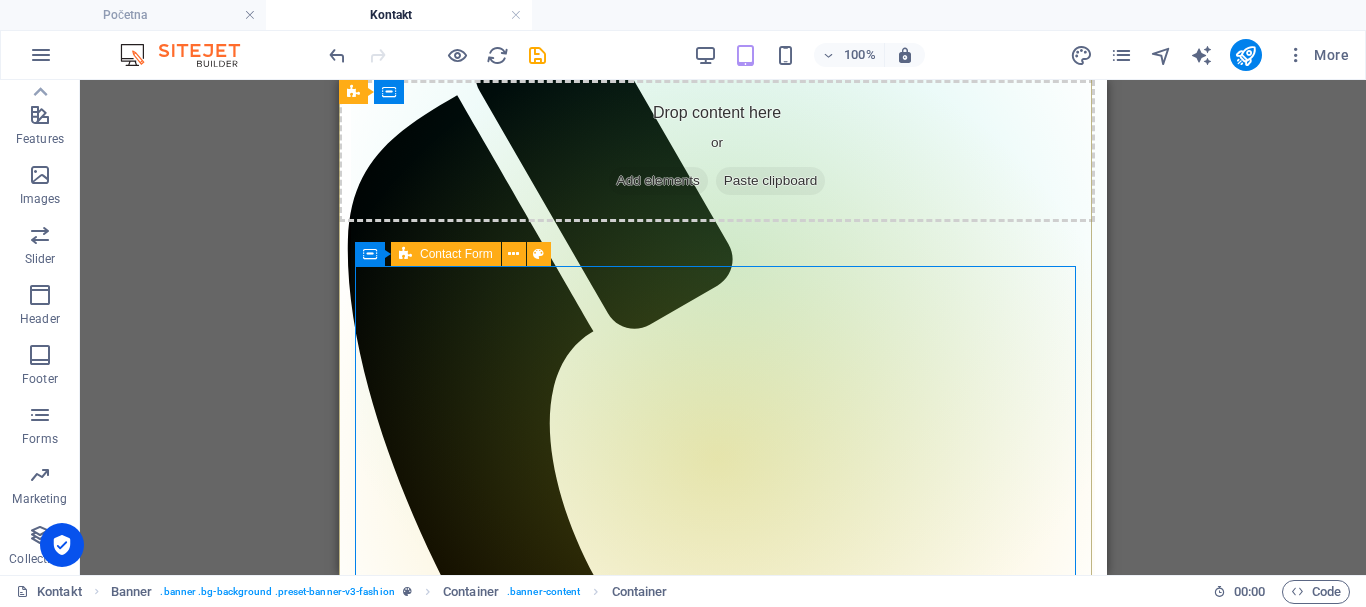 click on "Contact Form" at bounding box center (456, 254) 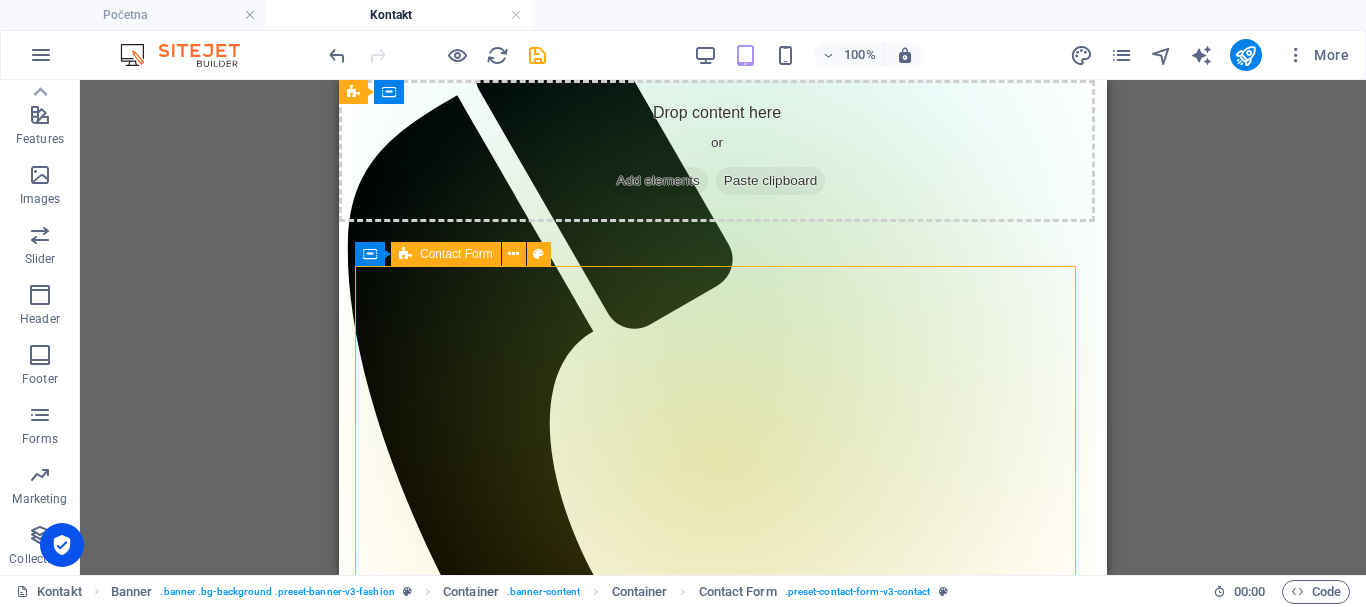 click on "Contact Form" at bounding box center (456, 254) 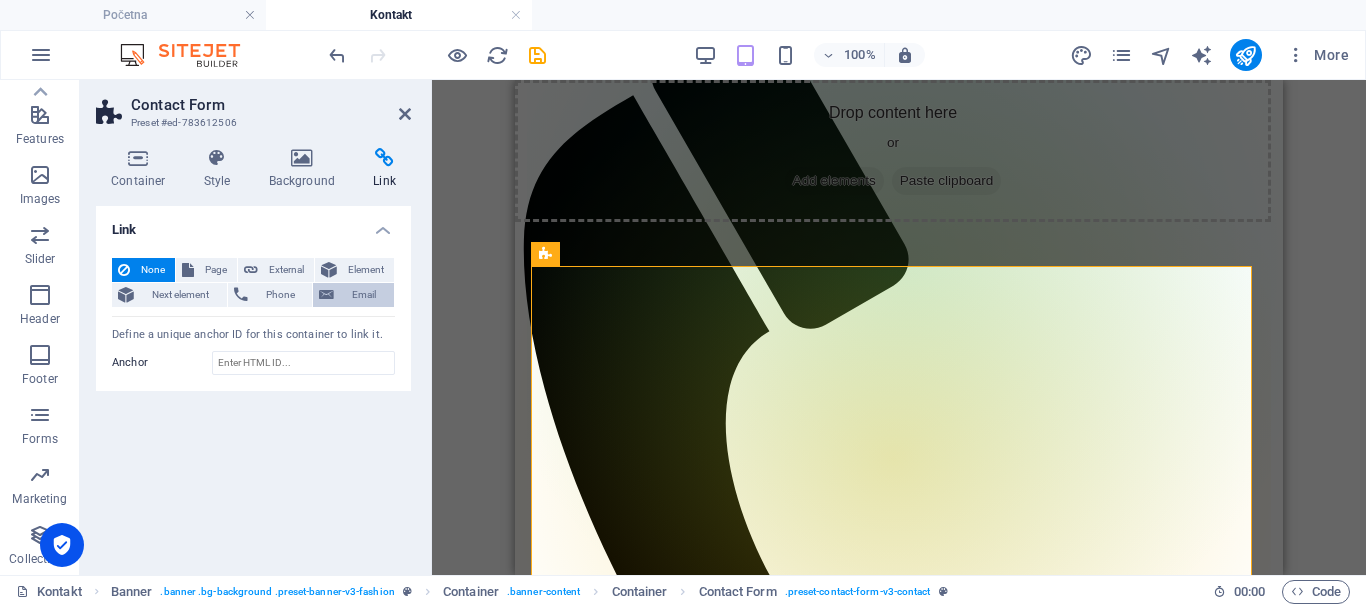 click on "Email" at bounding box center (364, 295) 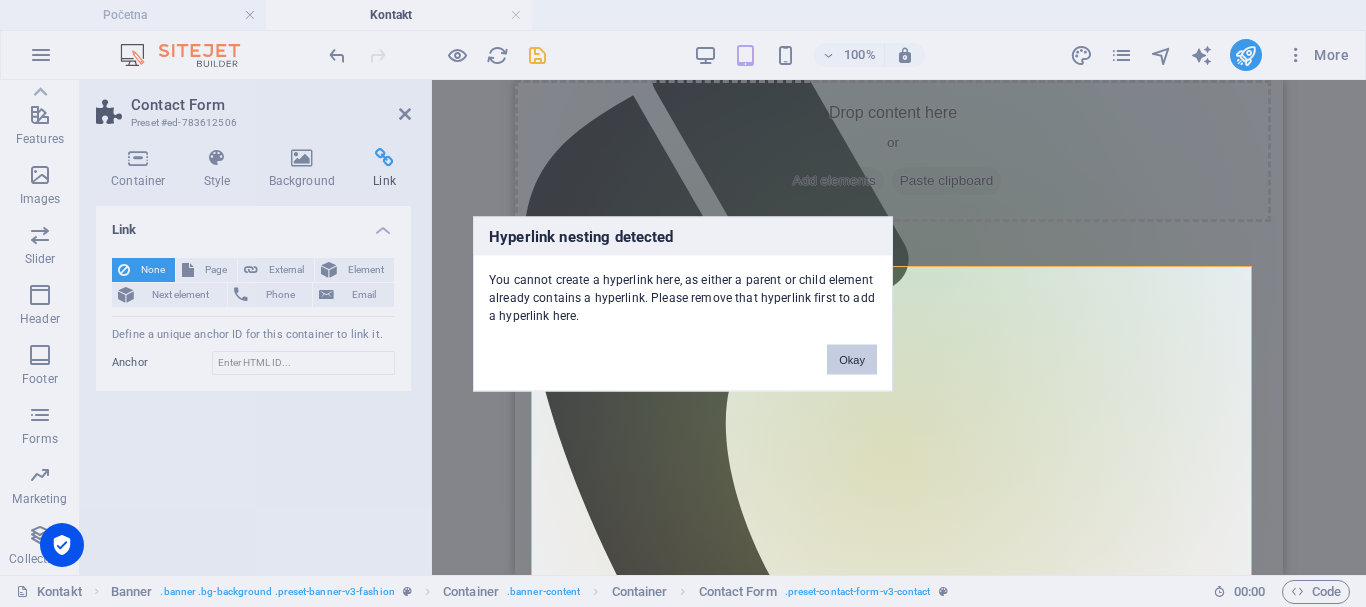 click on "Okay" at bounding box center [852, 359] 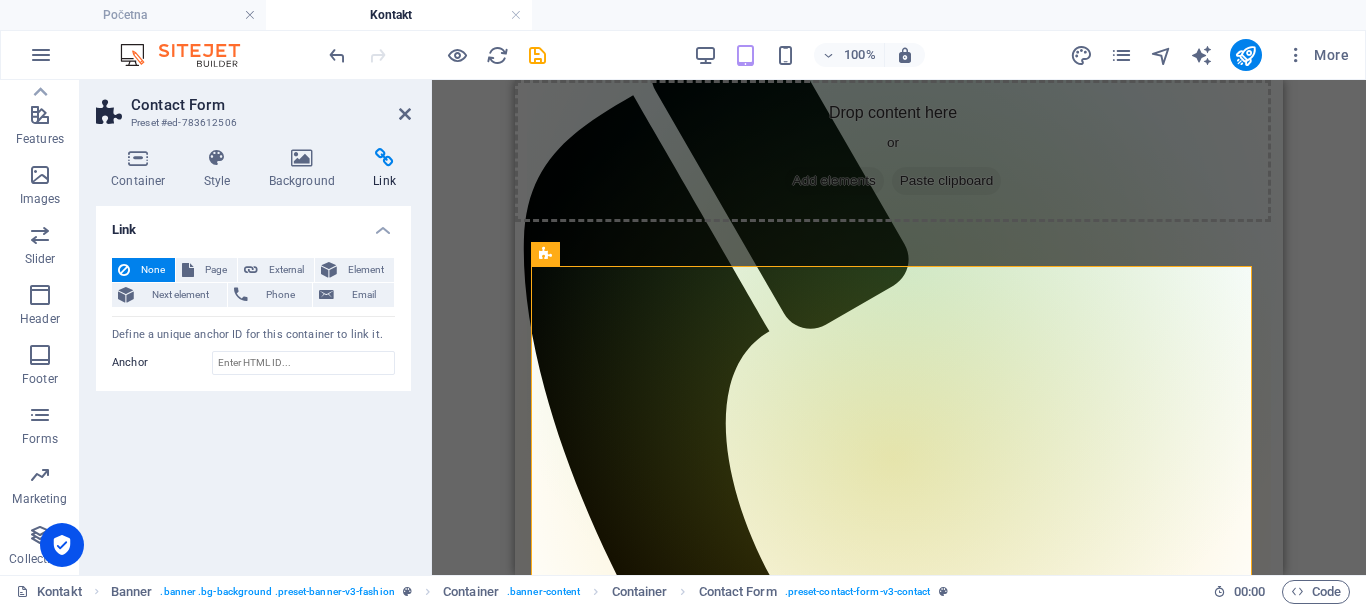 click at bounding box center (384, 158) 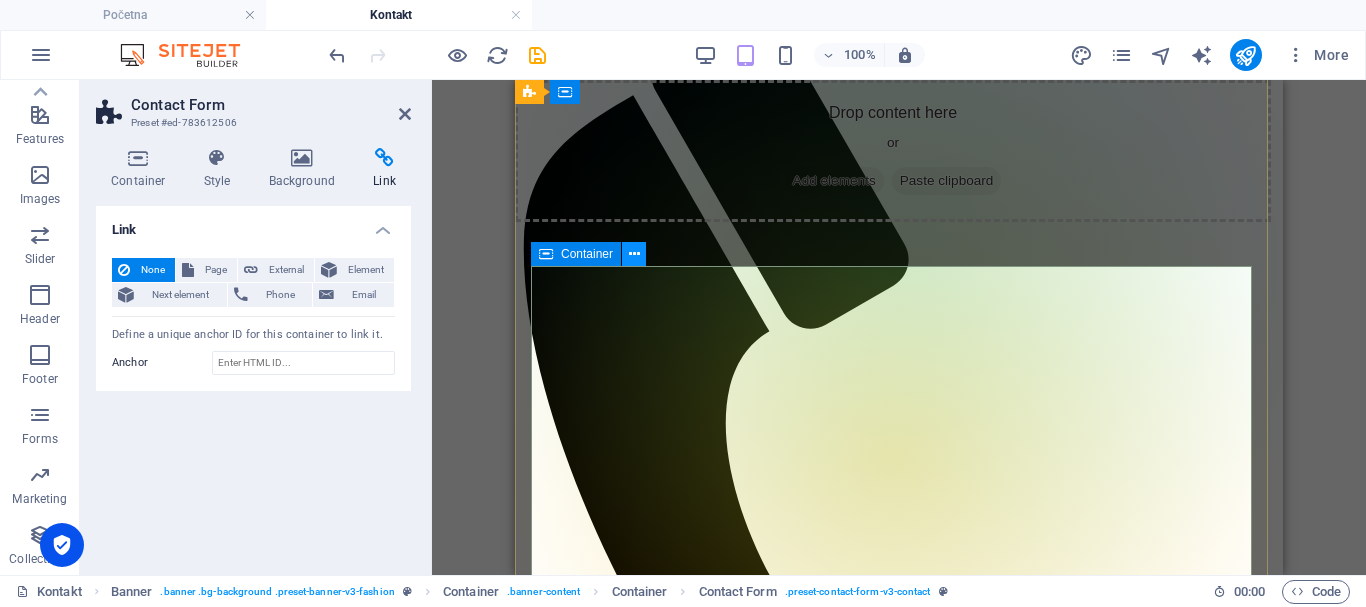 click at bounding box center [634, 254] 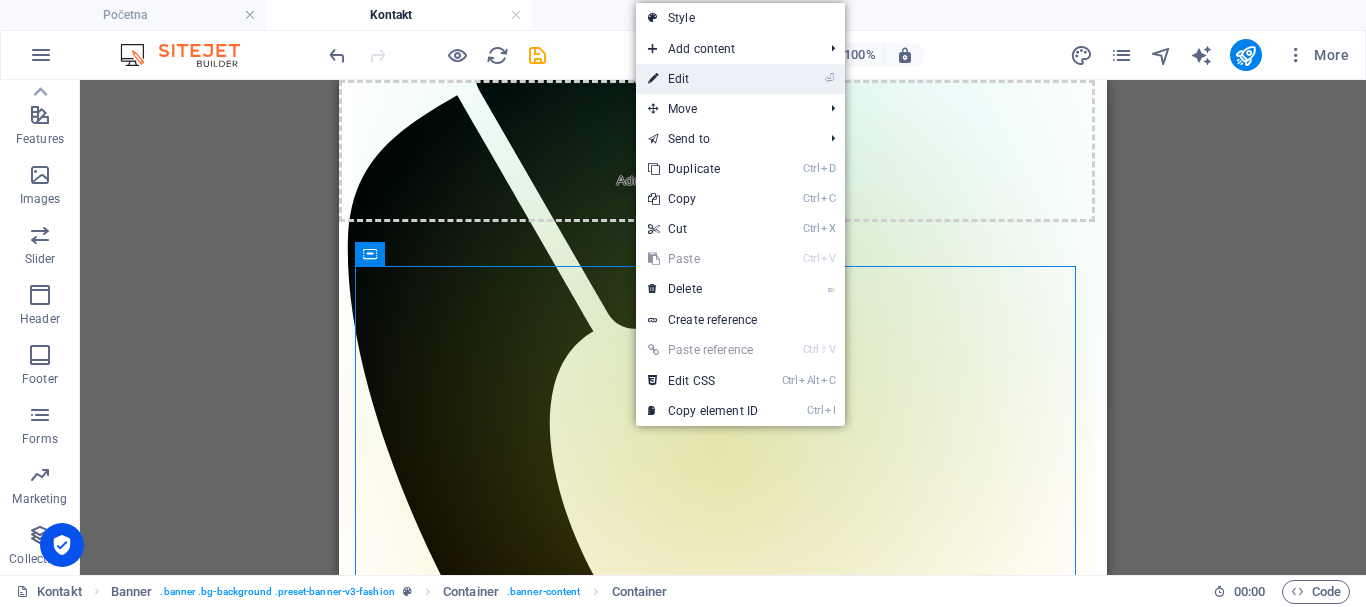 click on "⏎  Edit" at bounding box center (703, 79) 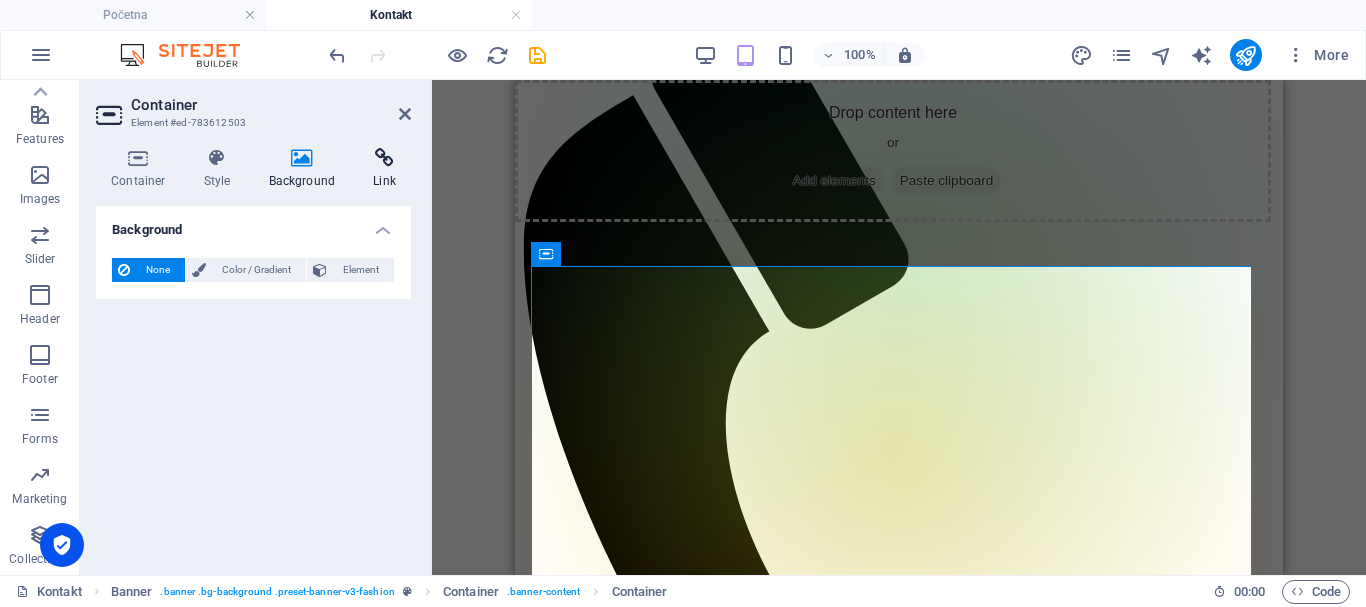 click at bounding box center [384, 158] 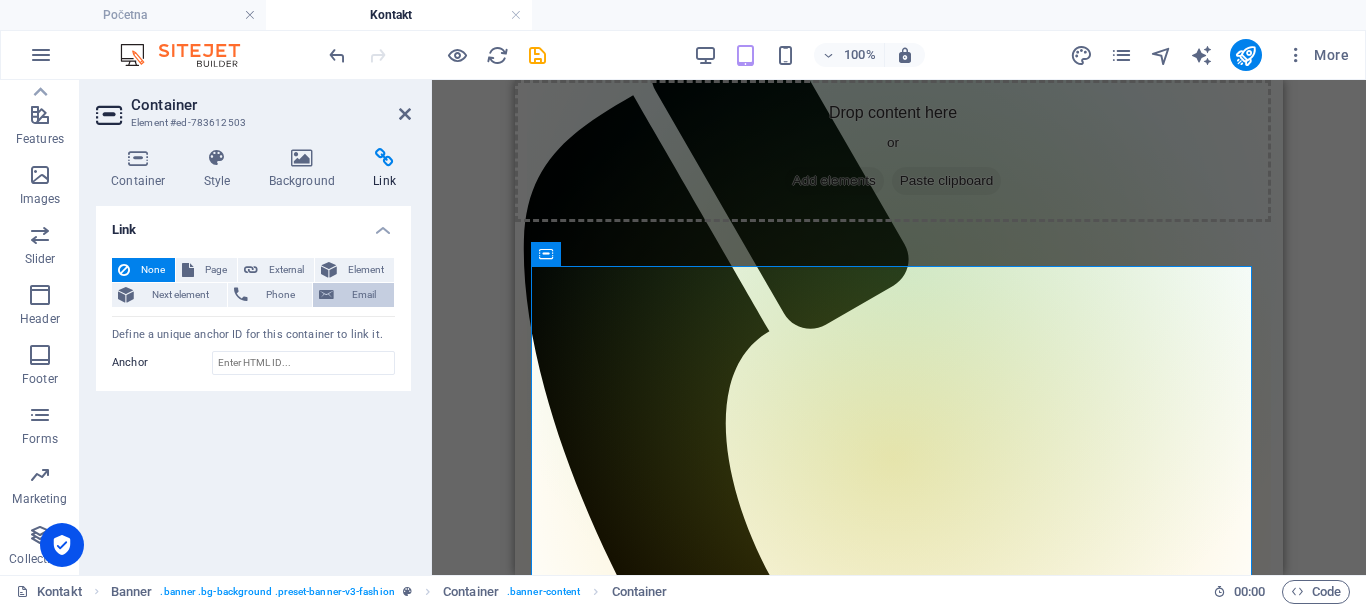 click on "Email" at bounding box center (364, 295) 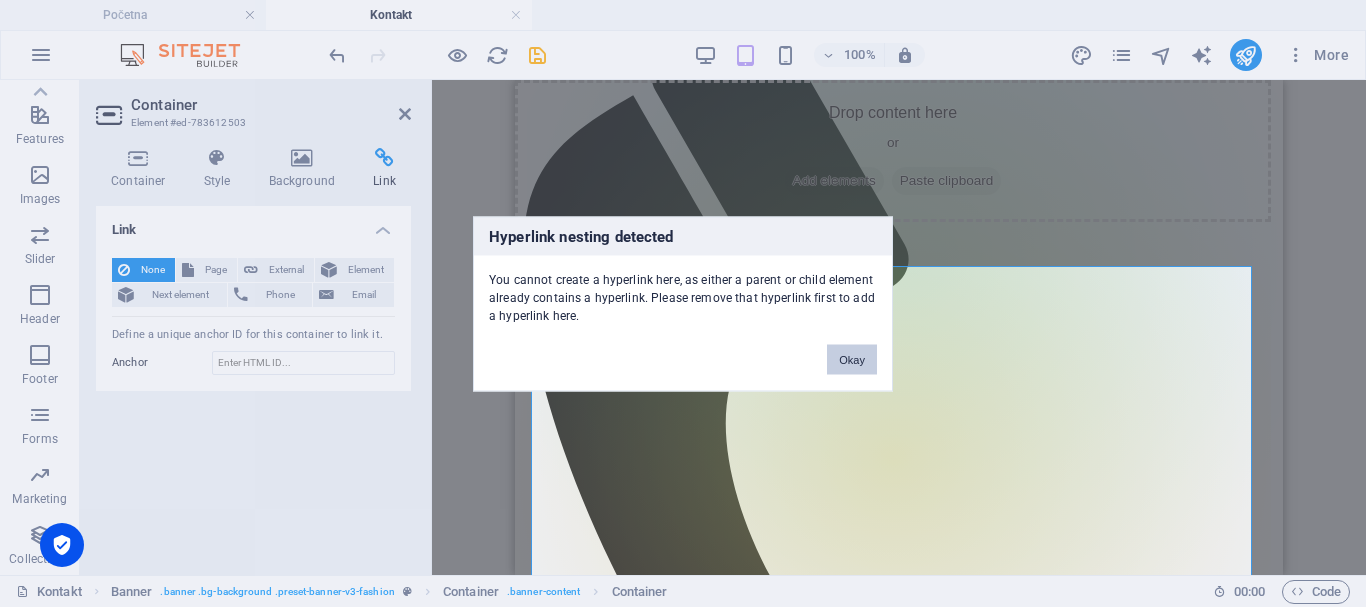 click on "Okay" at bounding box center (852, 359) 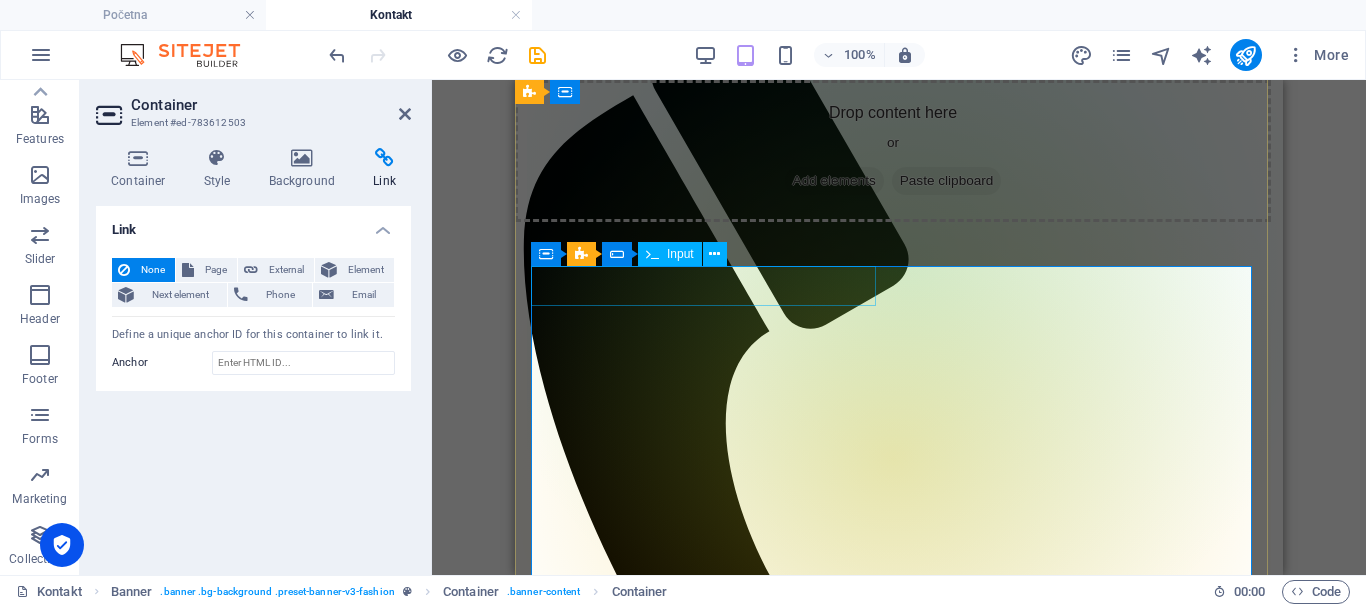 click on "Input" at bounding box center [670, 254] 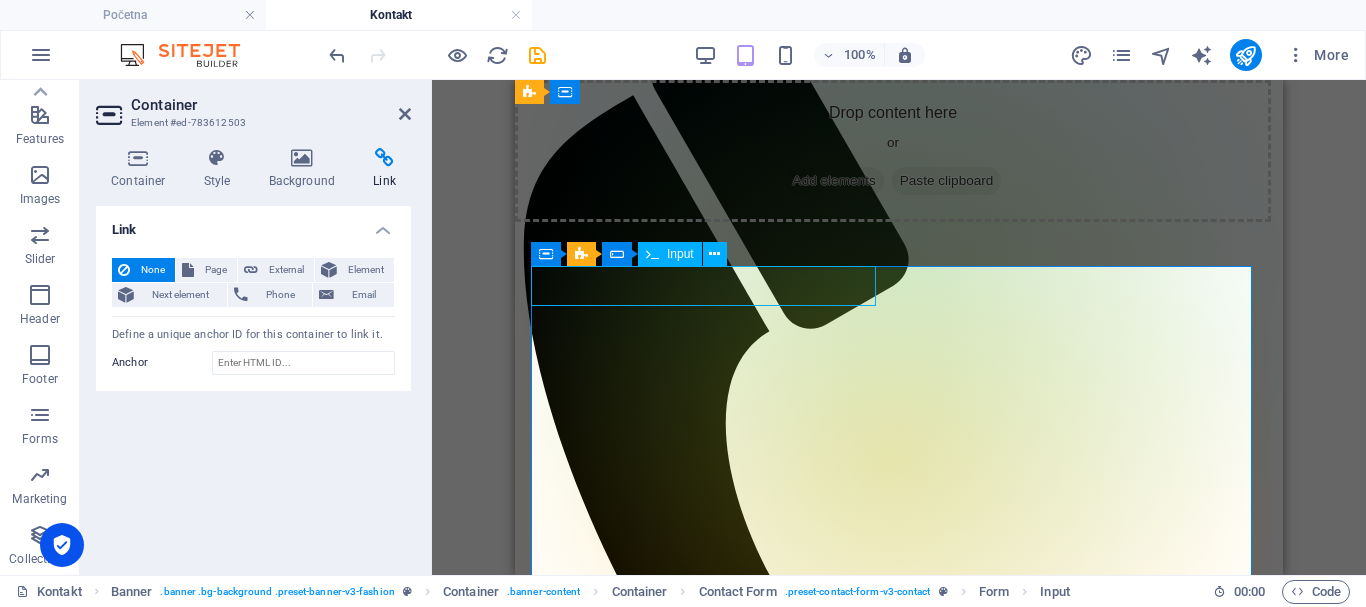 click on "Input" at bounding box center [670, 254] 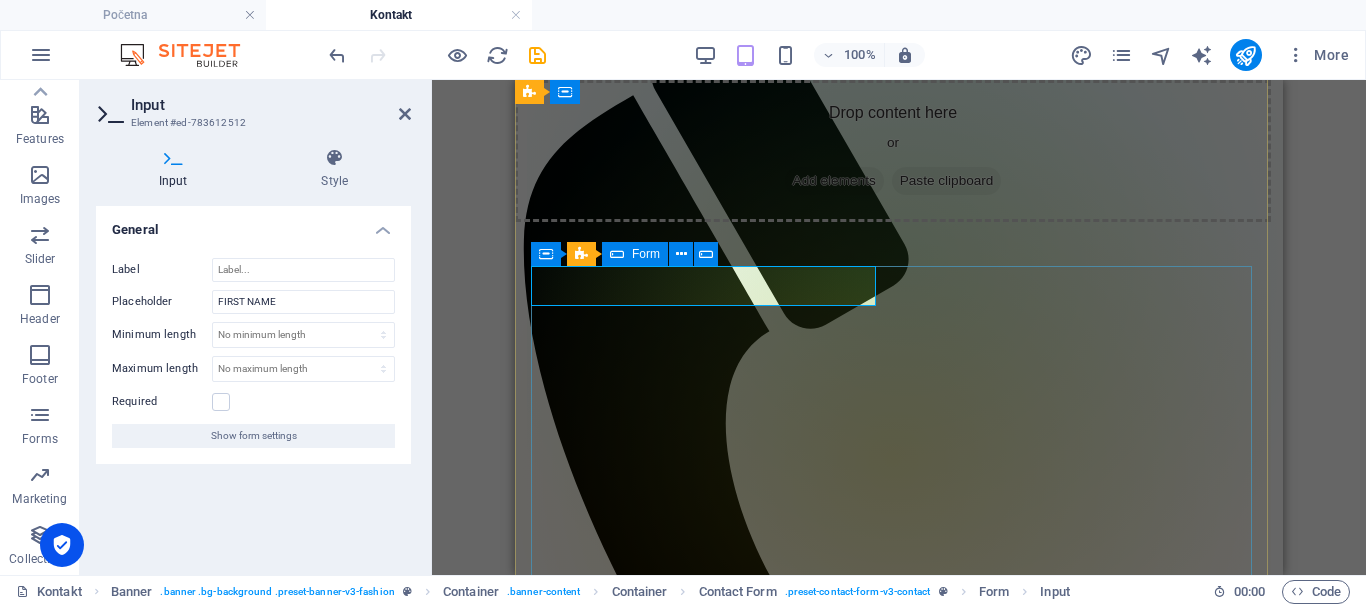 click at bounding box center [617, 254] 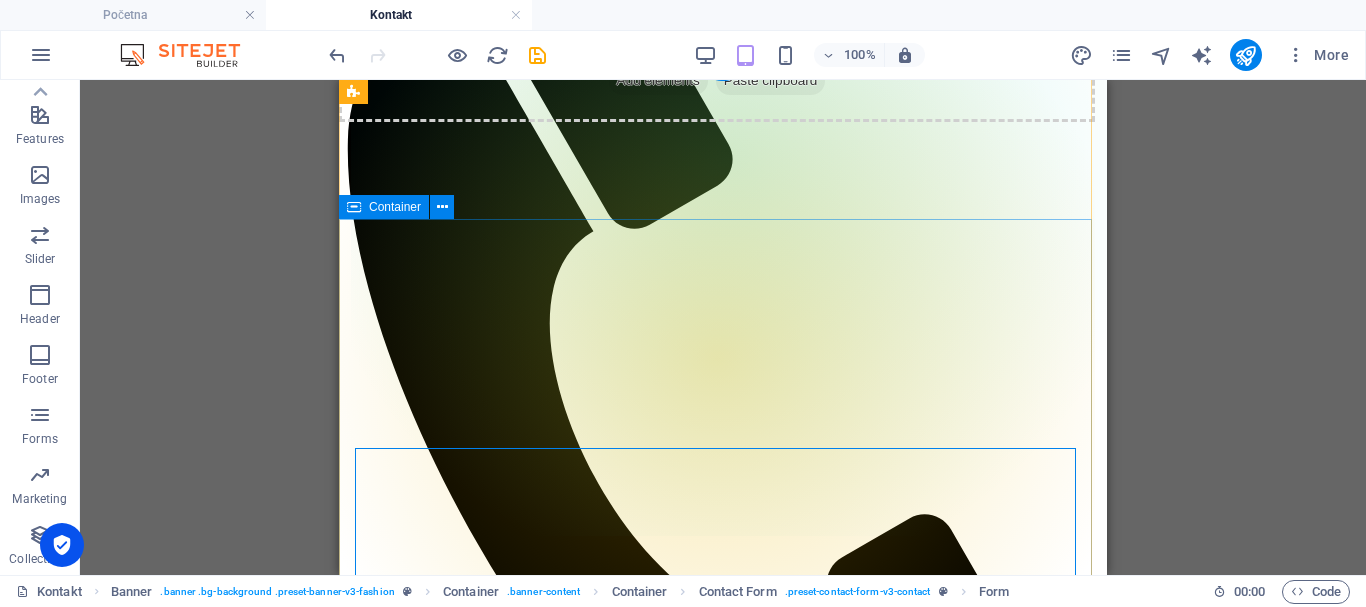 scroll, scrollTop: 0, scrollLeft: 0, axis: both 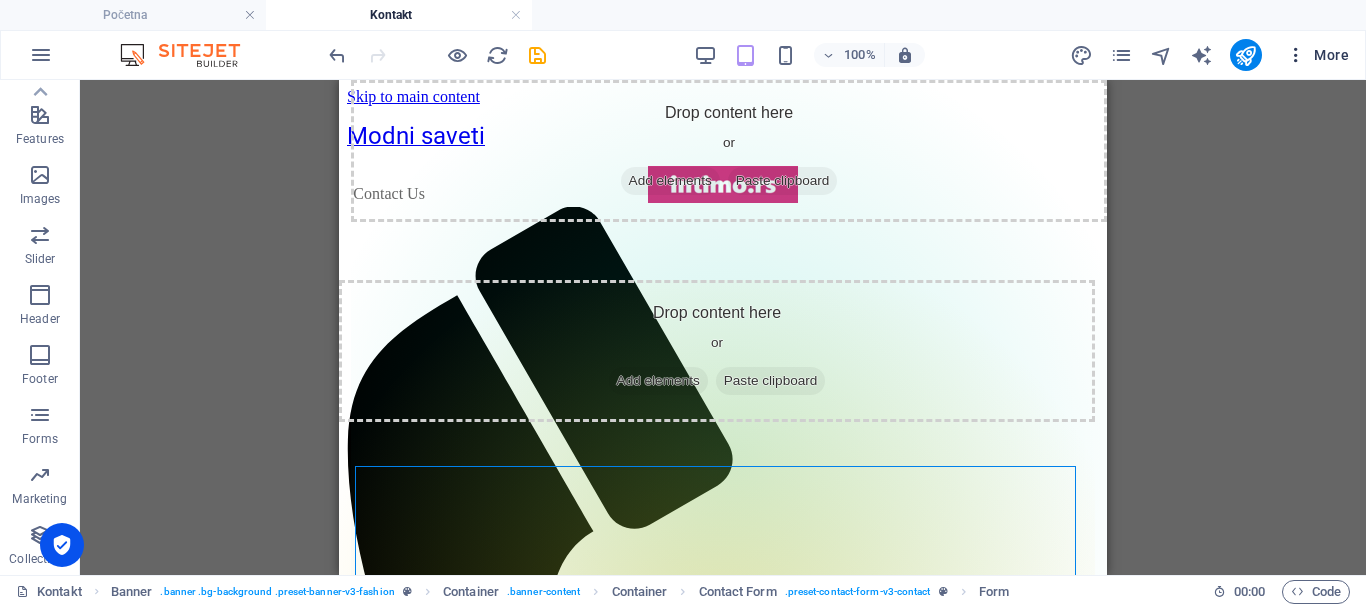 click at bounding box center [1296, 55] 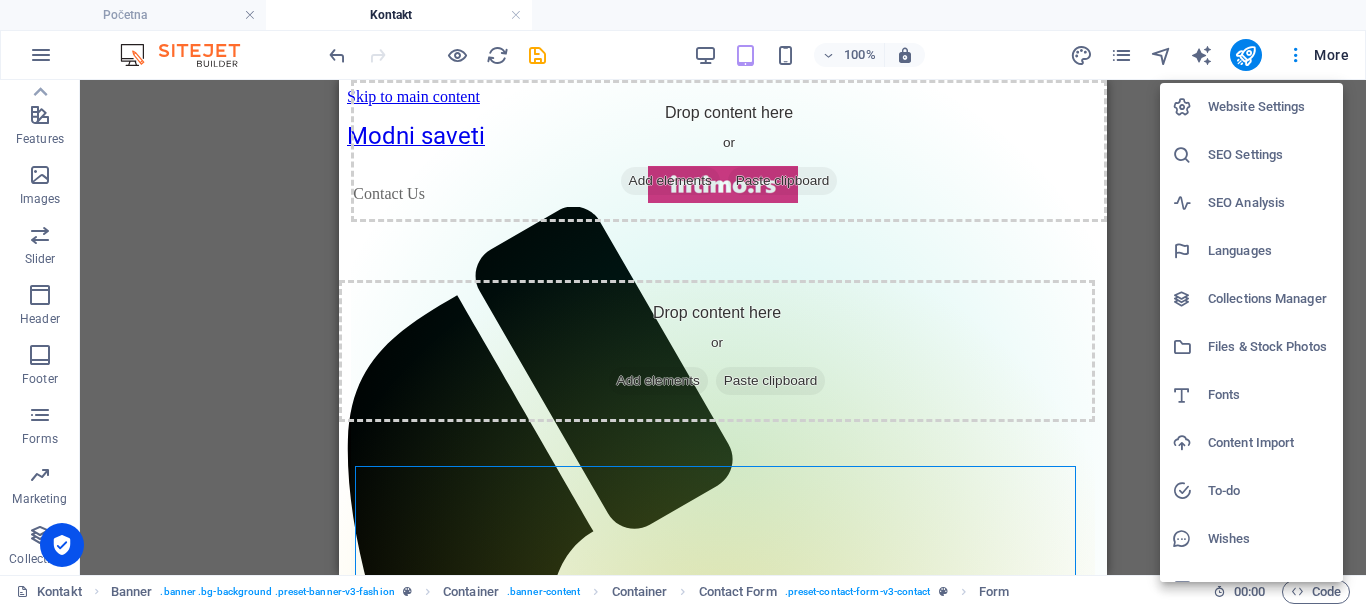 click on "Website Settings" at bounding box center [1269, 107] 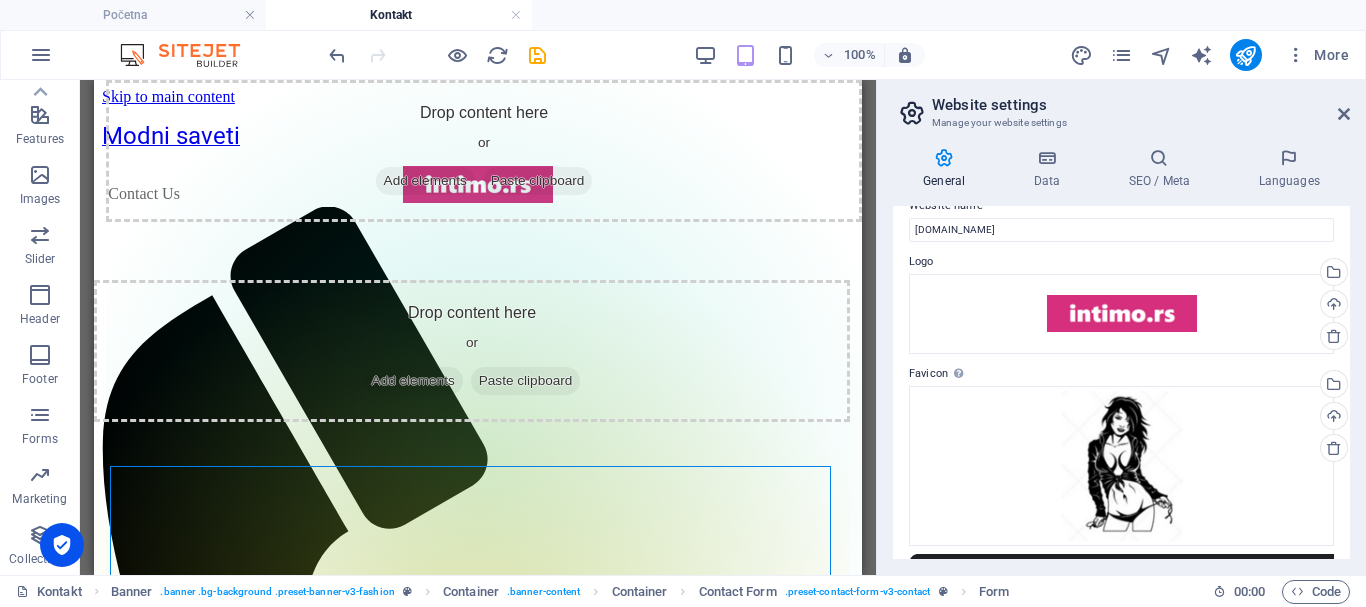 scroll, scrollTop: 0, scrollLeft: 0, axis: both 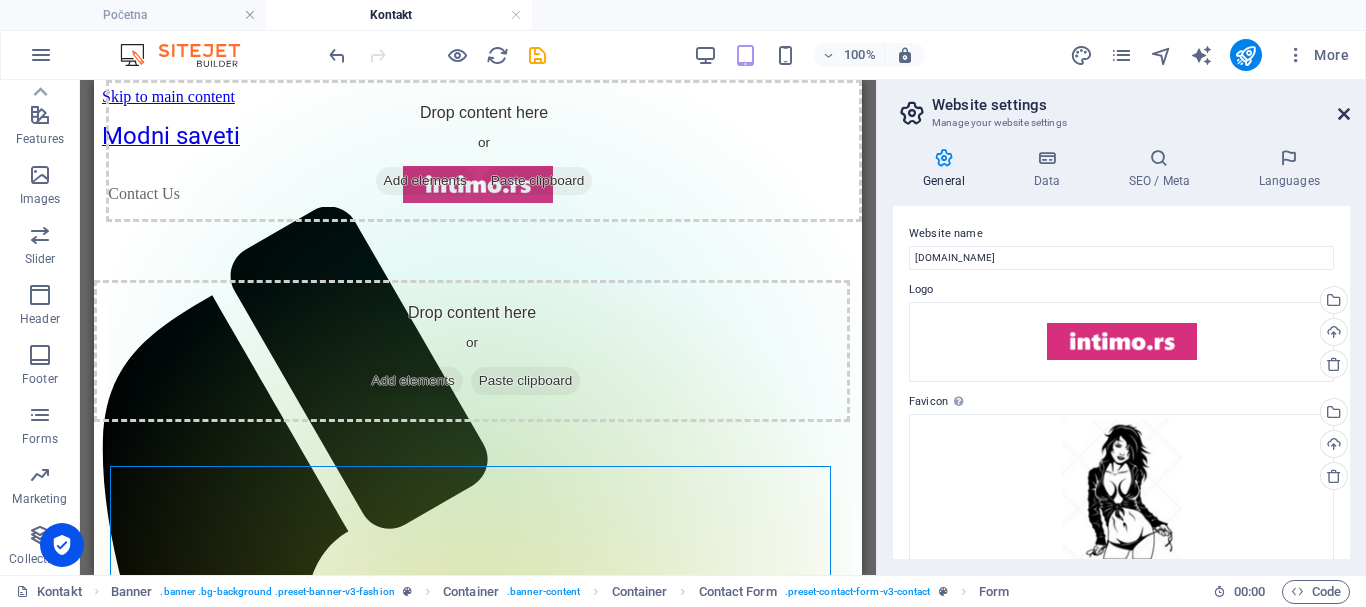 click at bounding box center (1344, 114) 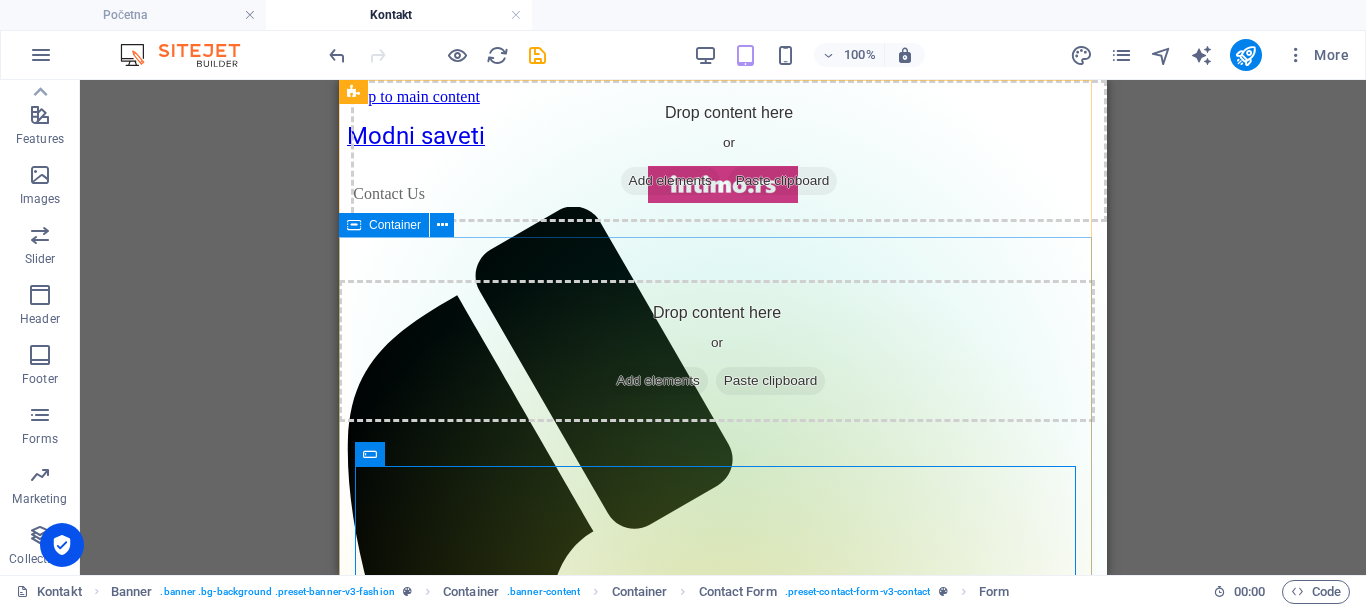 click at bounding box center (354, 225) 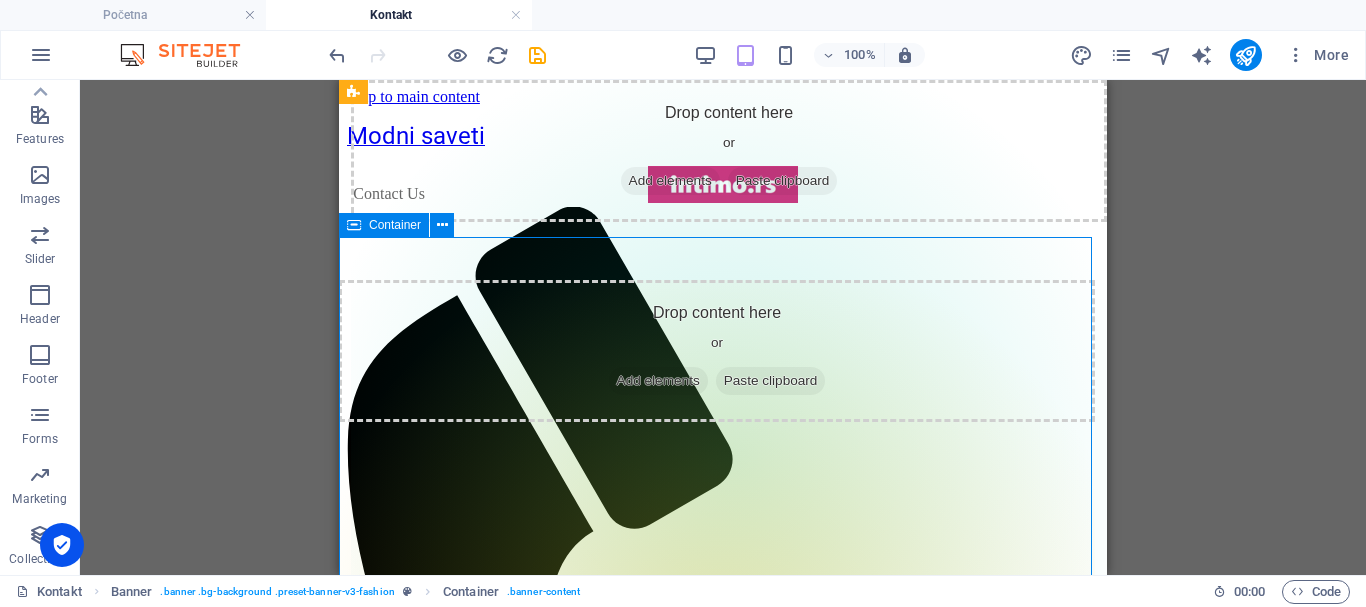 click at bounding box center (354, 225) 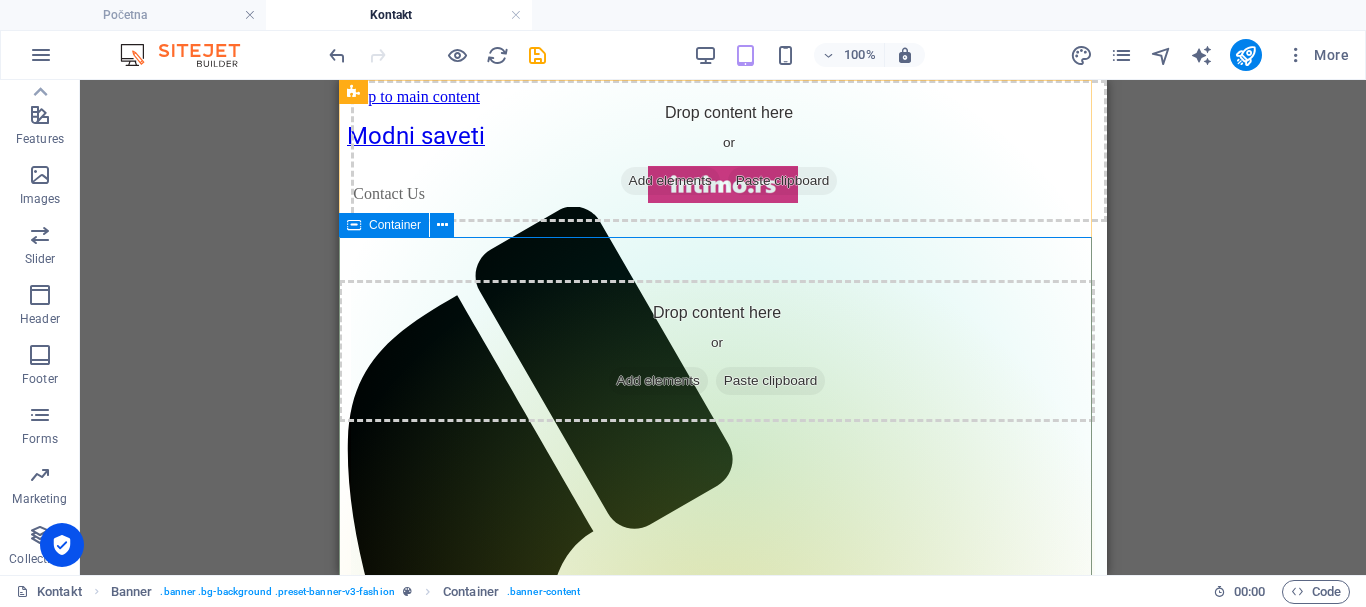 click at bounding box center (354, 225) 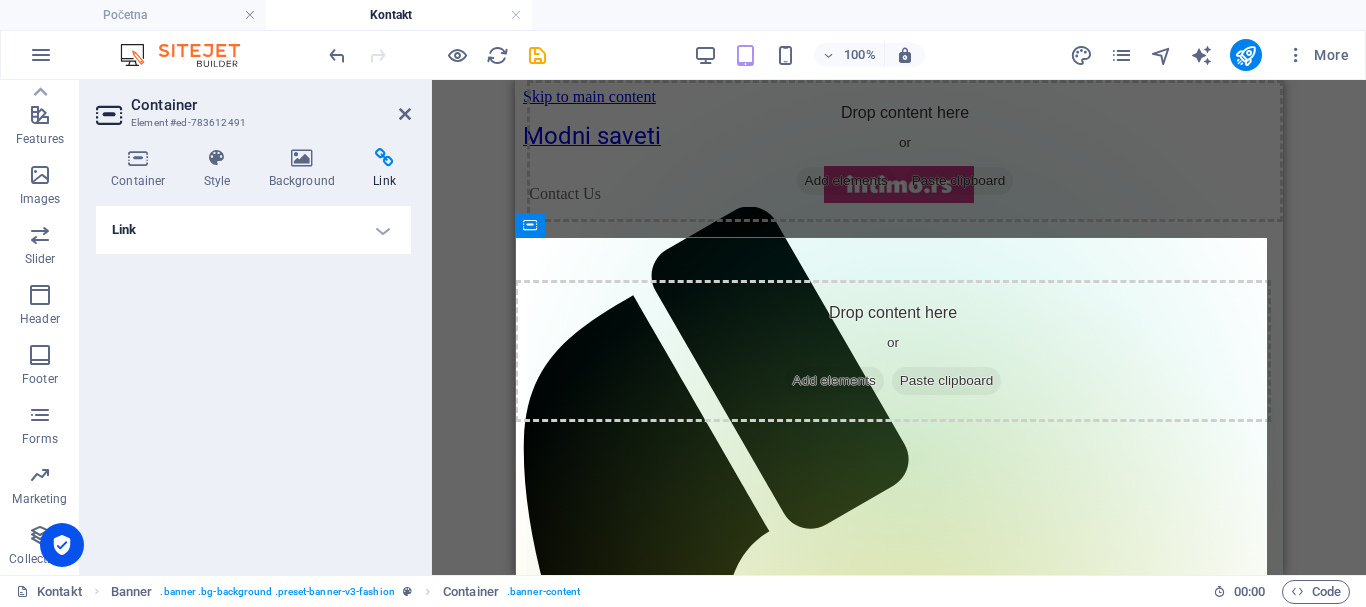 click on "Link" at bounding box center (253, 230) 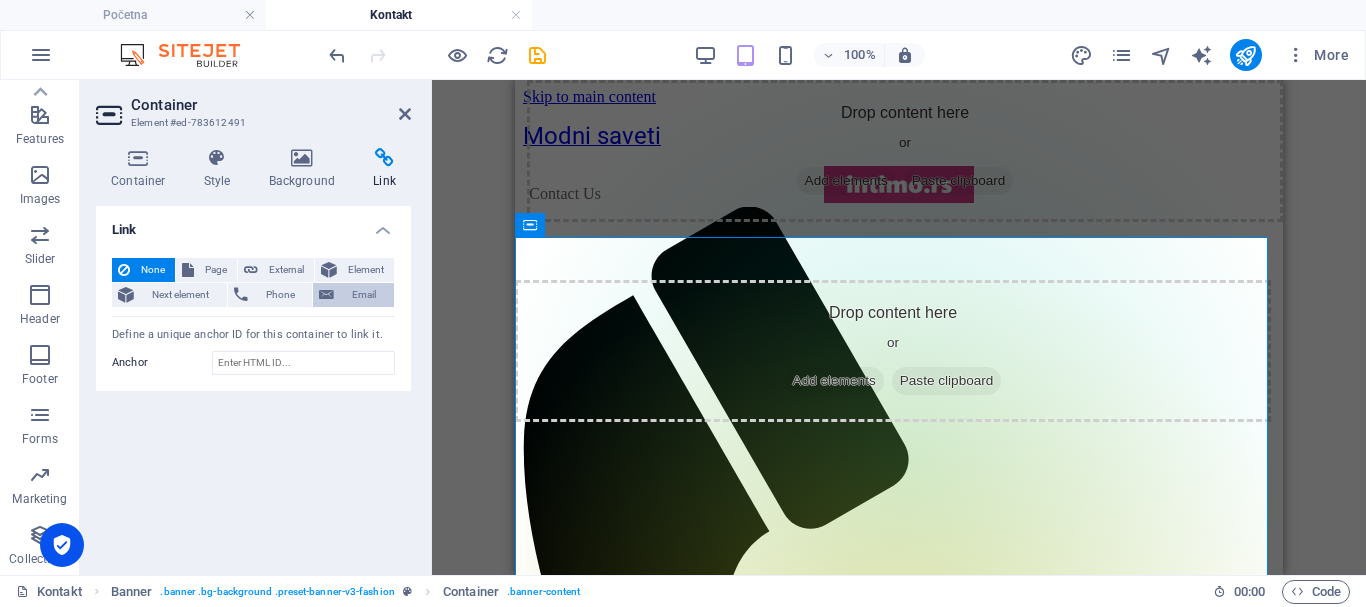 click on "Email" at bounding box center [364, 295] 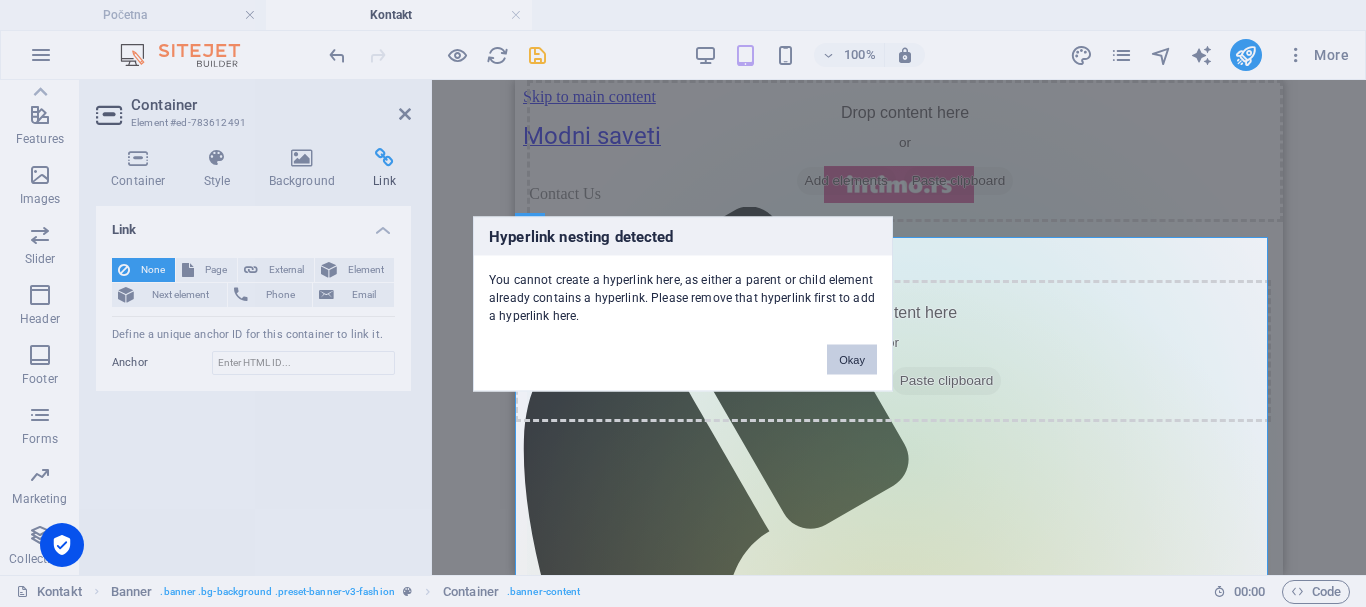 drag, startPoint x: 847, startPoint y: 357, endPoint x: 332, endPoint y: 277, distance: 521.1766 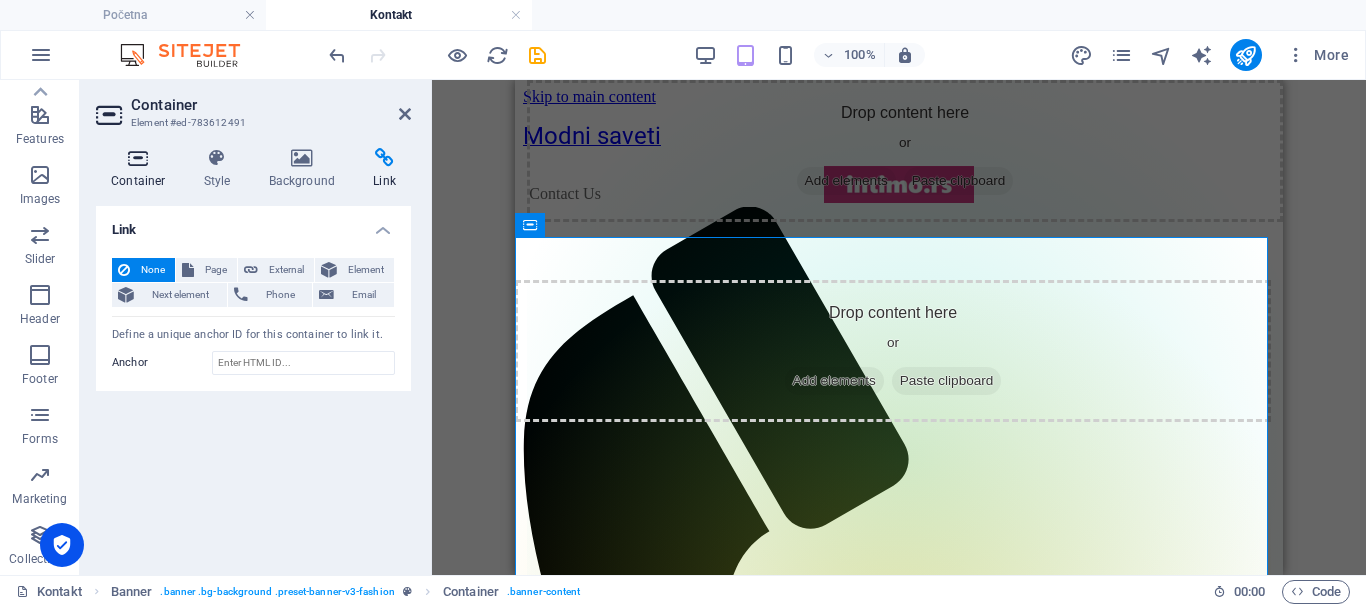 click at bounding box center [138, 158] 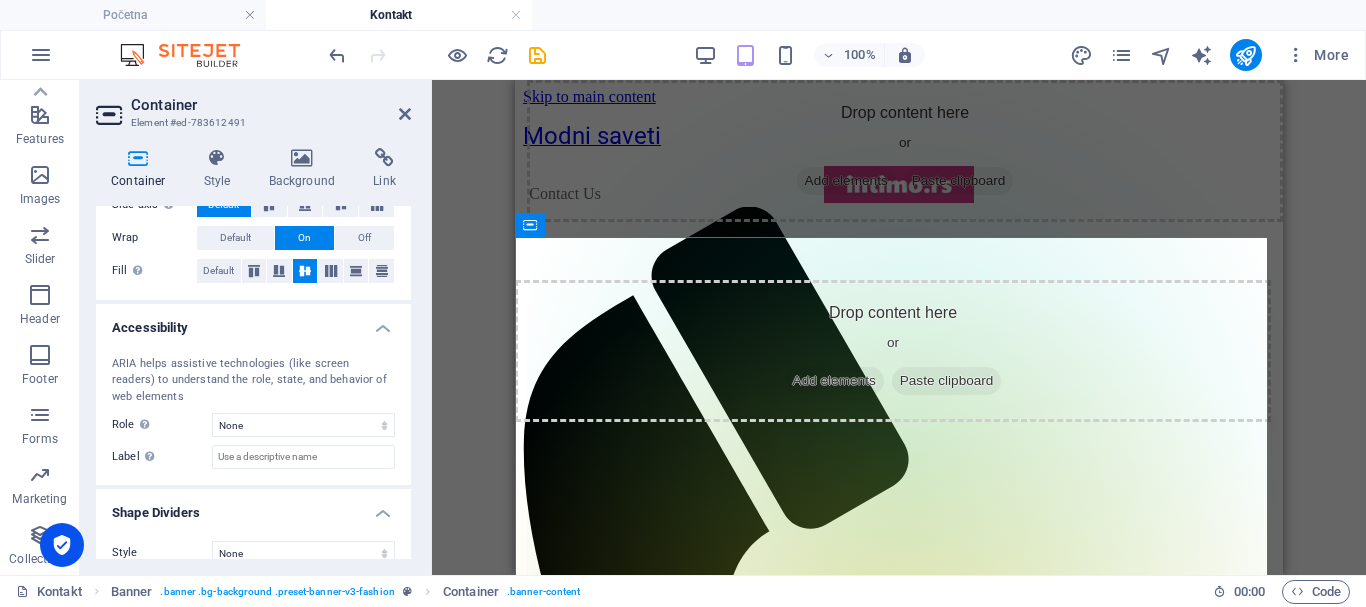 scroll, scrollTop: 422, scrollLeft: 0, axis: vertical 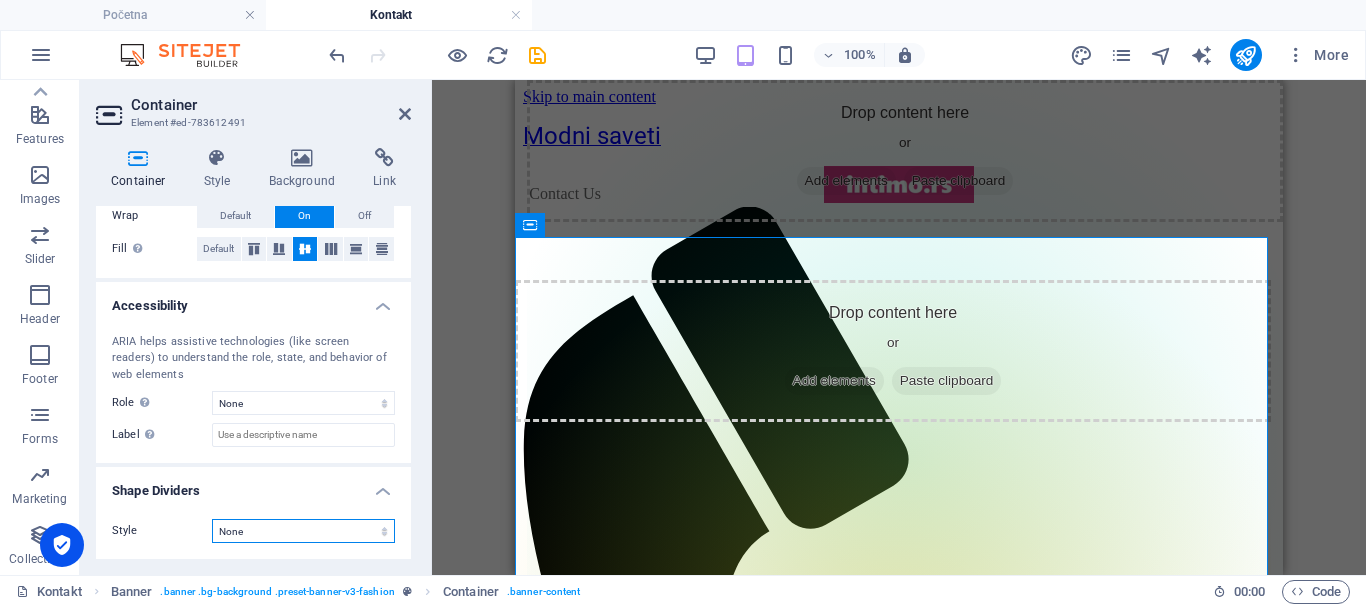 click on "None Triangle Square Diagonal Polygon 1 Polygon 2 Zigzag Multiple Zigzags Waves Multiple Waves Half Circle Circle Circle Shadow Blocks Hexagons Clouds Multiple Clouds Fan Pyramids Book Paint Drip Fire Shredded Paper Arrow" at bounding box center [303, 531] 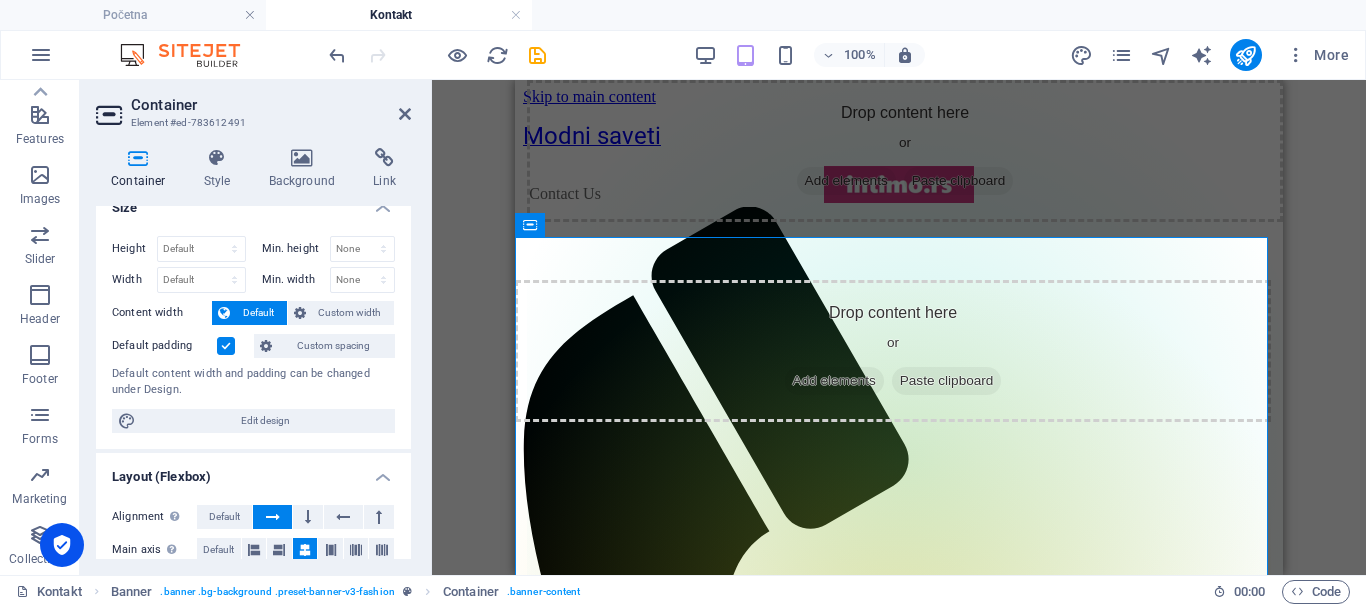scroll, scrollTop: 0, scrollLeft: 0, axis: both 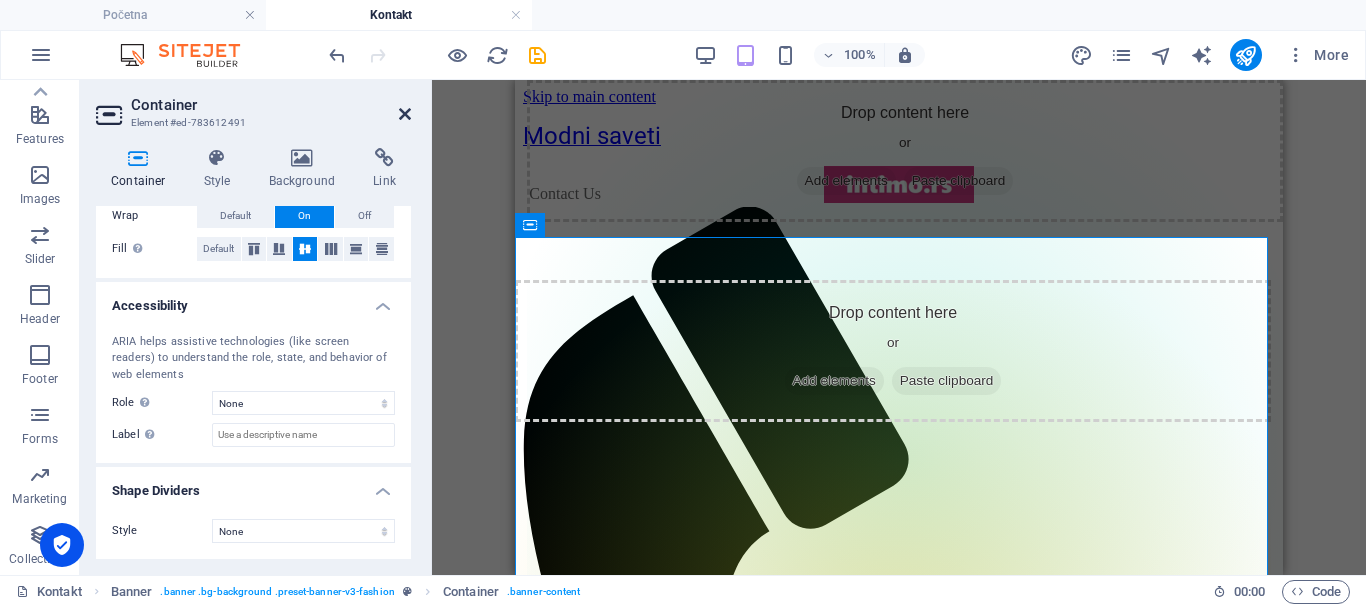 drag, startPoint x: 403, startPoint y: 110, endPoint x: 215, endPoint y: 187, distance: 203.15758 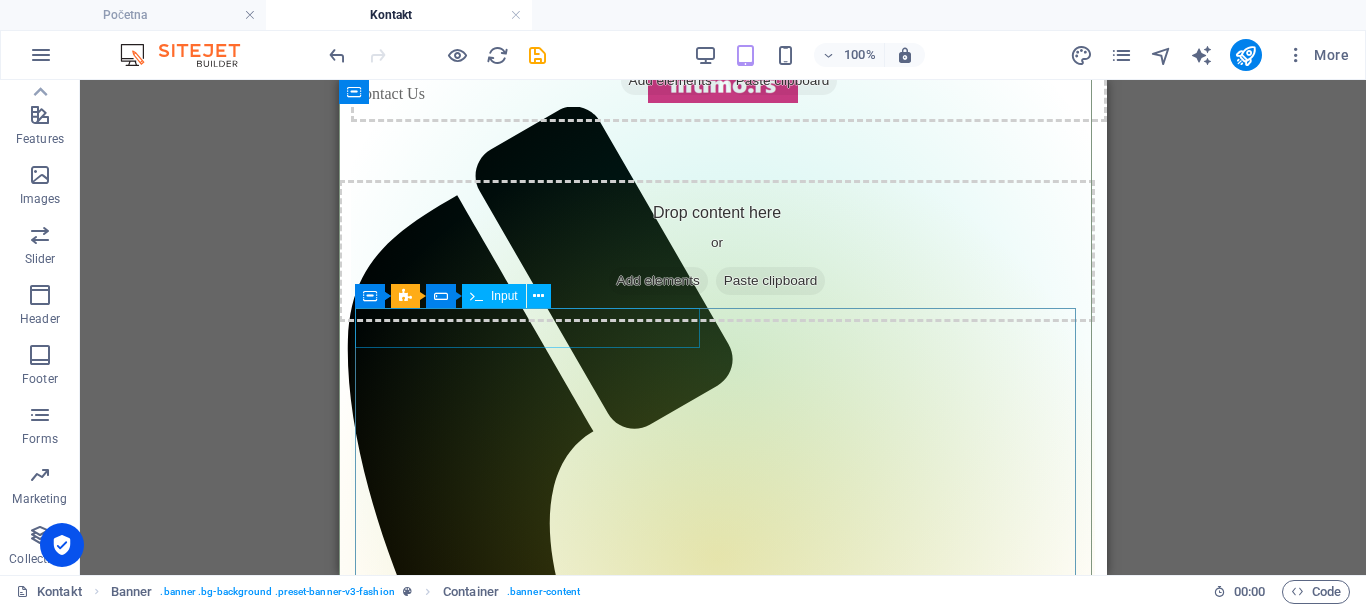 scroll, scrollTop: 200, scrollLeft: 0, axis: vertical 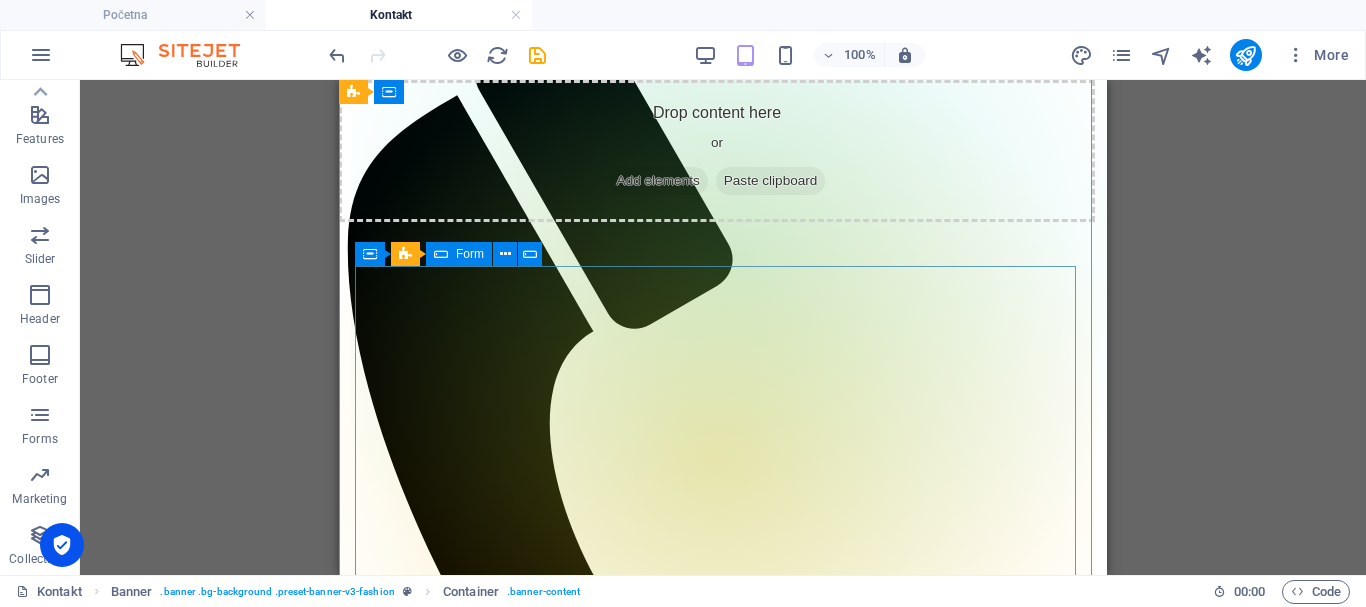 click at bounding box center [441, 254] 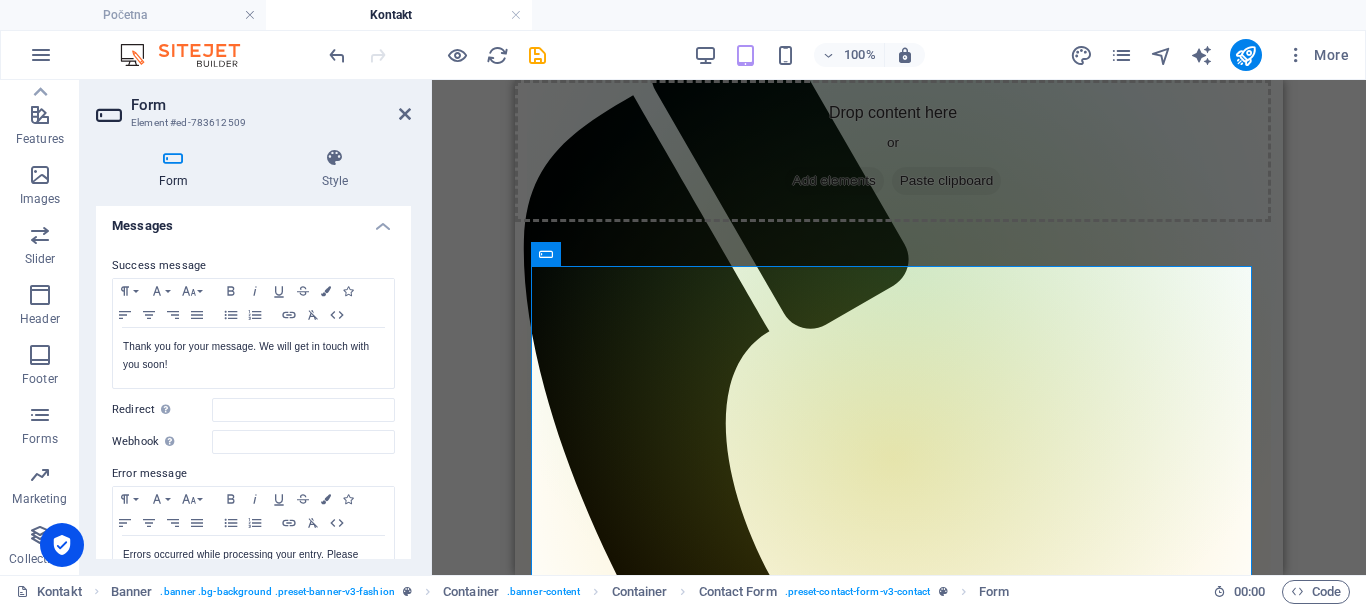 scroll, scrollTop: 0, scrollLeft: 0, axis: both 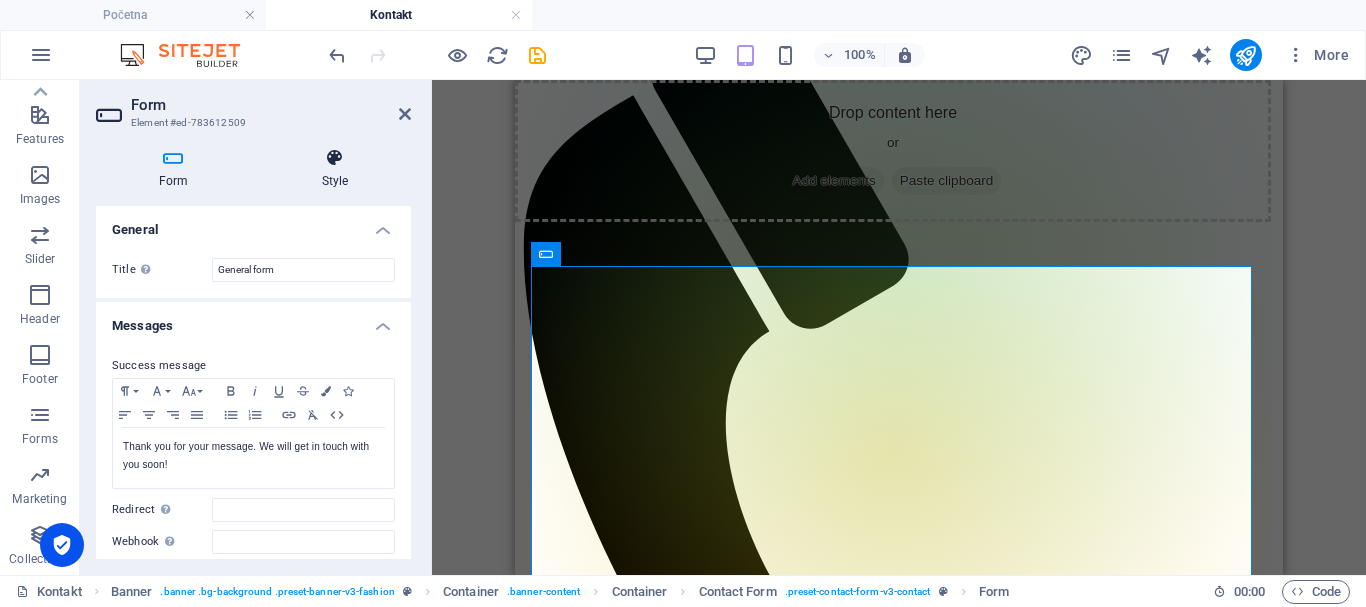 click at bounding box center (335, 158) 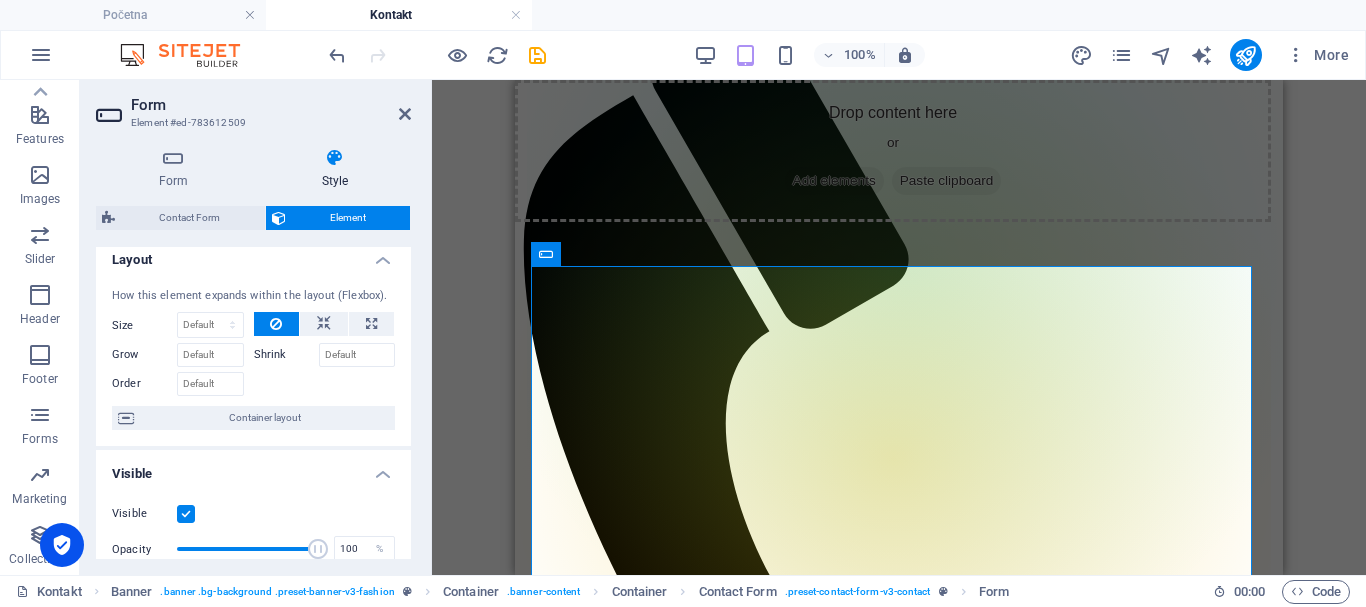 scroll, scrollTop: 0, scrollLeft: 0, axis: both 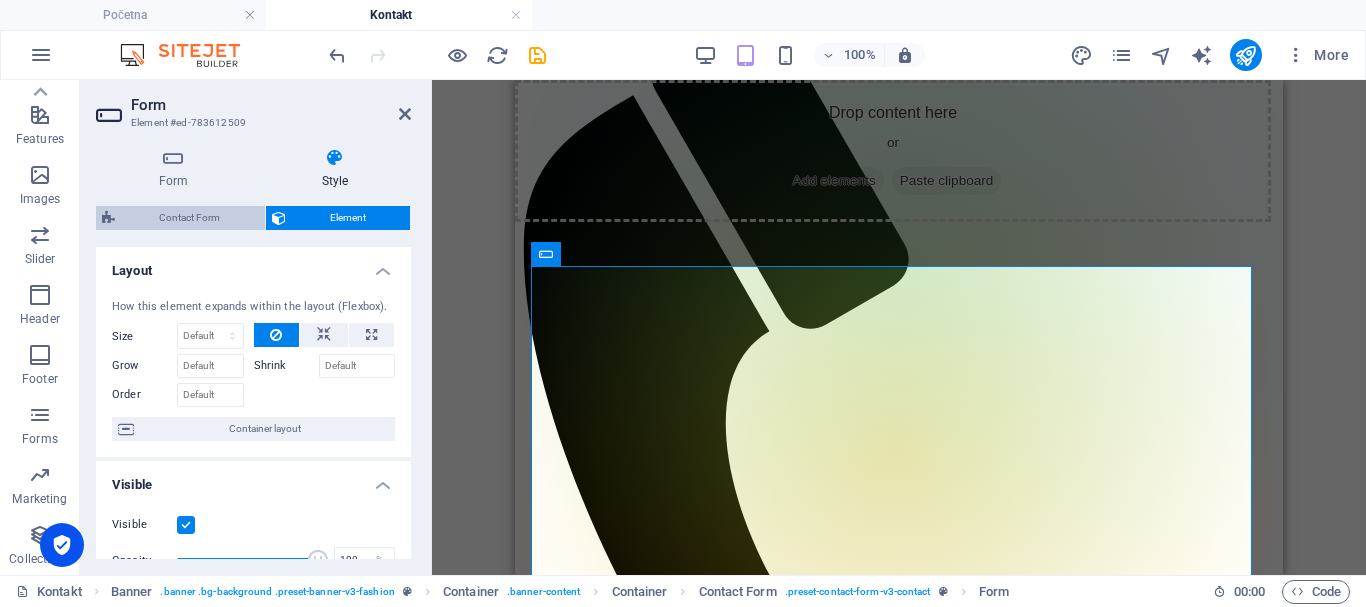 click on "Contact Form" at bounding box center [190, 218] 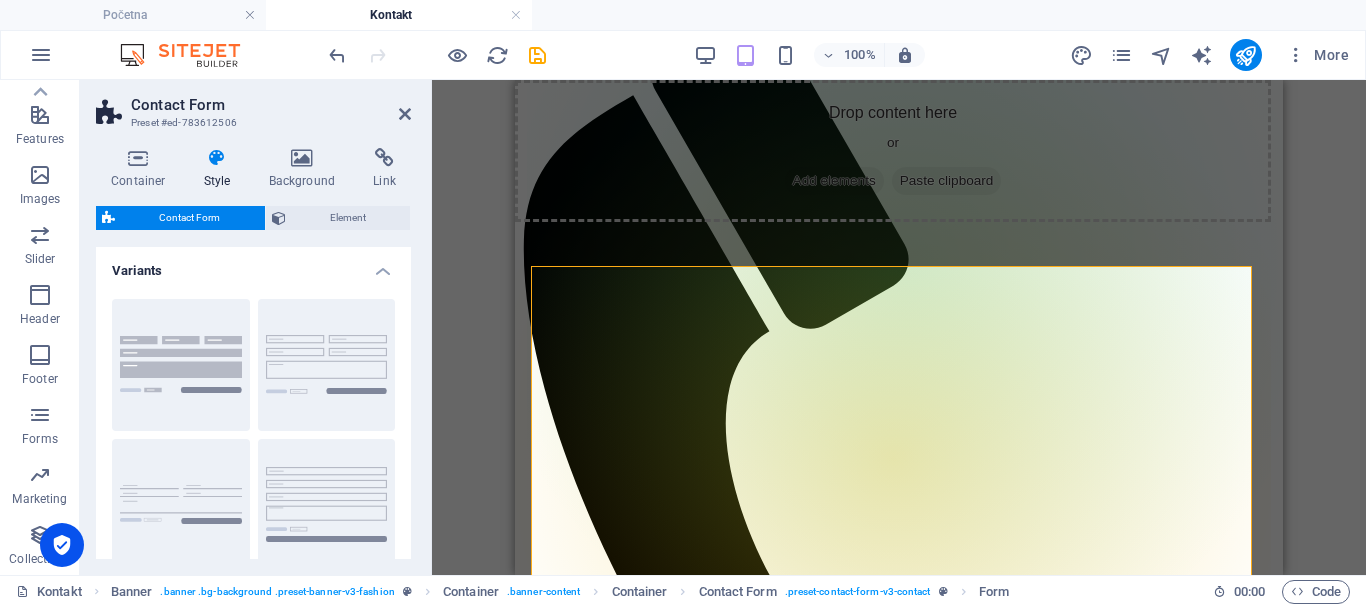 click at bounding box center (138, 158) 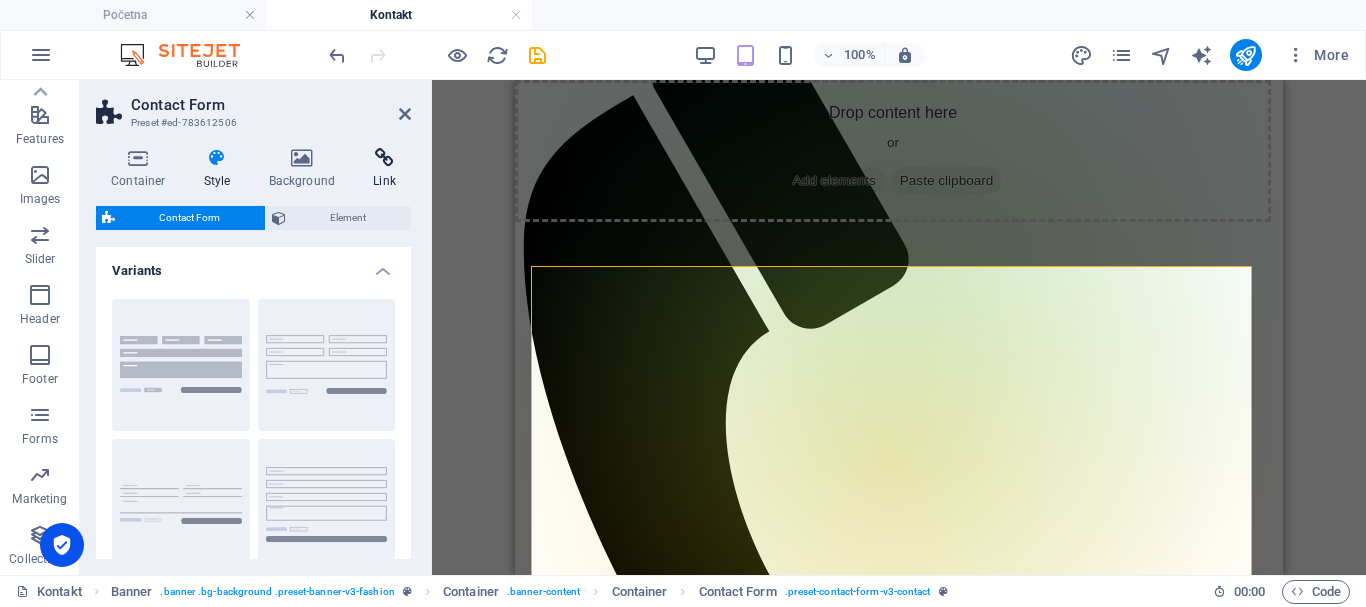 click at bounding box center [384, 158] 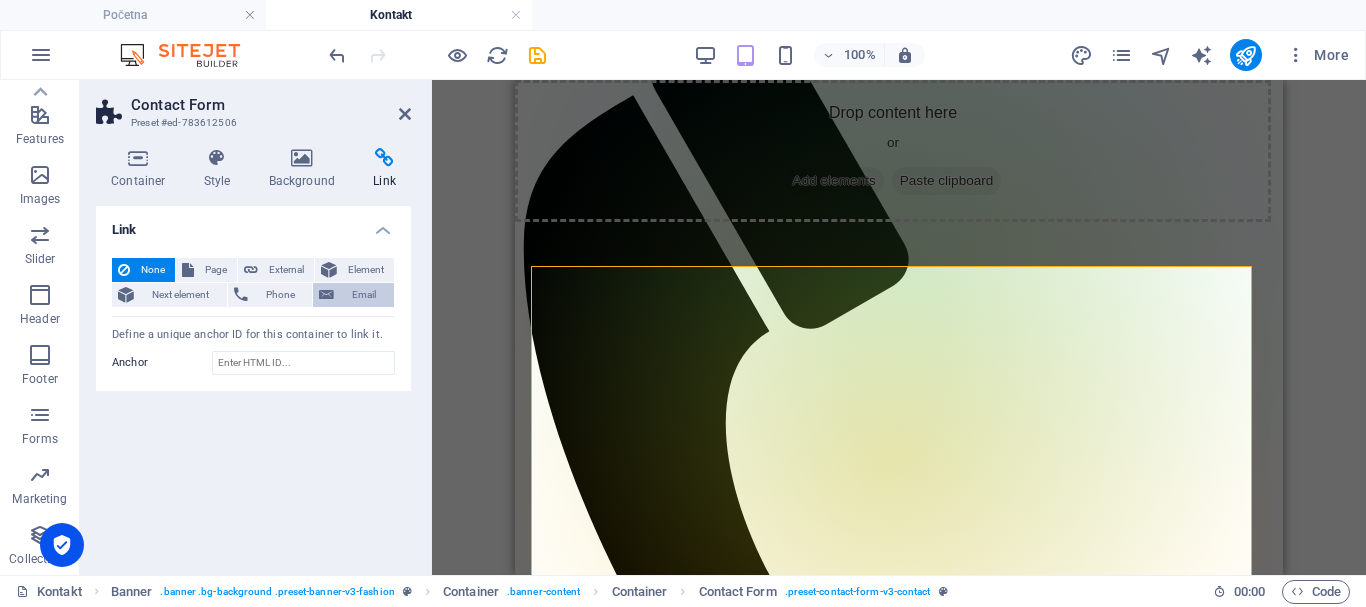 click on "Email" at bounding box center (364, 295) 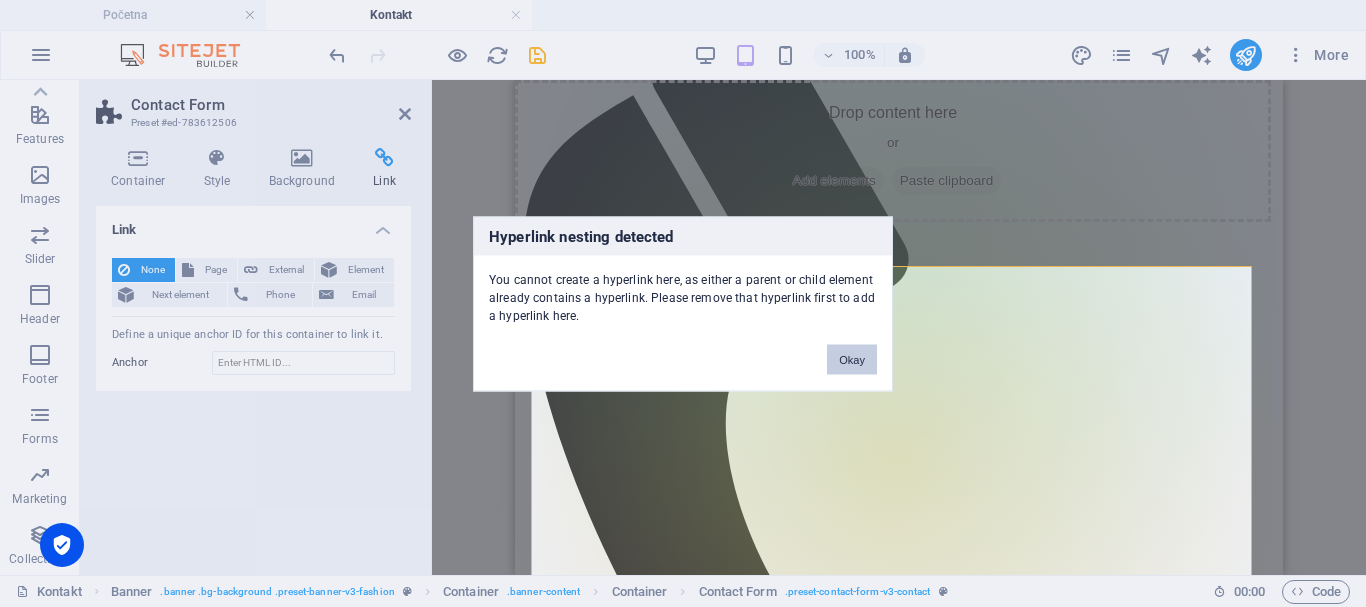 click on "Okay" at bounding box center (852, 359) 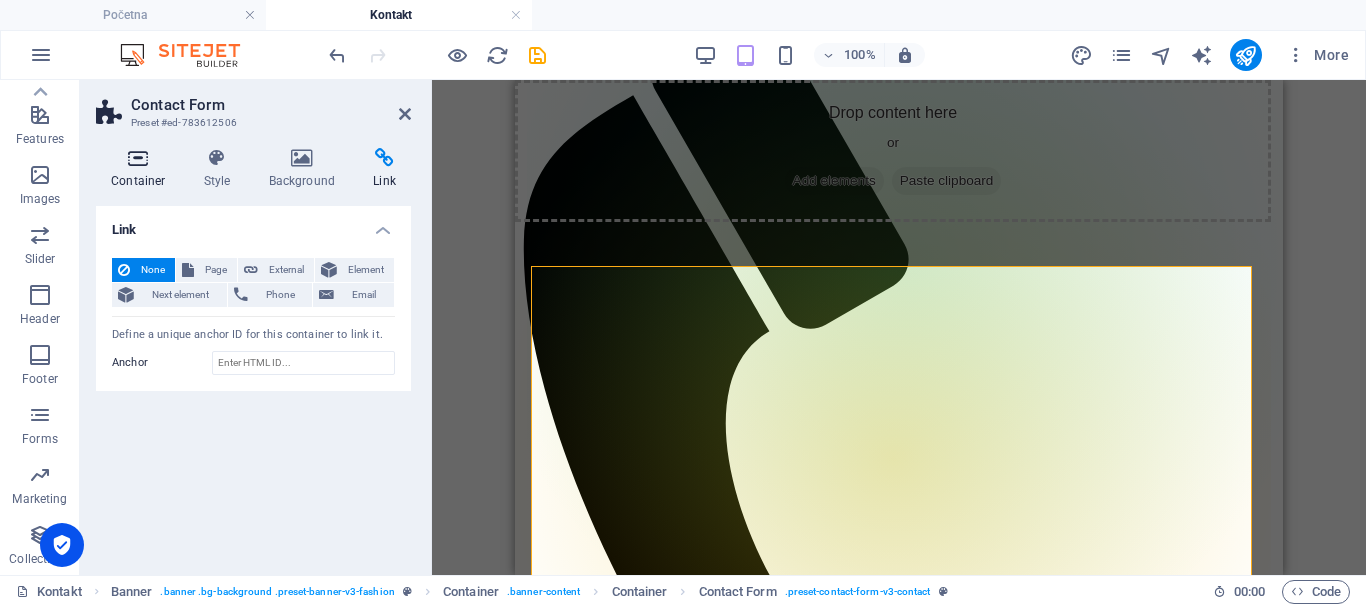 click at bounding box center [138, 158] 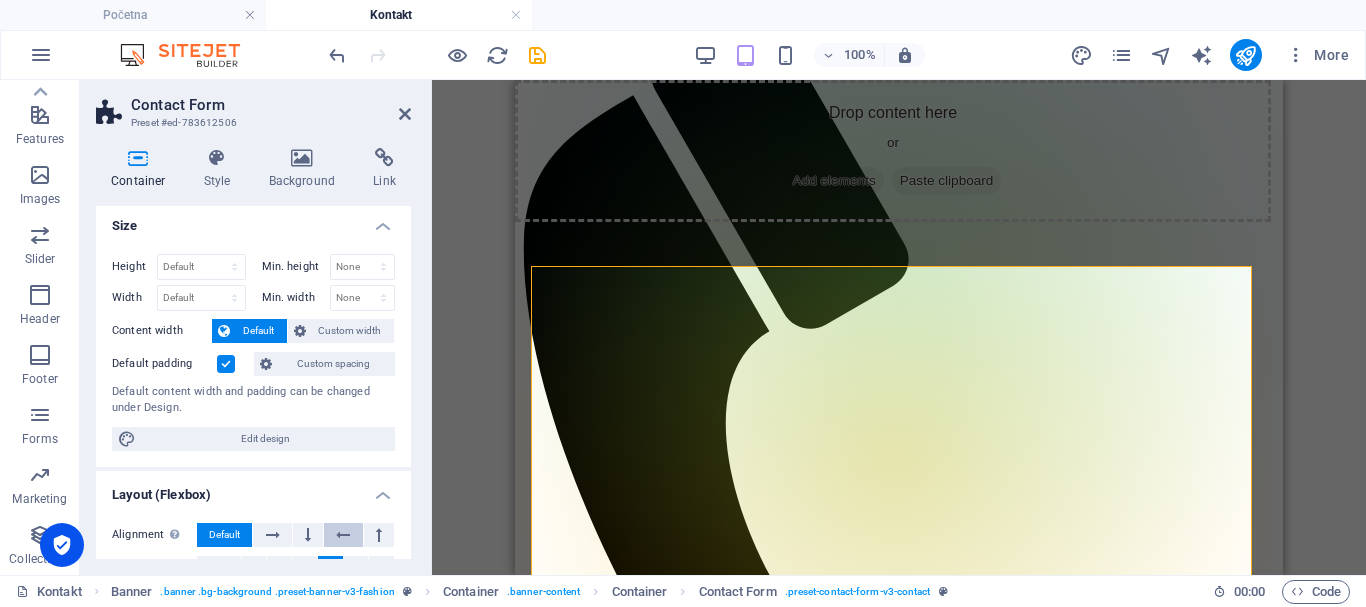 scroll, scrollTop: 0, scrollLeft: 0, axis: both 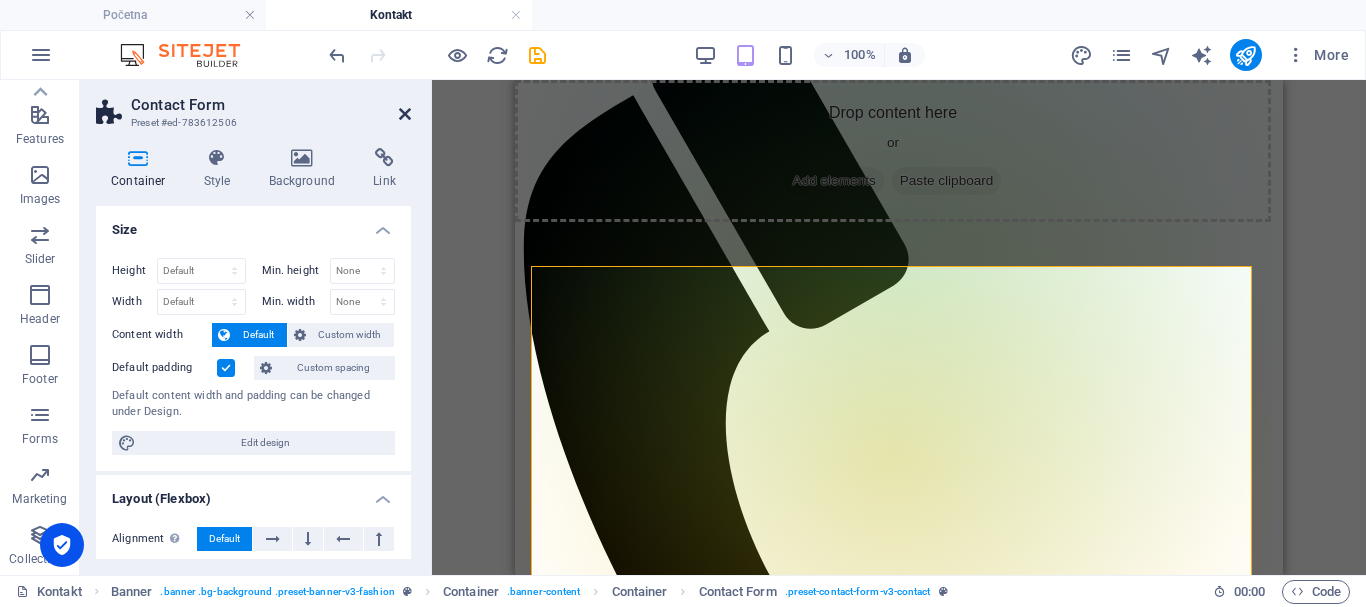 click at bounding box center [405, 114] 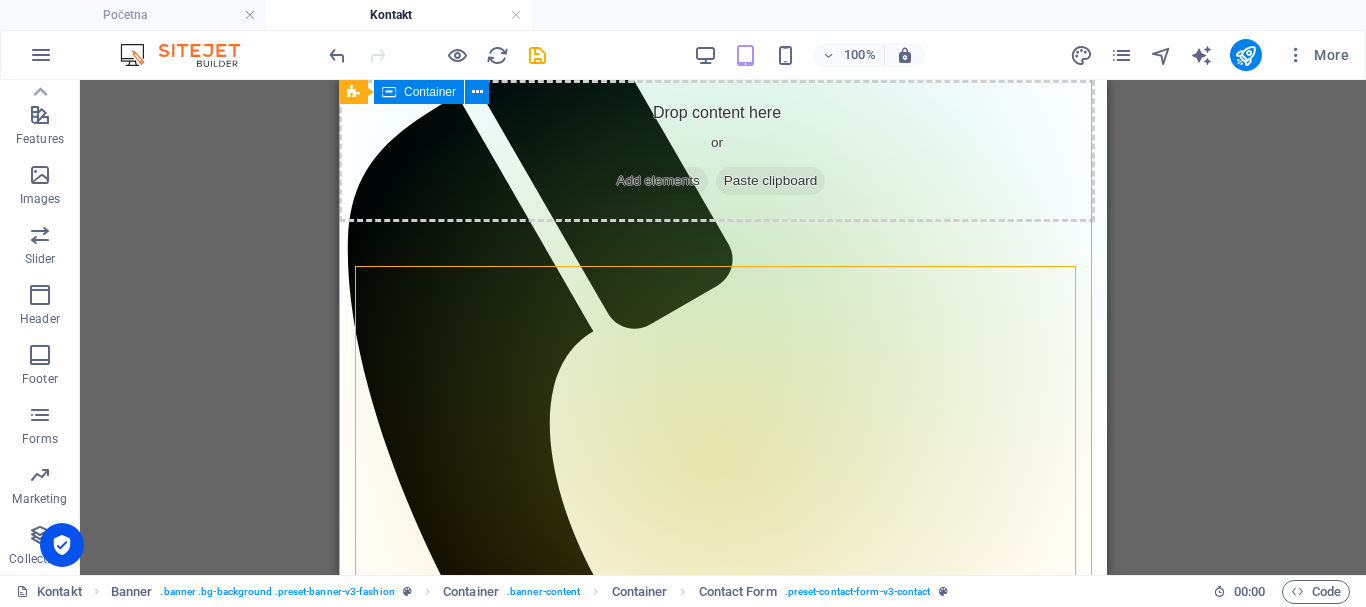 click on "I have read and understand the privacy policy. Unreadable? Regenerate Submit Submit" at bounding box center (723, 1533) 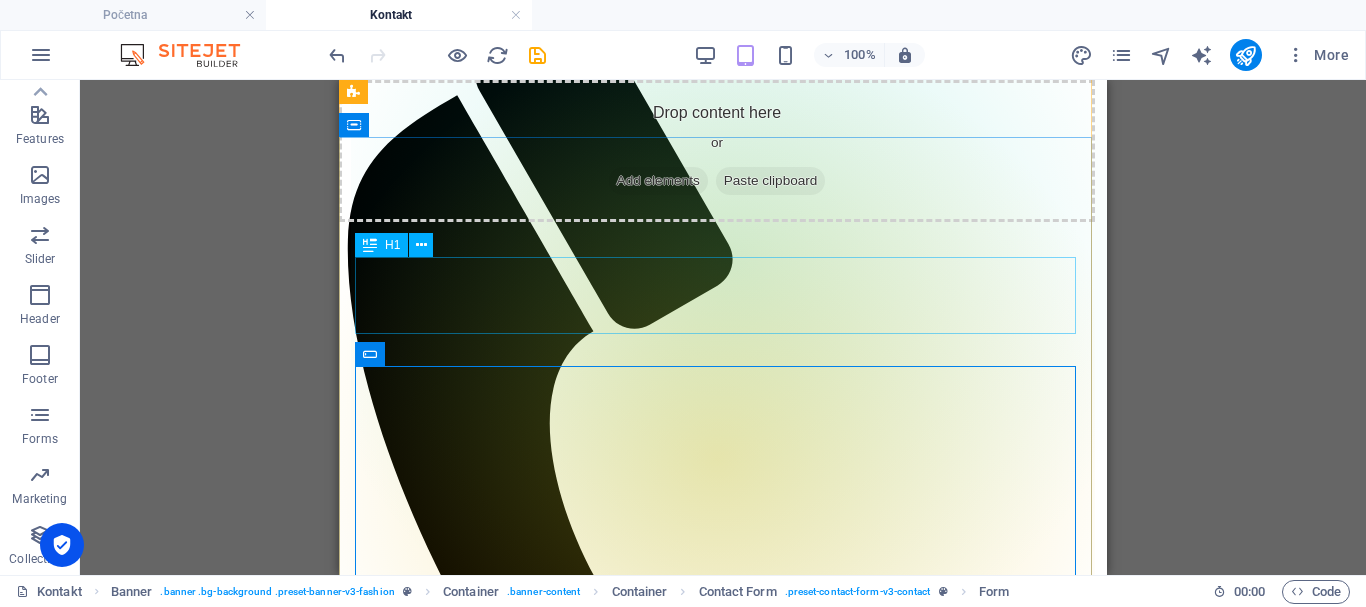 scroll, scrollTop: 100, scrollLeft: 0, axis: vertical 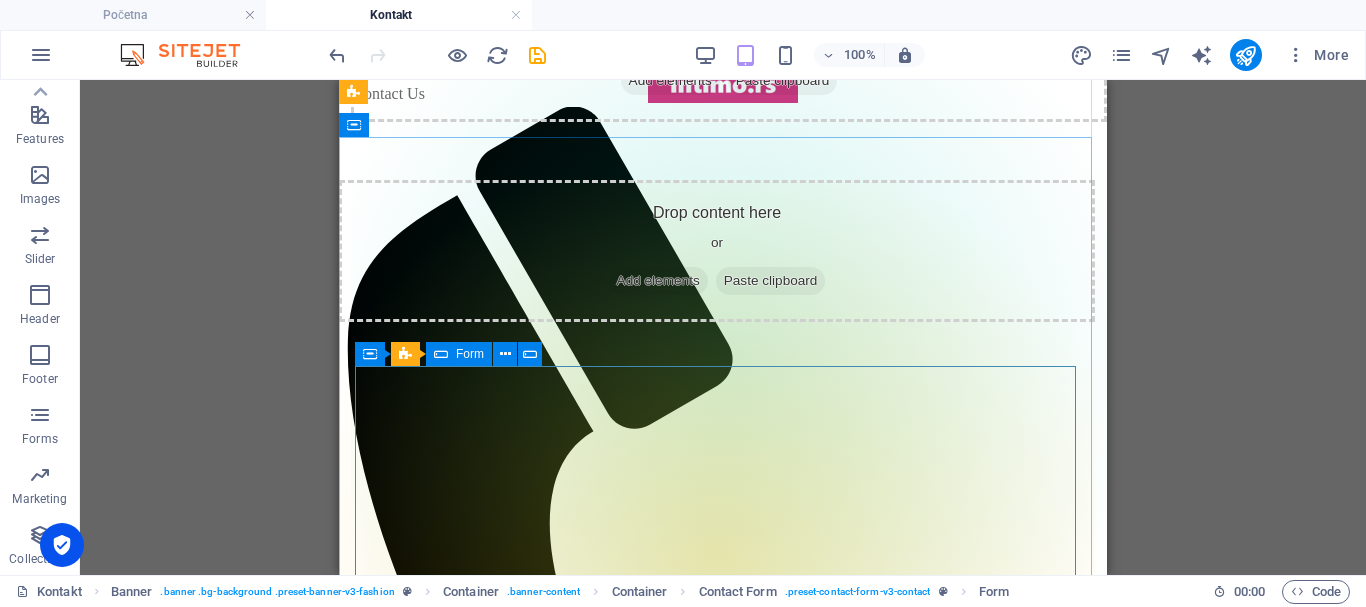 click on "Form" at bounding box center (459, 354) 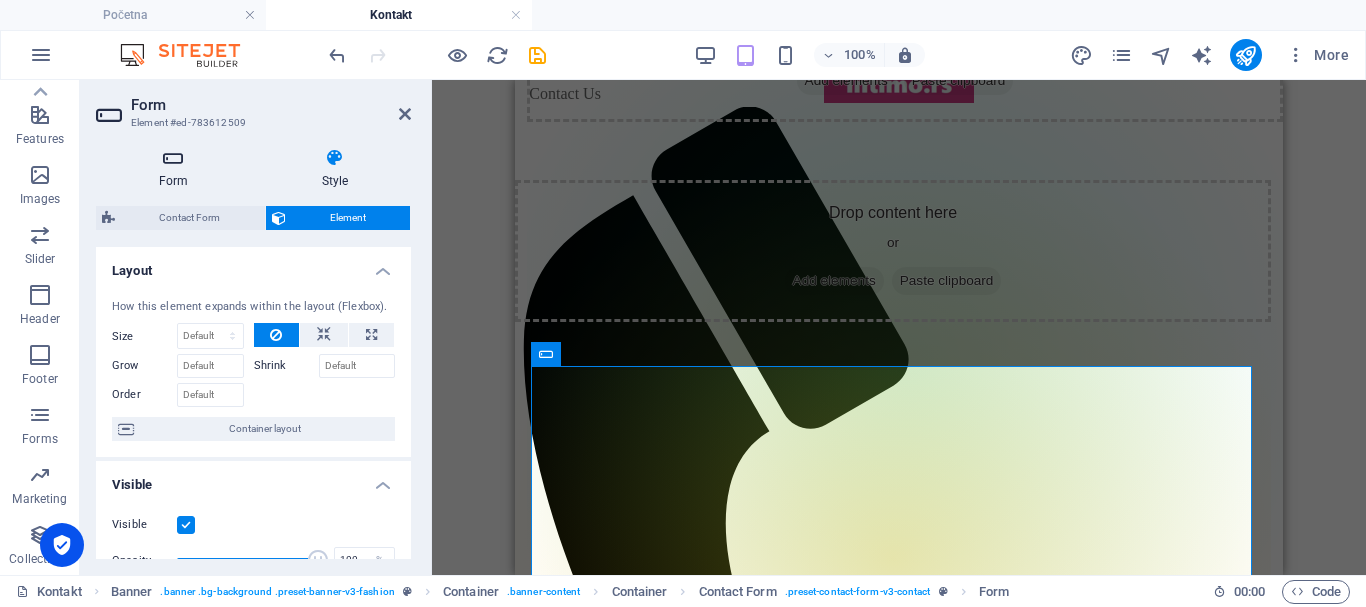 click at bounding box center [173, 158] 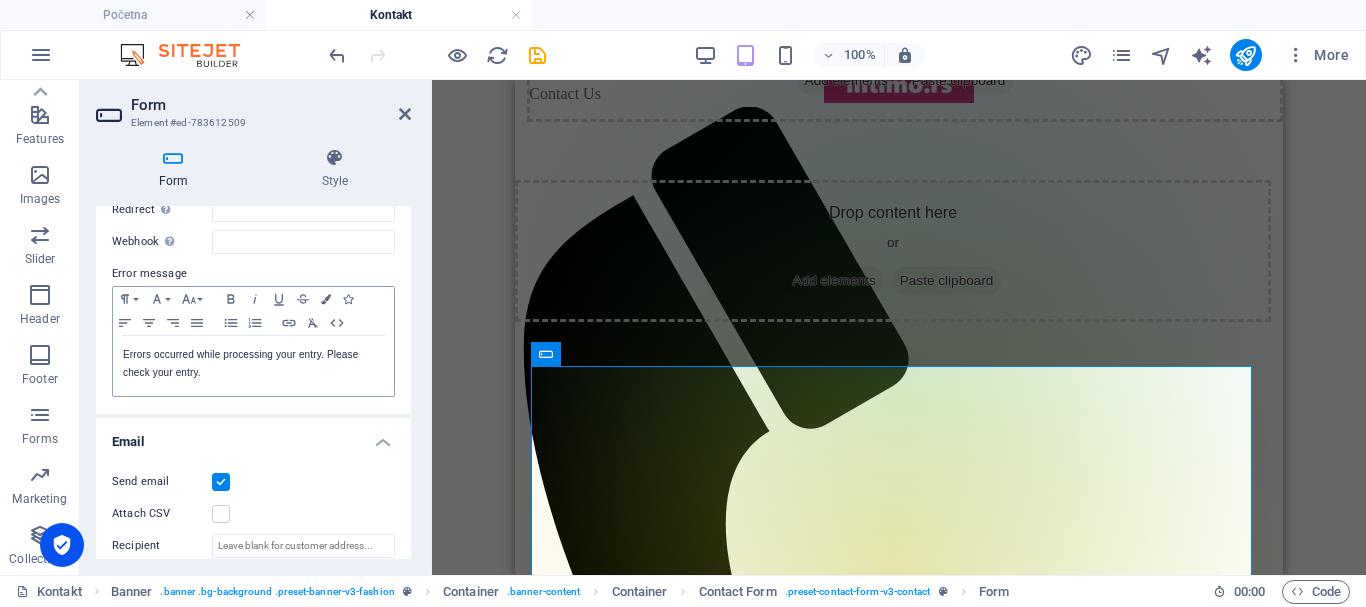 scroll, scrollTop: 400, scrollLeft: 0, axis: vertical 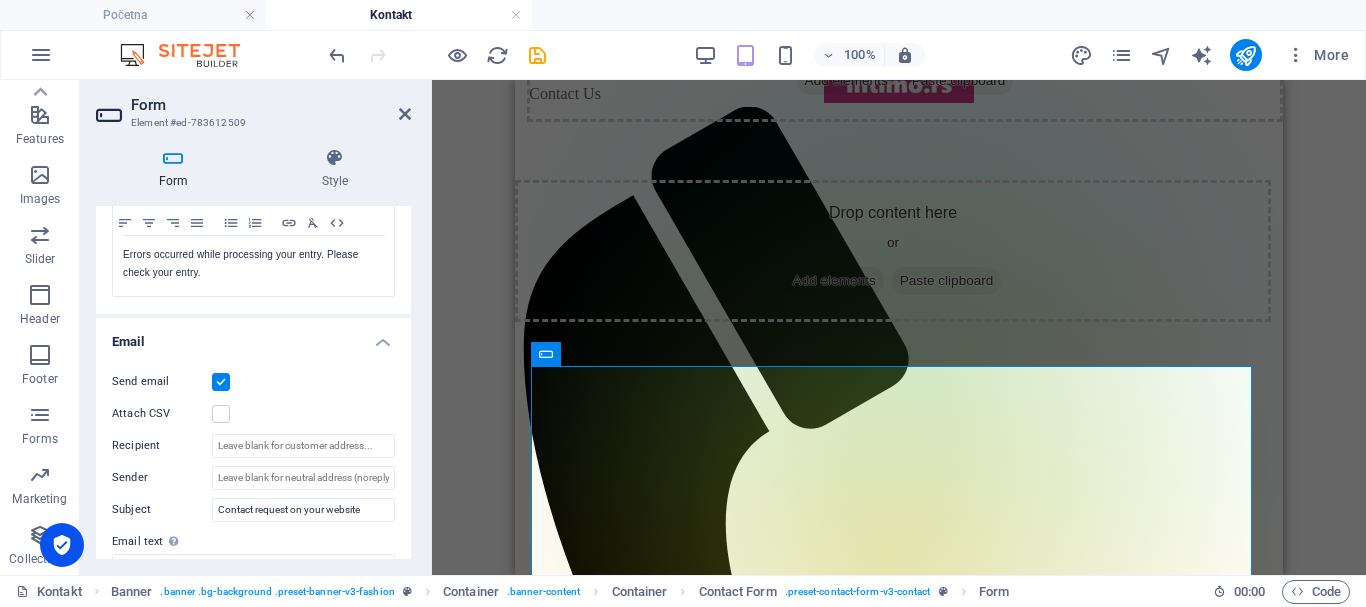 click at bounding box center (221, 382) 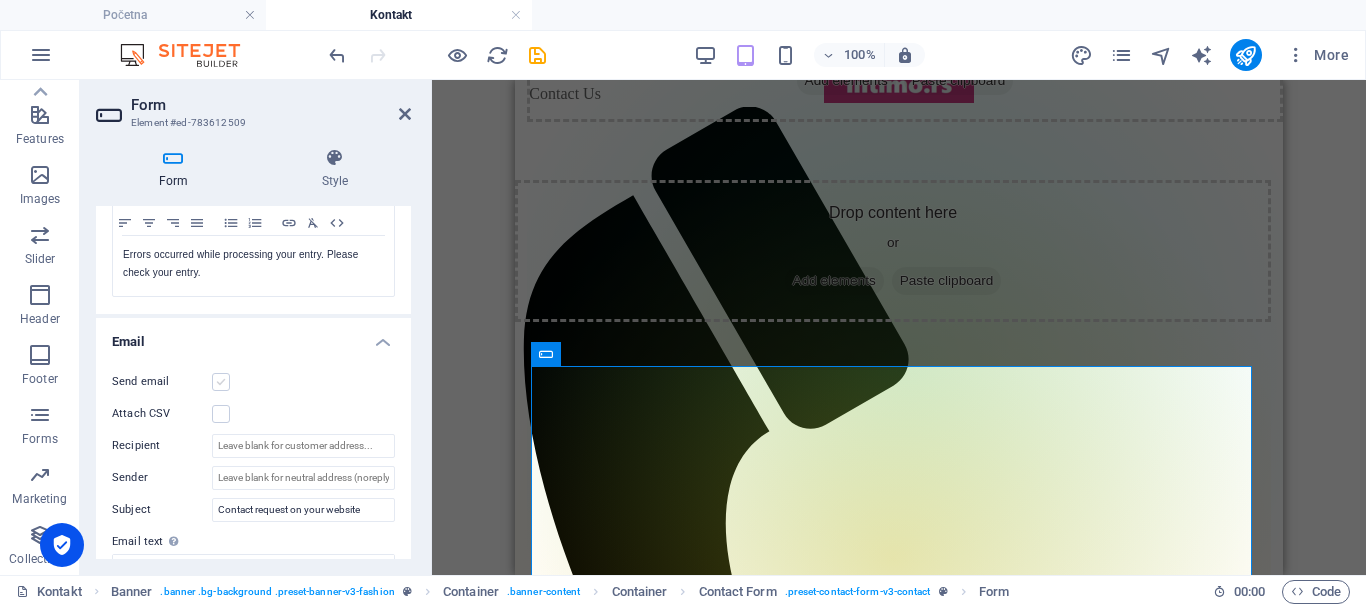 click at bounding box center (221, 382) 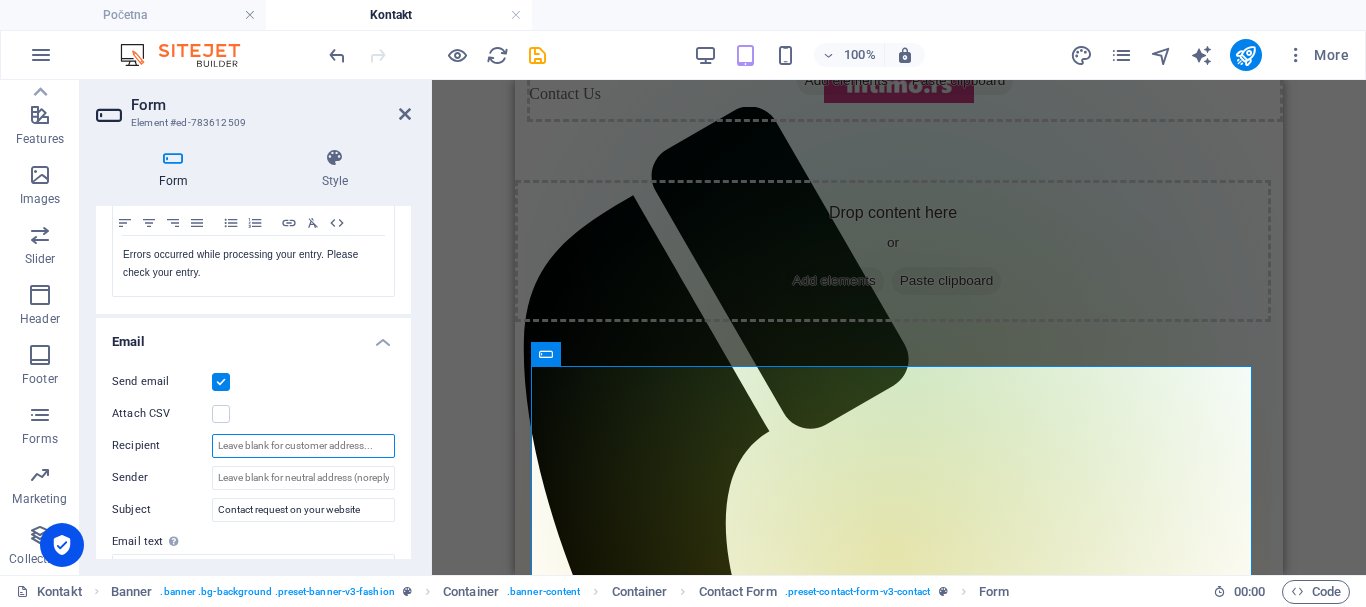 click on "Recipient" at bounding box center [303, 446] 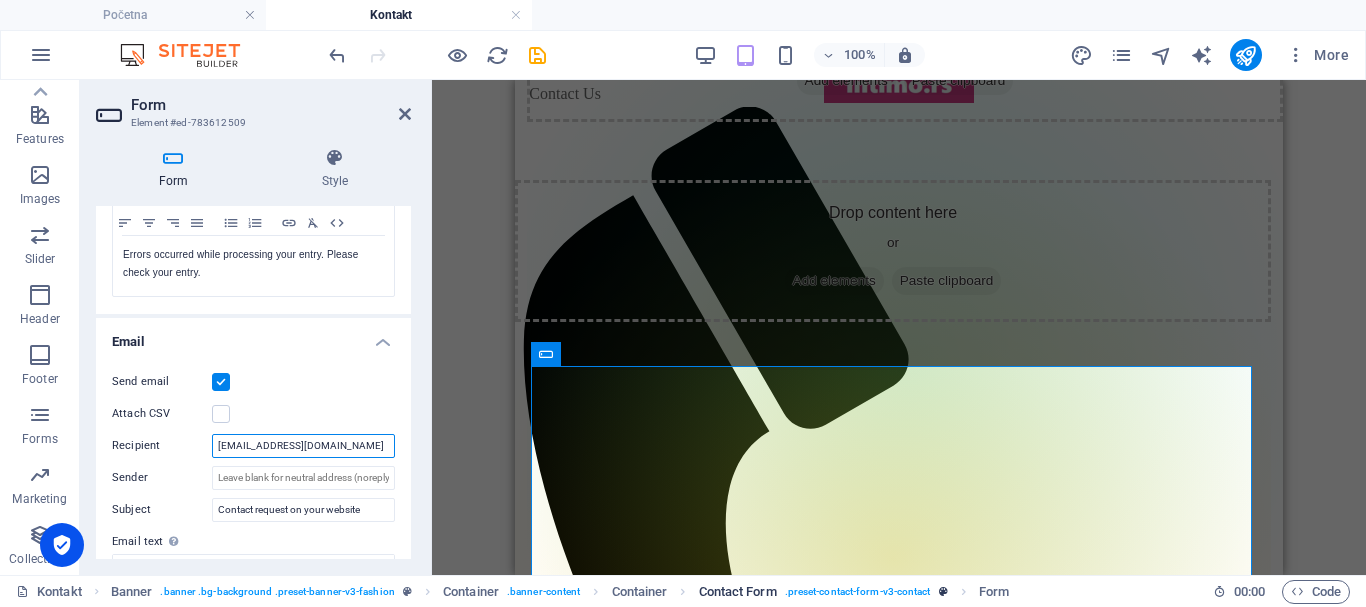 type on "[EMAIL_ADDRESS][DOMAIN_NAME]" 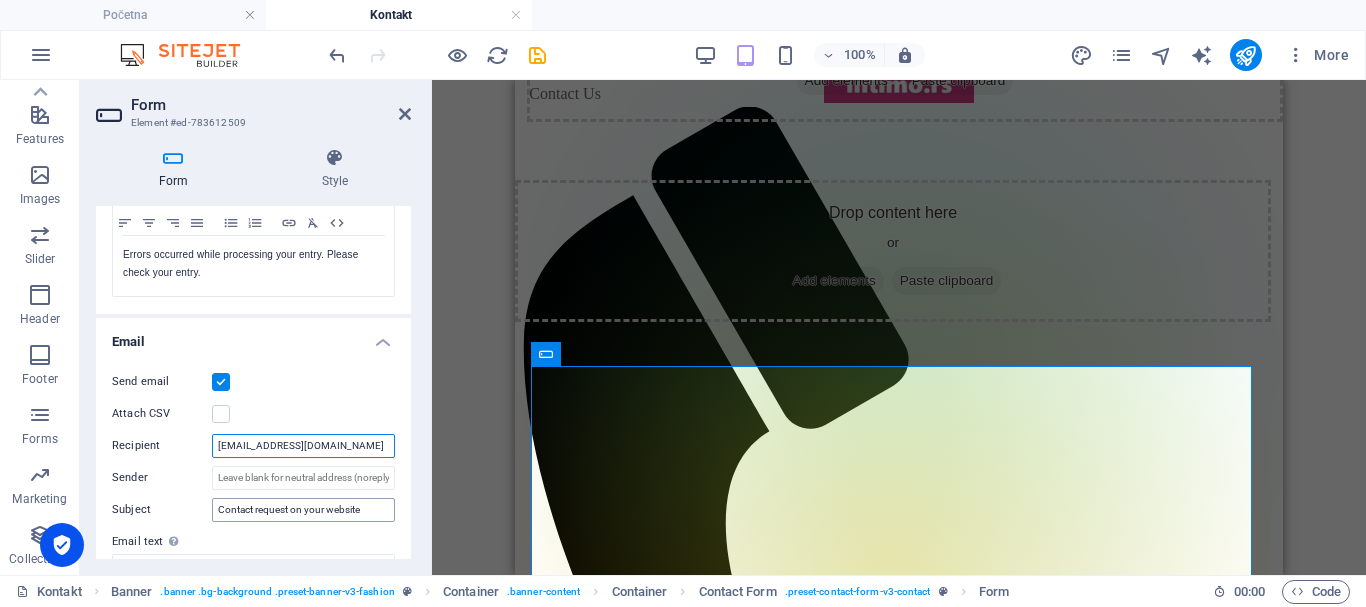 scroll, scrollTop: 500, scrollLeft: 0, axis: vertical 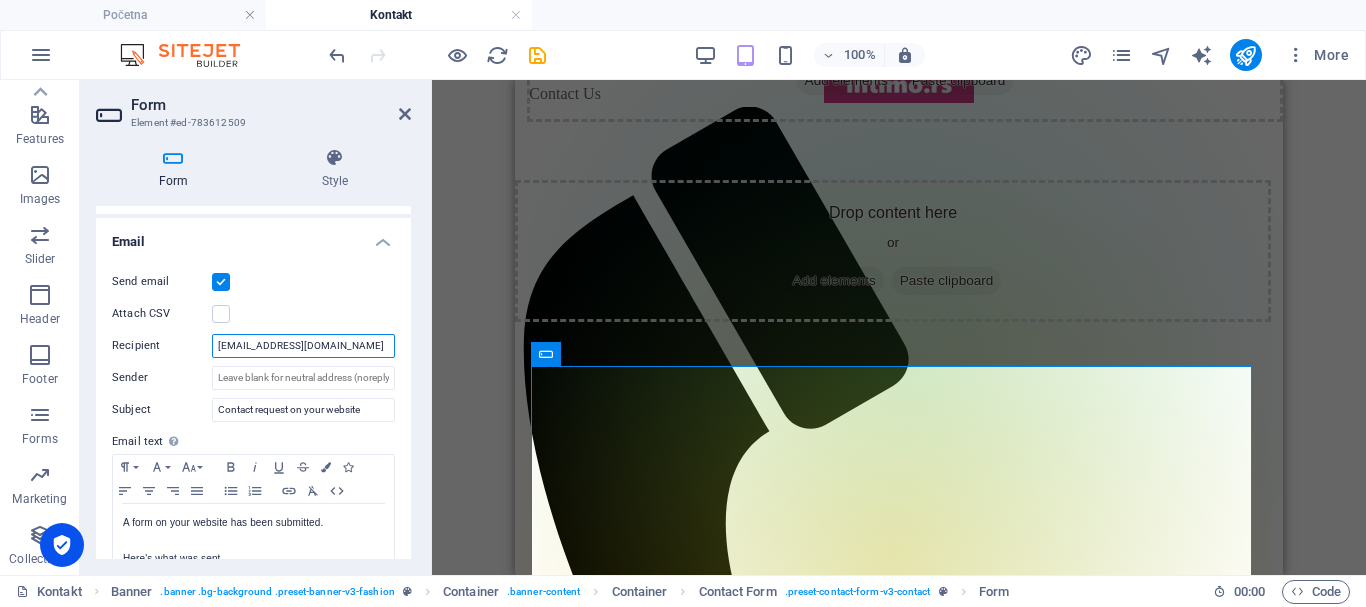 drag, startPoint x: 308, startPoint y: 345, endPoint x: 211, endPoint y: 337, distance: 97.32934 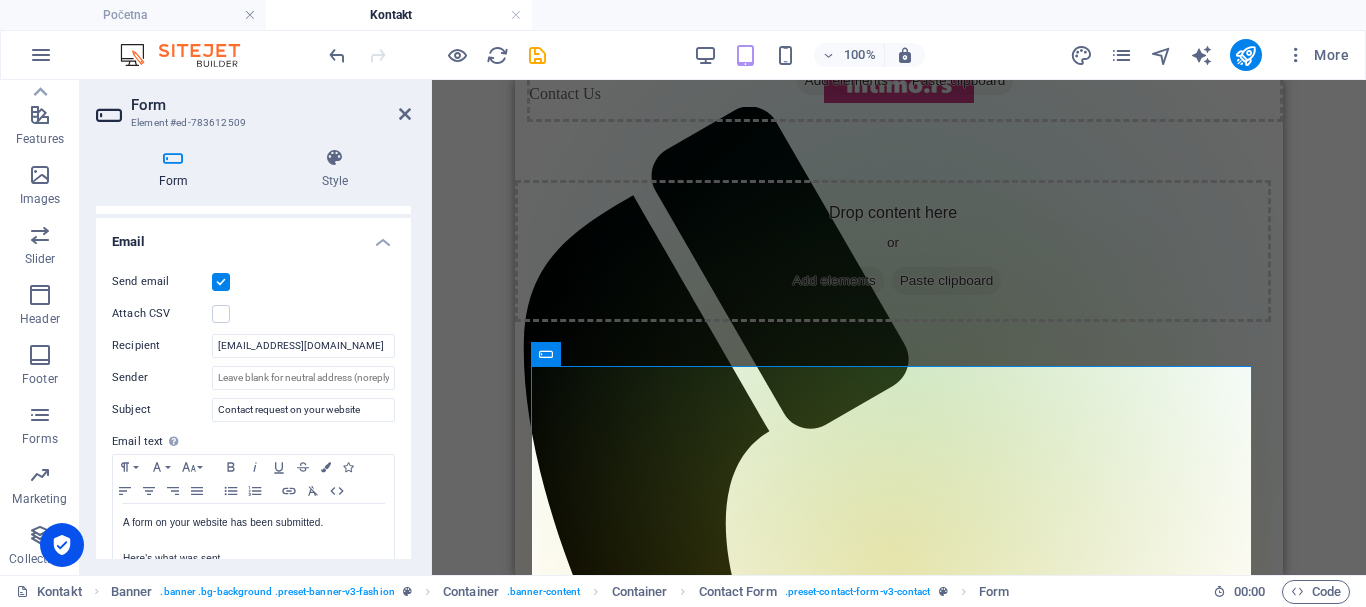 drag, startPoint x: 163, startPoint y: 345, endPoint x: 112, endPoint y: 344, distance: 51.009804 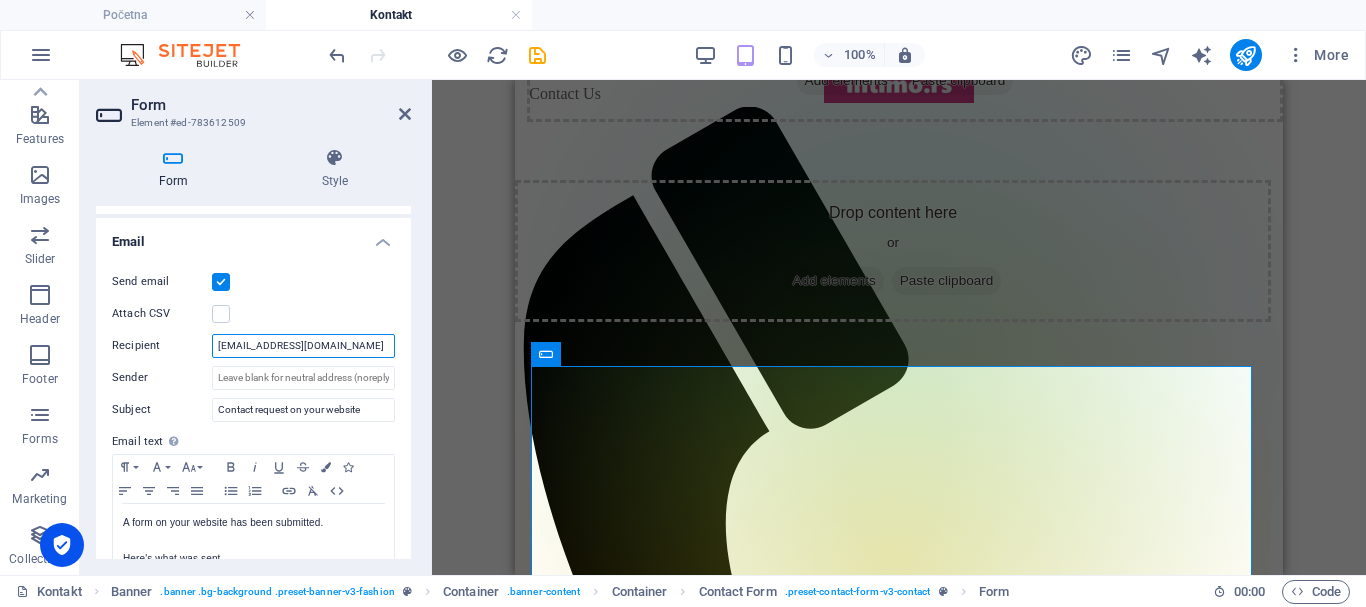 click on "[EMAIL_ADDRESS][DOMAIN_NAME]" at bounding box center (303, 346) 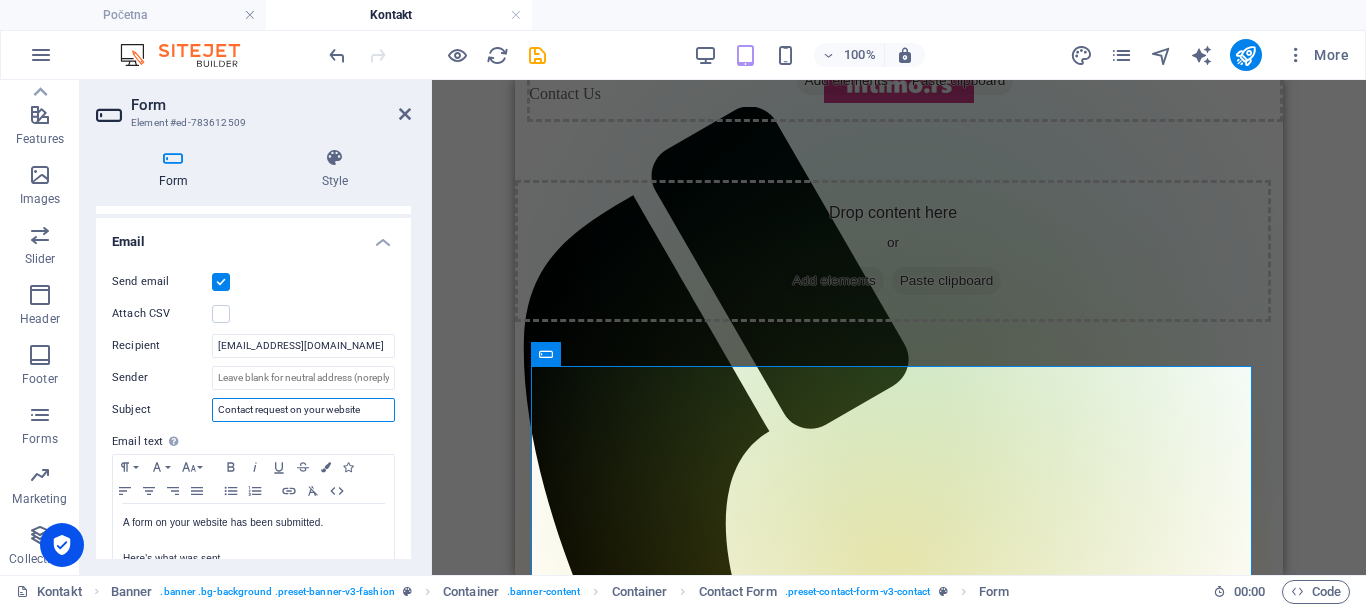 drag, startPoint x: 366, startPoint y: 411, endPoint x: 213, endPoint y: 416, distance: 153.08168 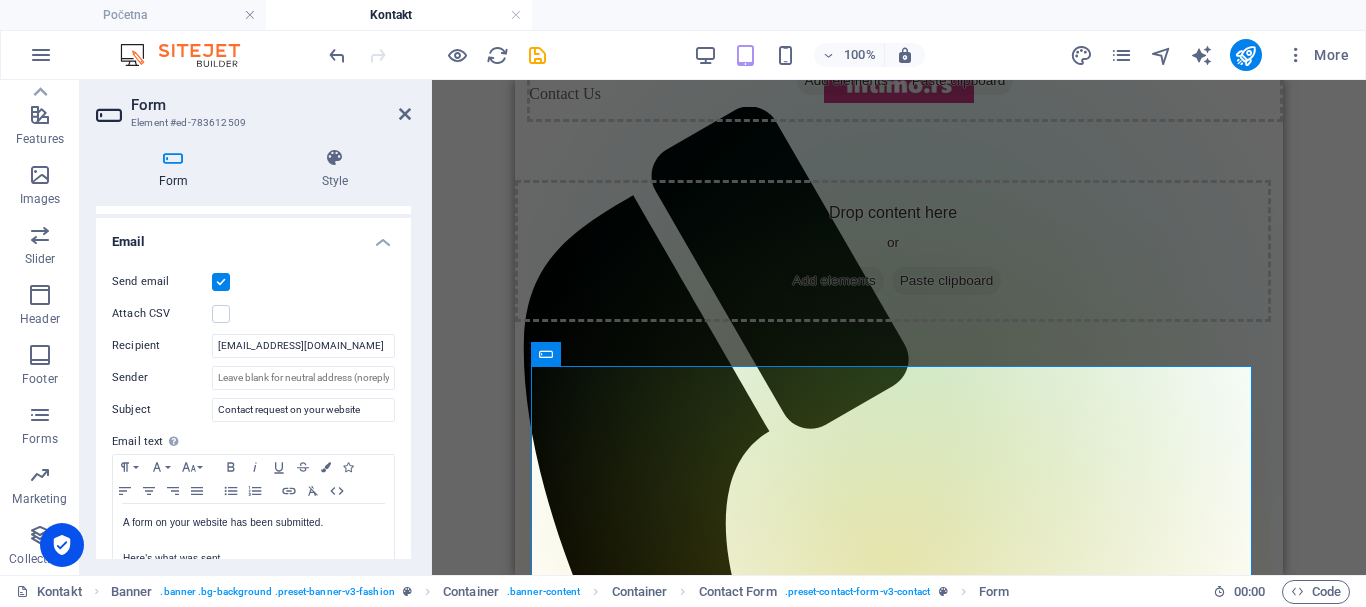 click on "Send email Attach CSV Recipient [EMAIL_ADDRESS][DOMAIN_NAME] Sender Subject Contact request on your website Email text Define text to be sent if form inputs should be sent by email. Paragraph Format Normal Heading 1 Heading 2 Heading 3 Heading 4 Heading 5 Heading 6 Code Font Family Arial [US_STATE] Impact Tahoma Times New Roman Verdana Font Size 8 9 10 11 12 14 18 24 30 36 48 60 72 96 Bold Italic Underline Strikethrough Colors Icons Align Left Align Center Align Right Align Justify Unordered List Ordered List Insert Link Clear Formatting HTML A form on your website has been submitted. Here's what was sent. Text of the email..." at bounding box center [253, 425] 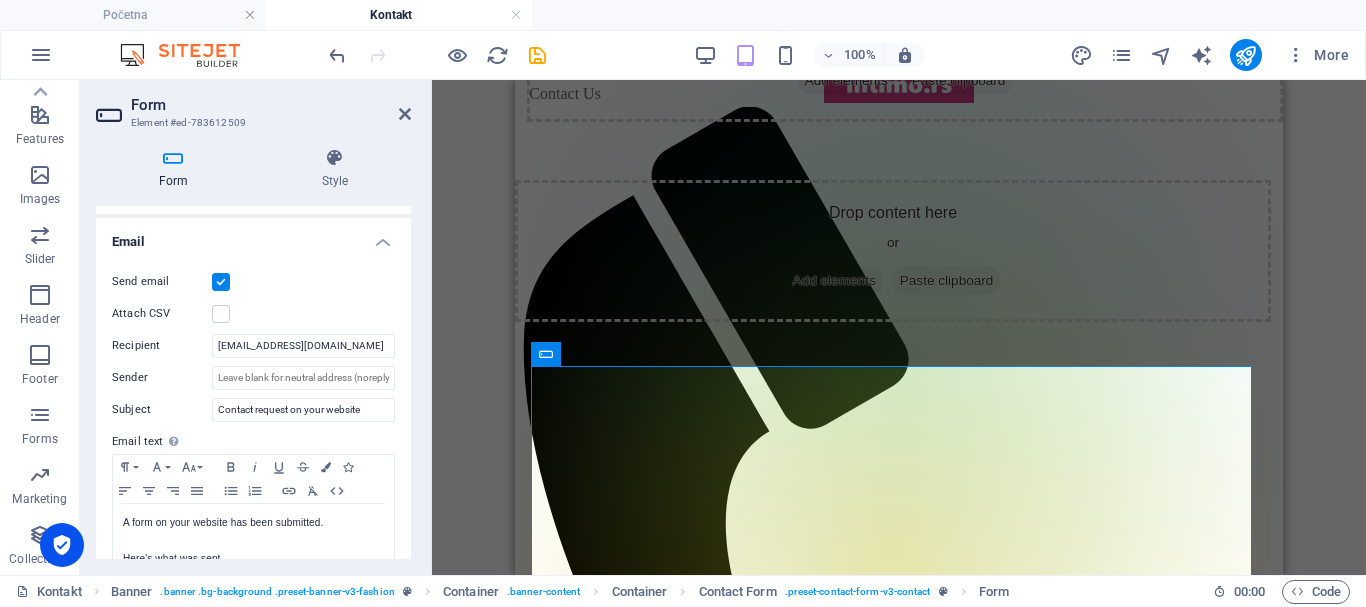 click at bounding box center [429, 327] 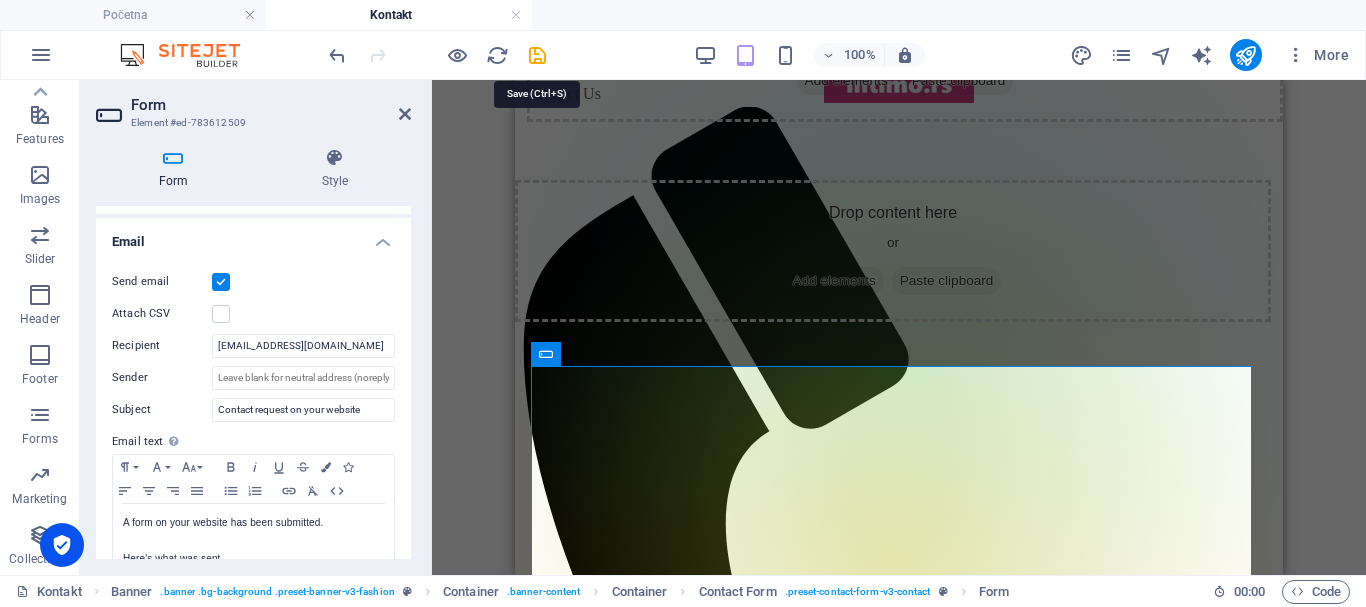 drag, startPoint x: 533, startPoint y: 49, endPoint x: 538, endPoint y: 60, distance: 12.083046 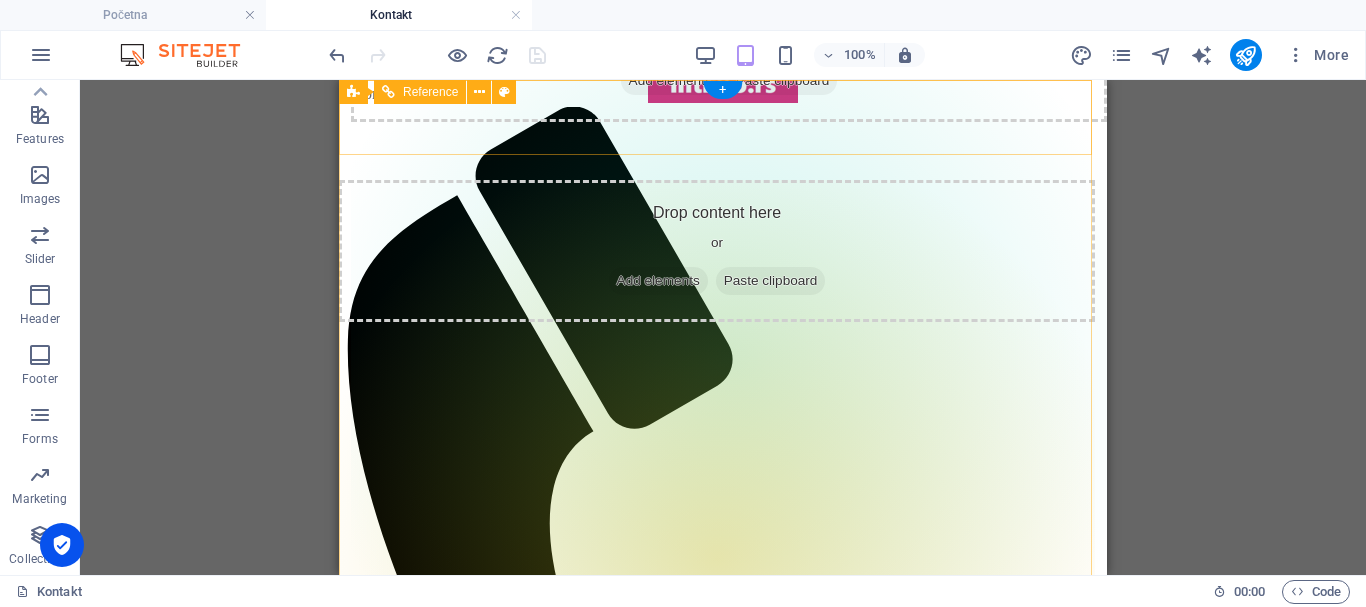scroll, scrollTop: 0, scrollLeft: 0, axis: both 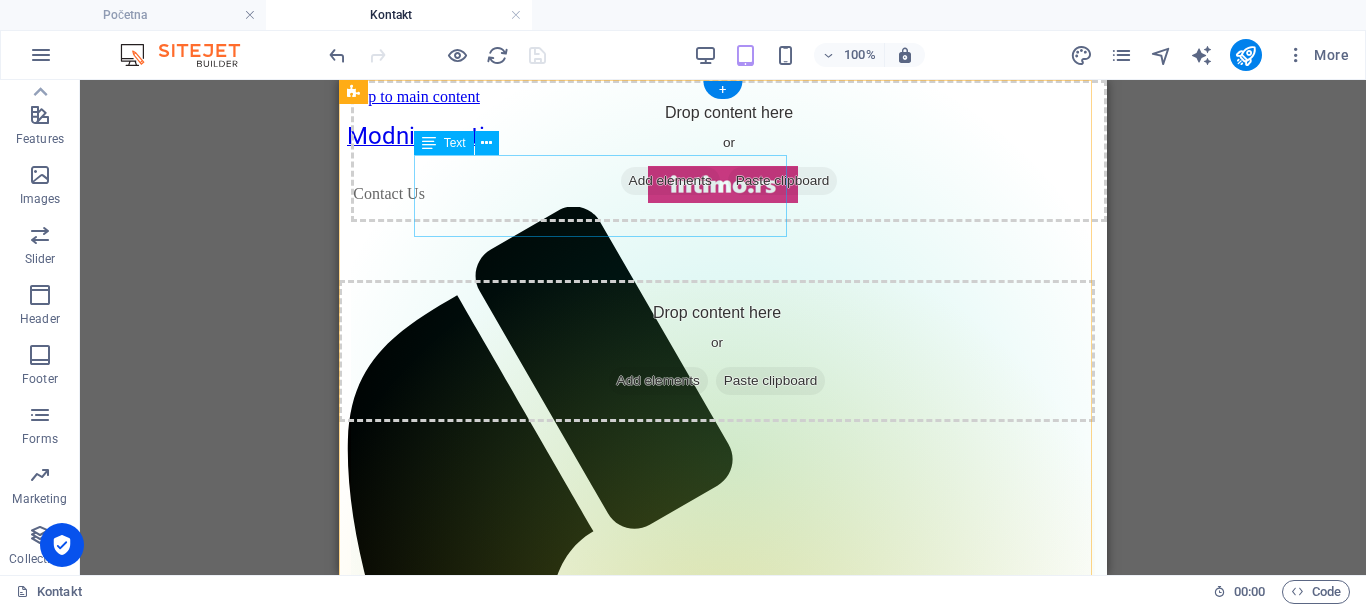 click on "Contact Us" at bounding box center [389, 194] 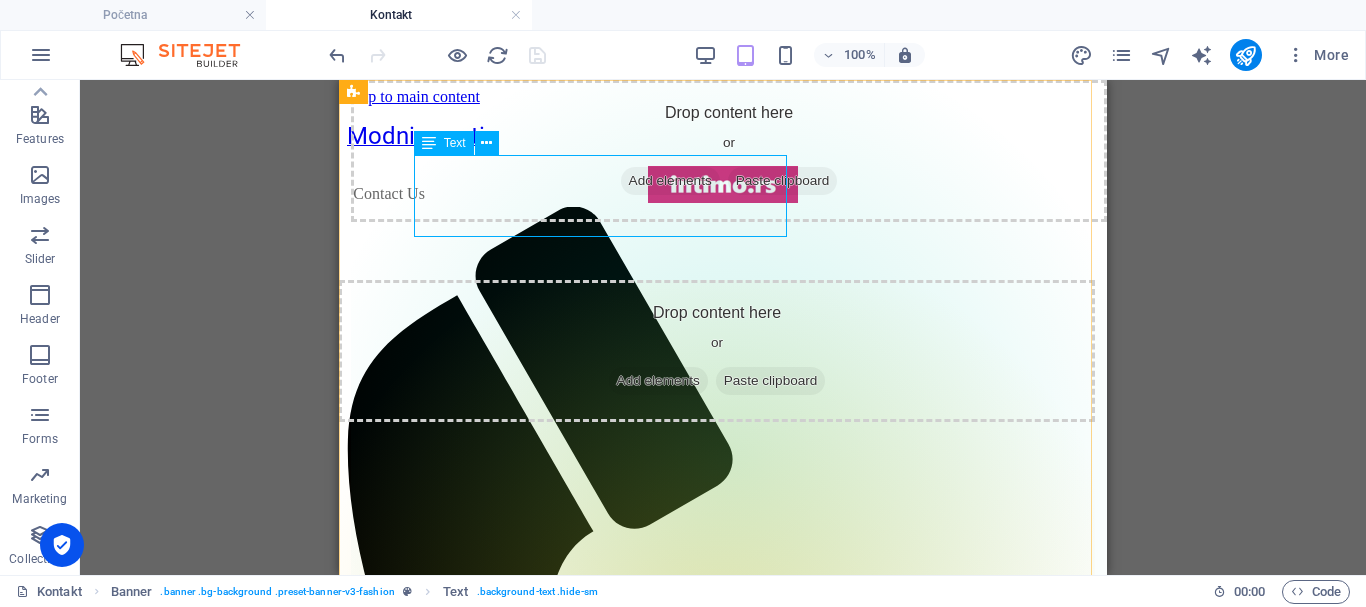 click on "Text" at bounding box center [455, 143] 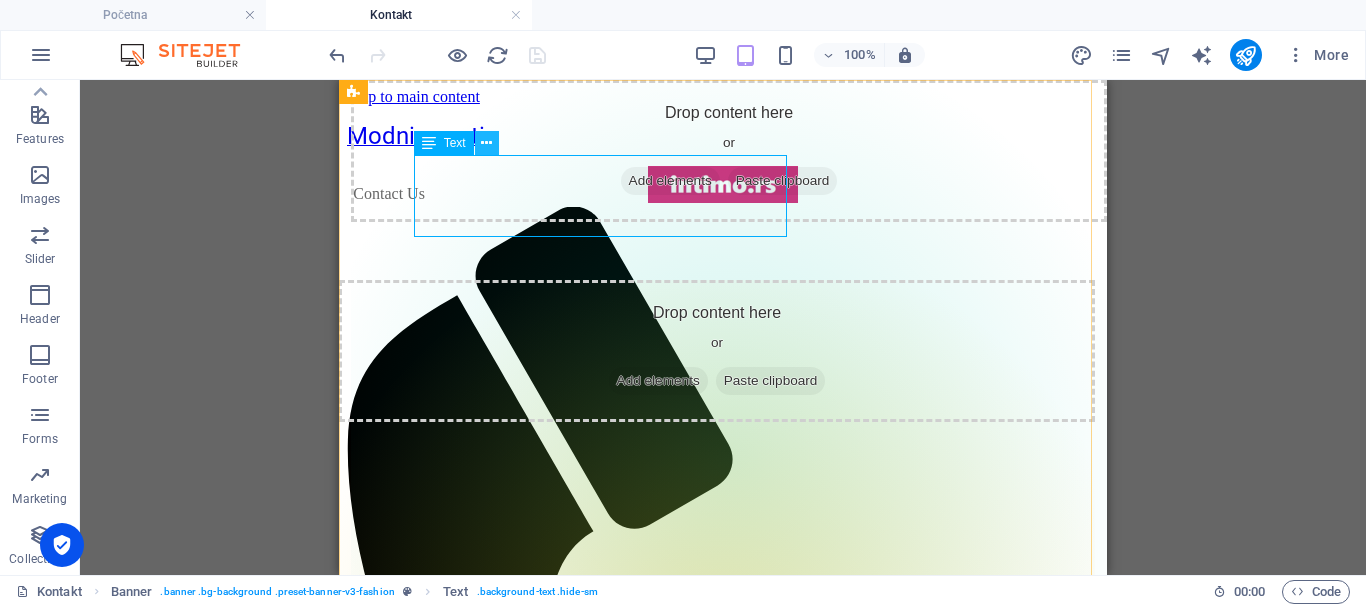 click at bounding box center [486, 143] 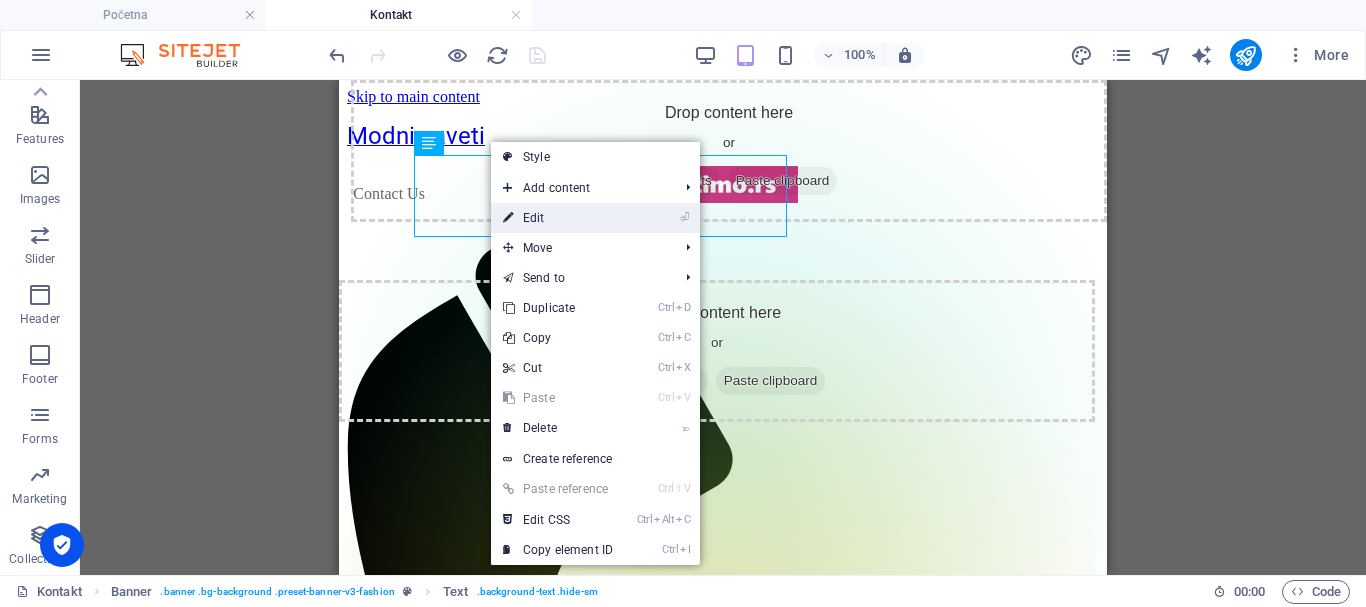 click on "⏎  Edit" at bounding box center [558, 218] 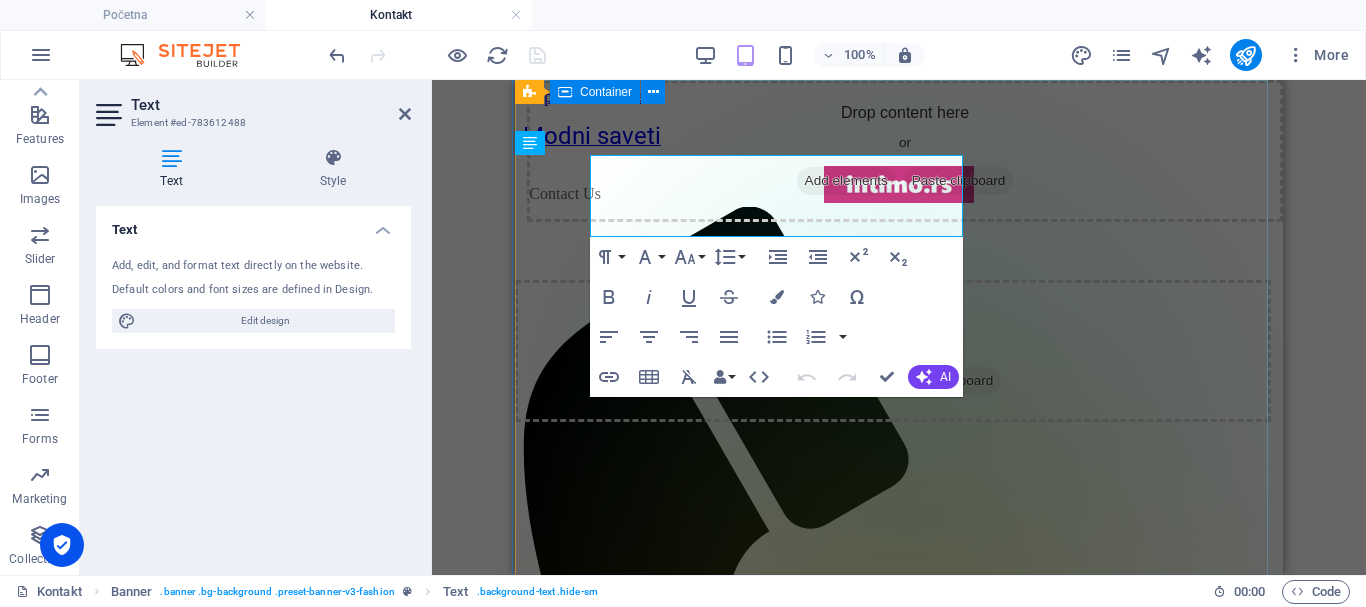 click on "Contact Us" at bounding box center [565, 194] 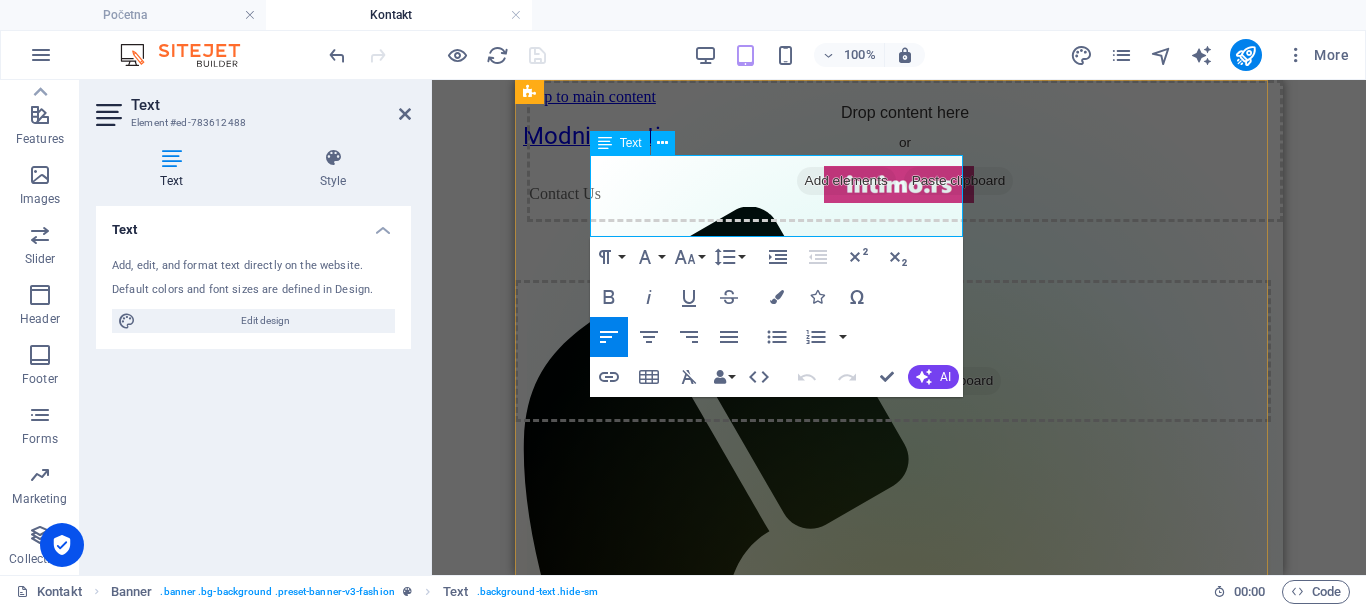 type 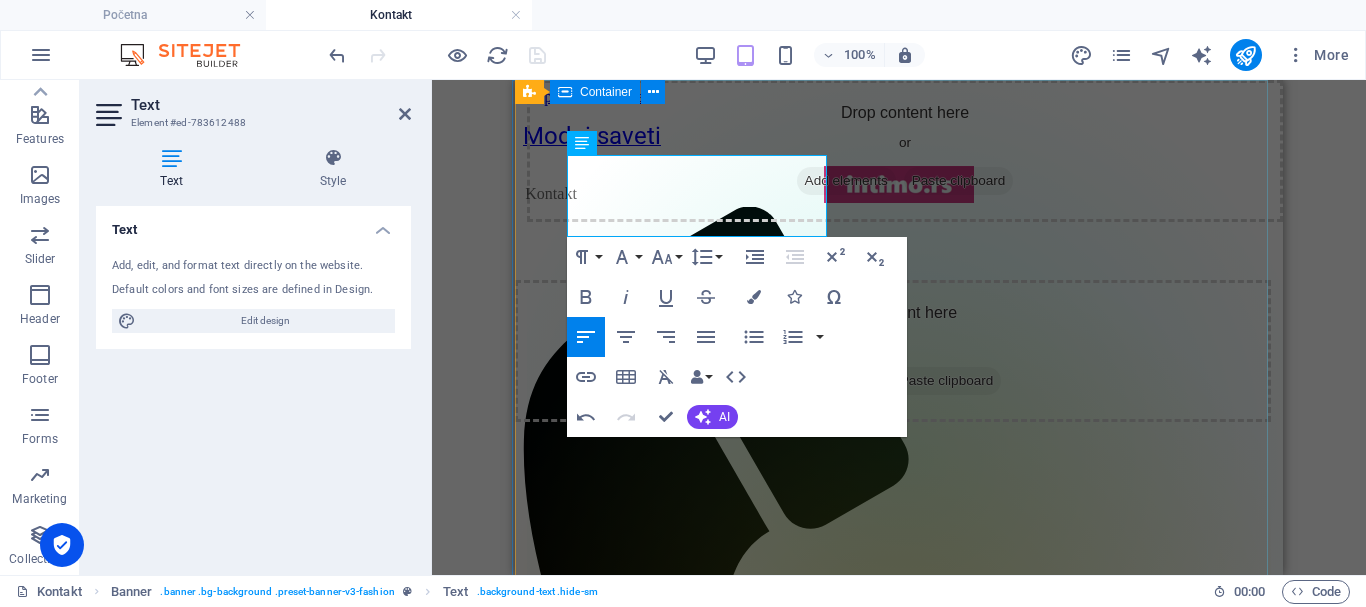 click on "Drop content here or  Add elements  Paste clipboard" at bounding box center (905, 151) 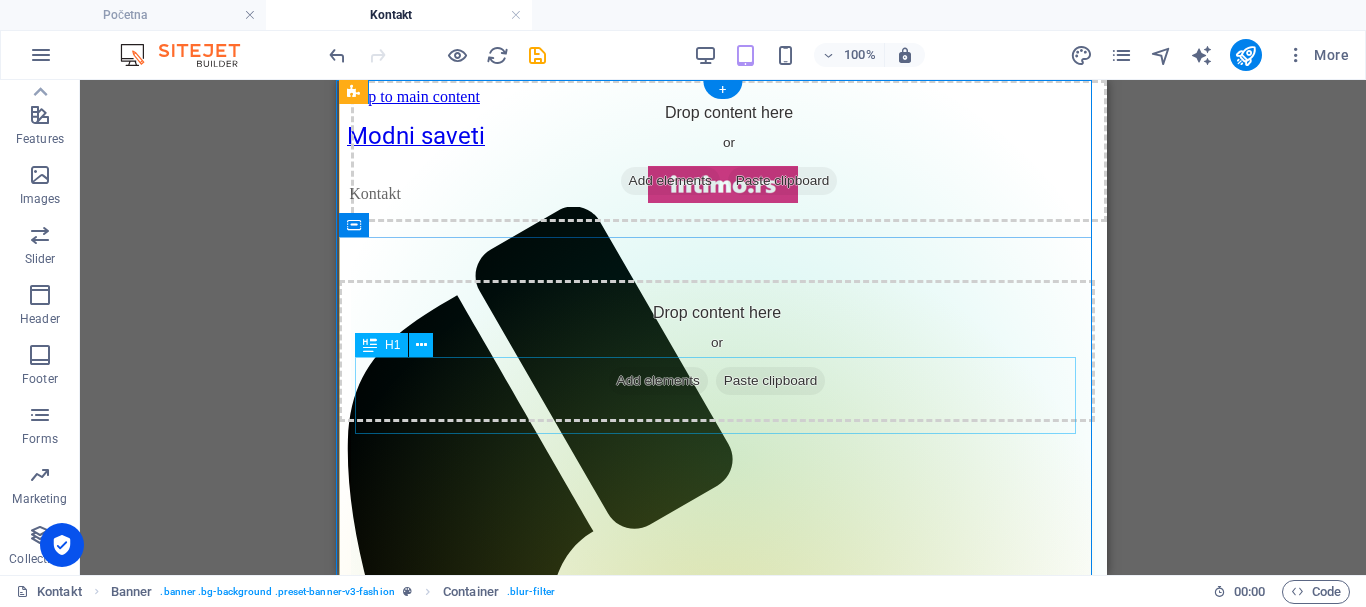 click on "Contact Us" at bounding box center (723, 1386) 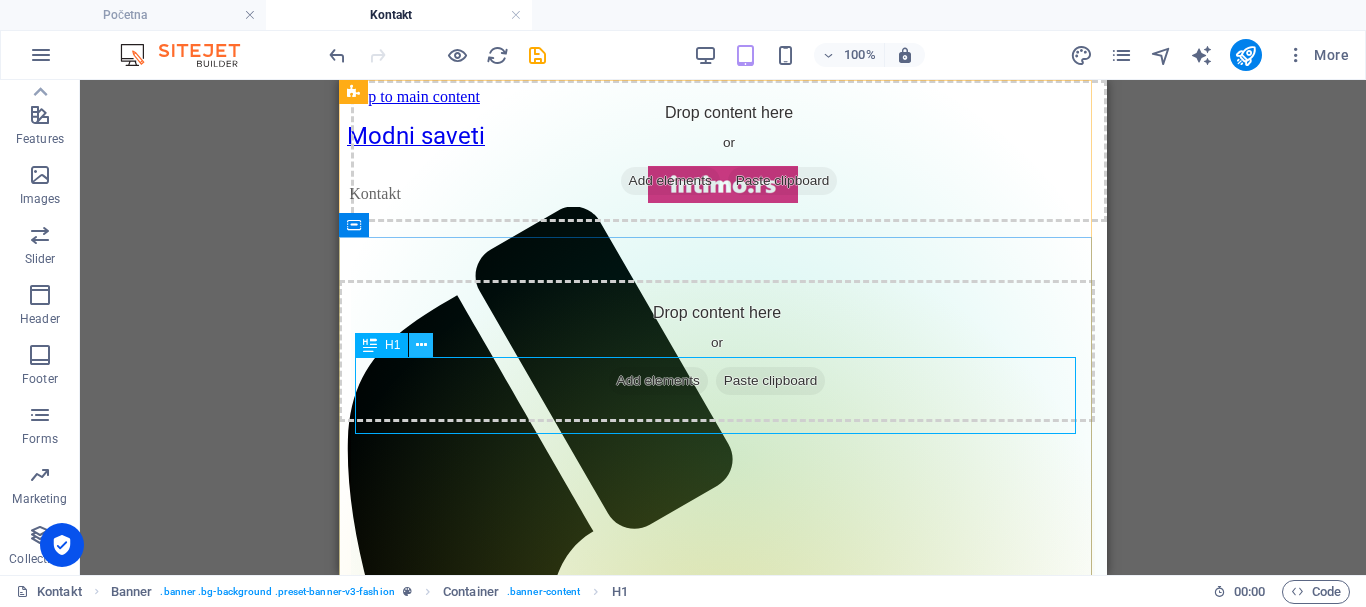 click at bounding box center (421, 345) 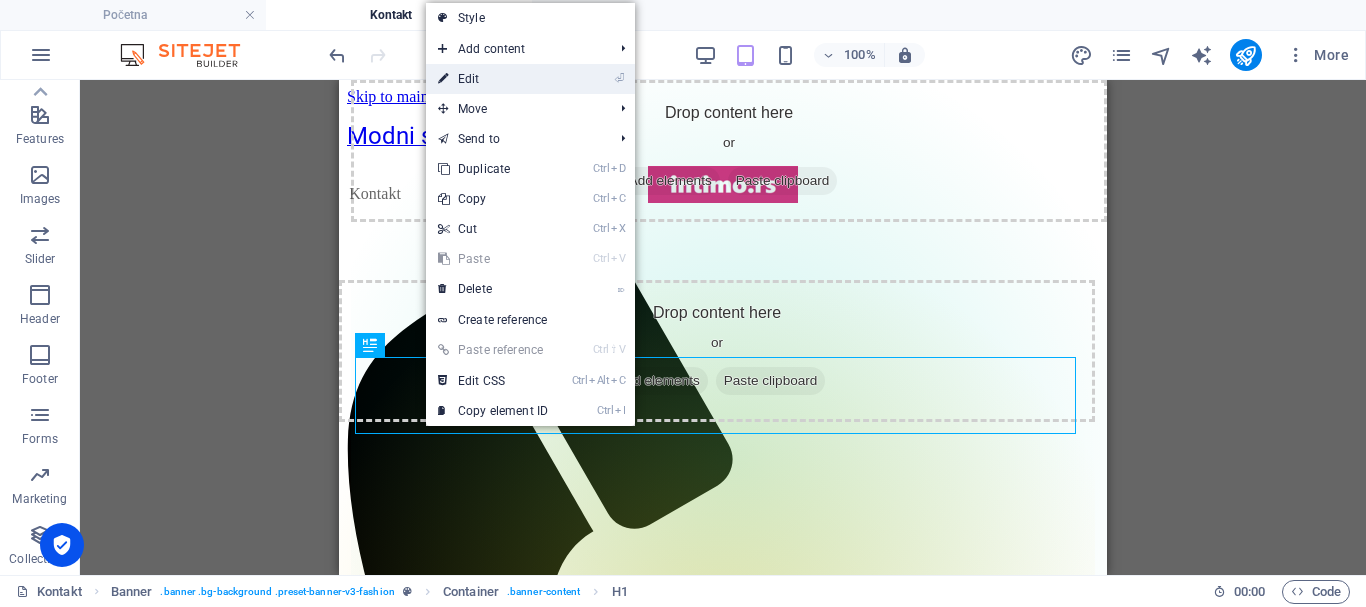 click on "⏎  Edit" at bounding box center (493, 79) 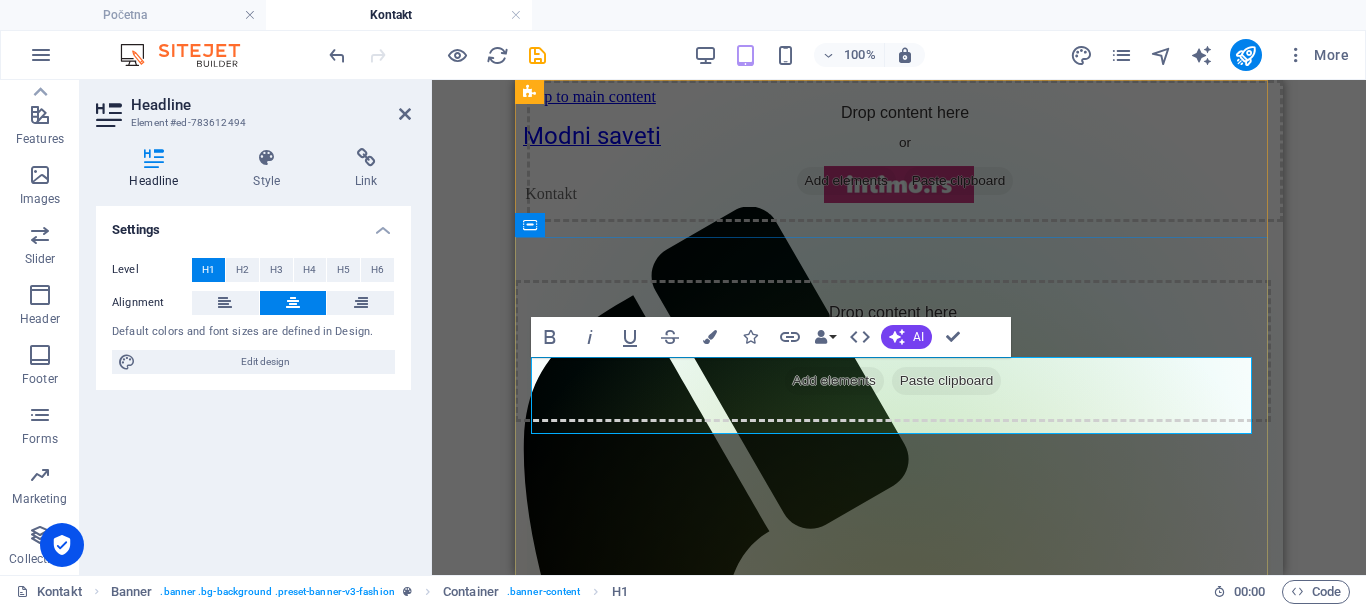 click on "Contact Us" at bounding box center [899, 1386] 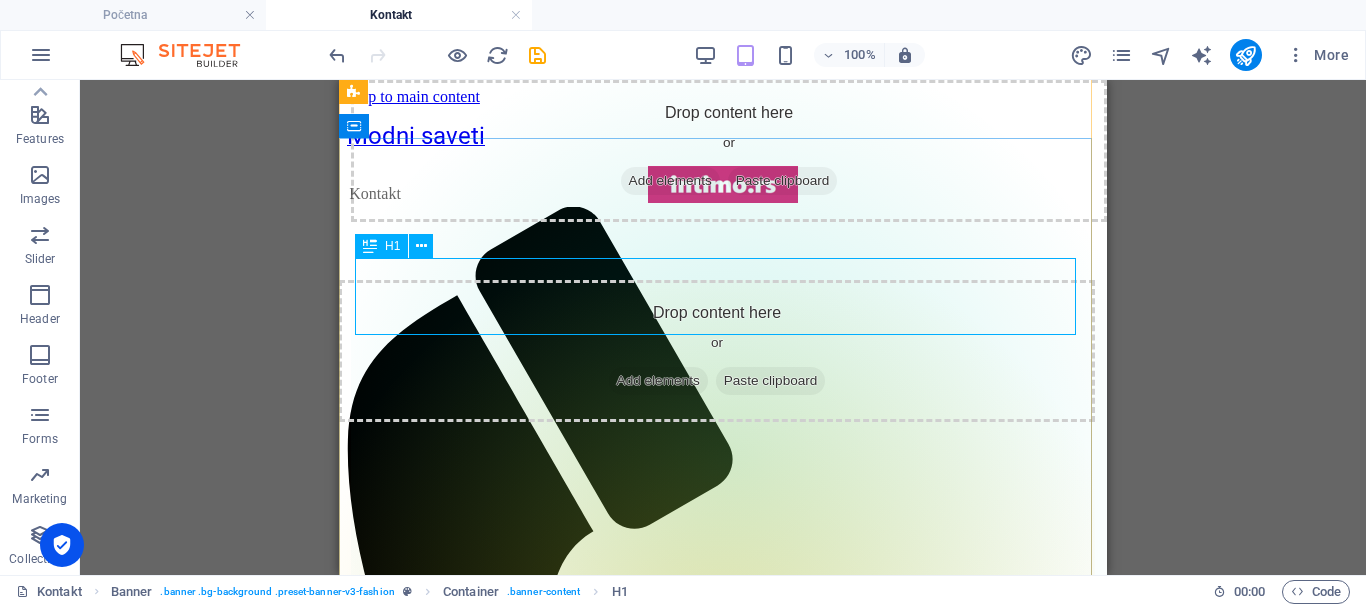 scroll, scrollTop: 100, scrollLeft: 0, axis: vertical 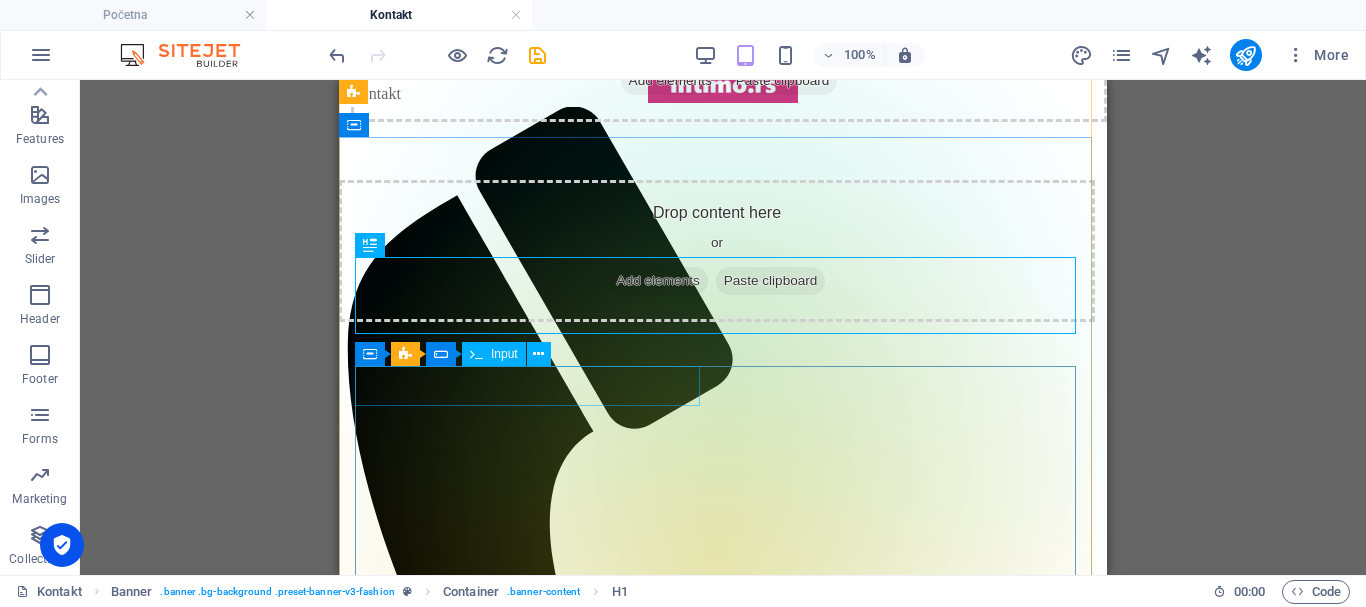 click on "Input" at bounding box center (504, 354) 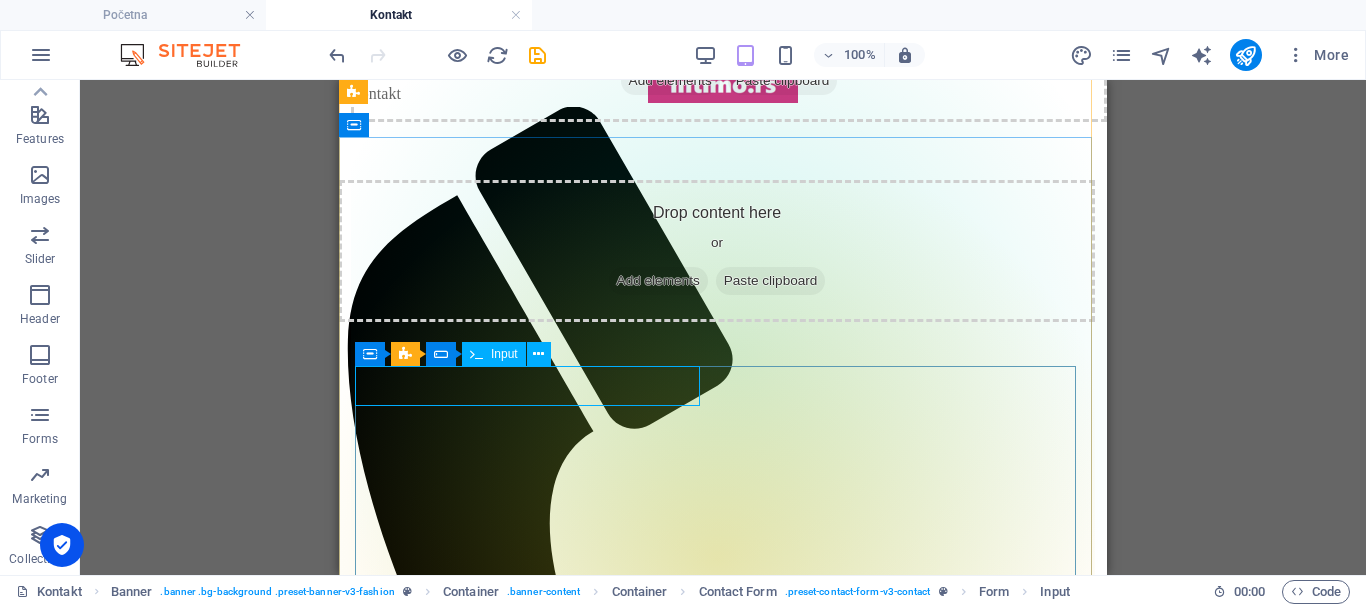 click at bounding box center (723, 1368) 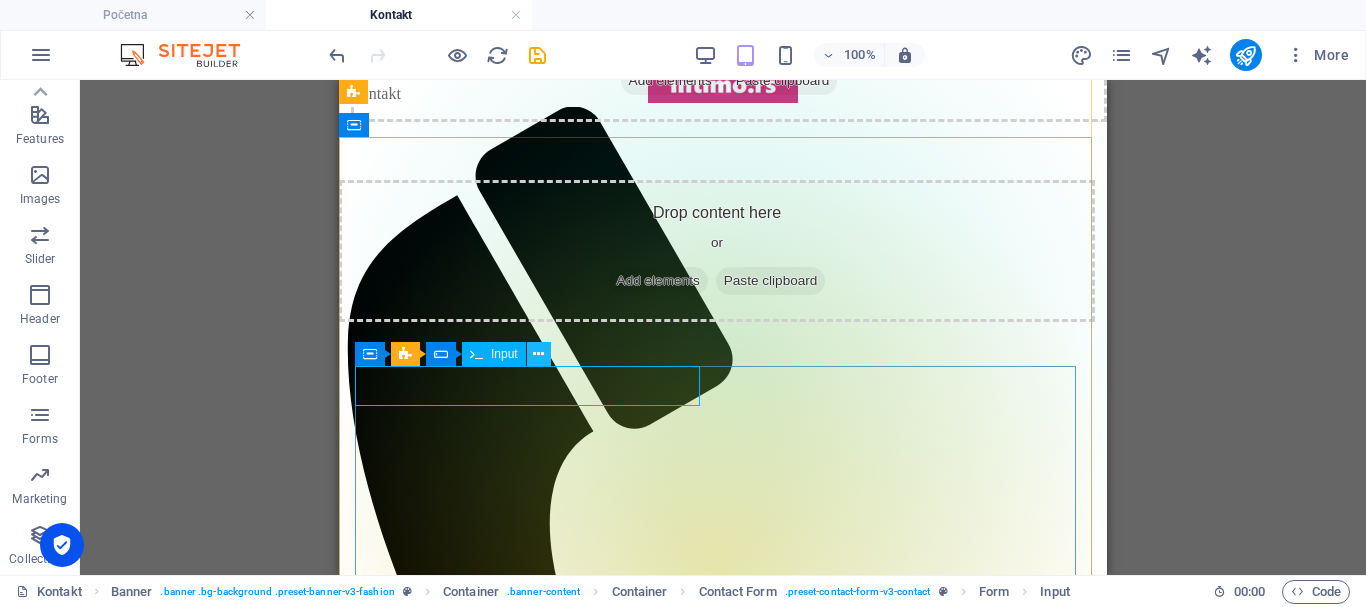 click at bounding box center [538, 354] 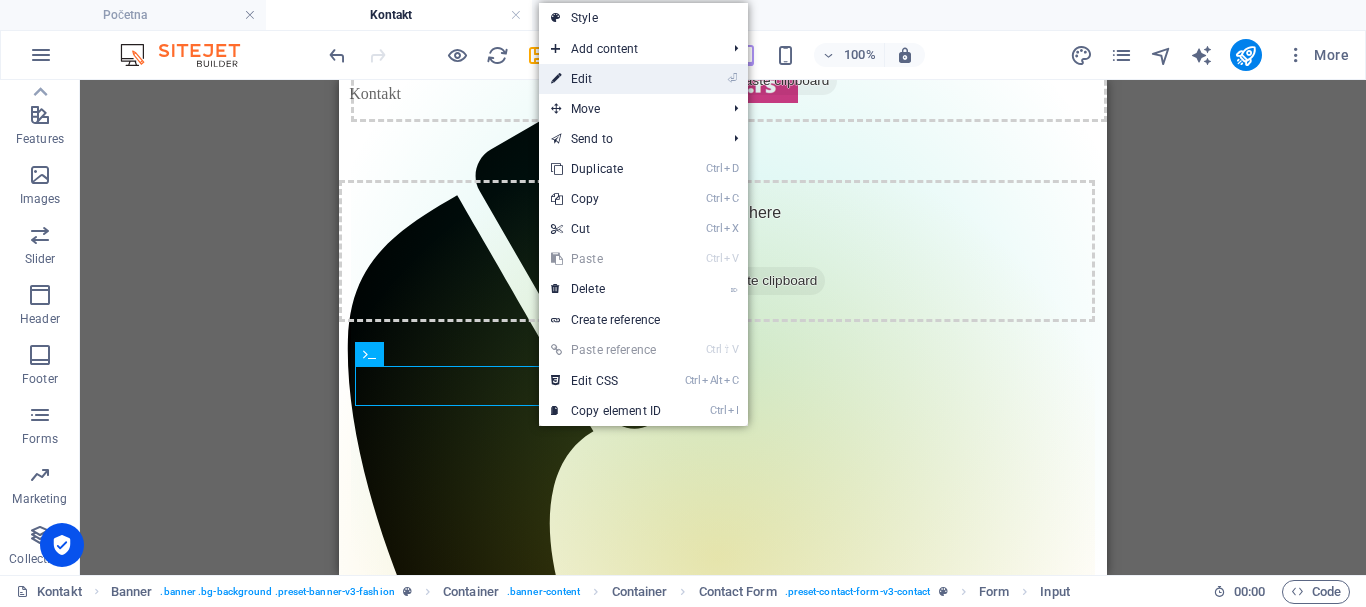 click on "⏎  Edit" at bounding box center (606, 79) 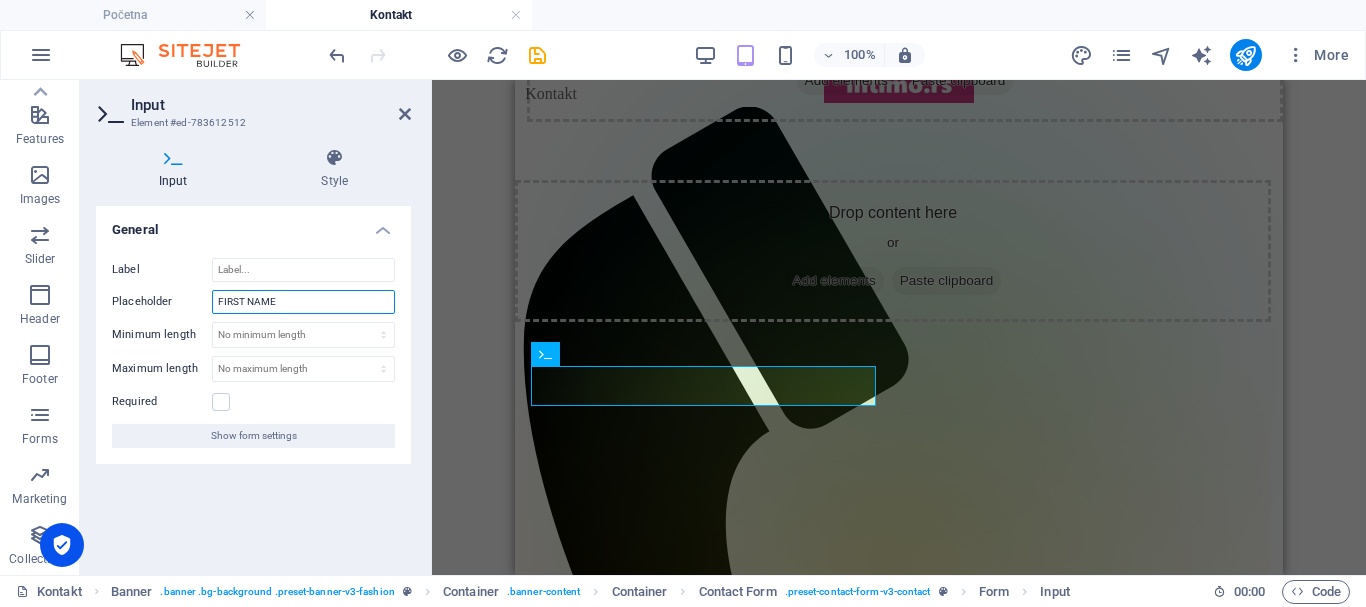 drag, startPoint x: 279, startPoint y: 303, endPoint x: 210, endPoint y: 296, distance: 69.354164 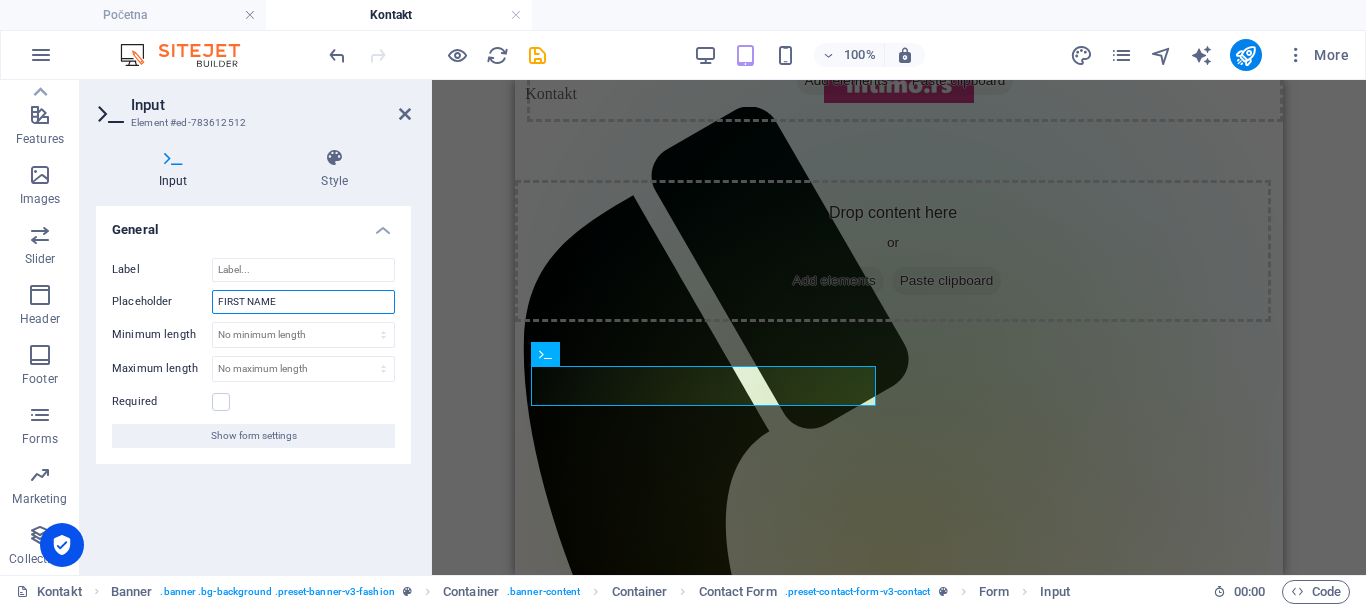 click on "Placeholder FIRST NAME" at bounding box center [253, 302] 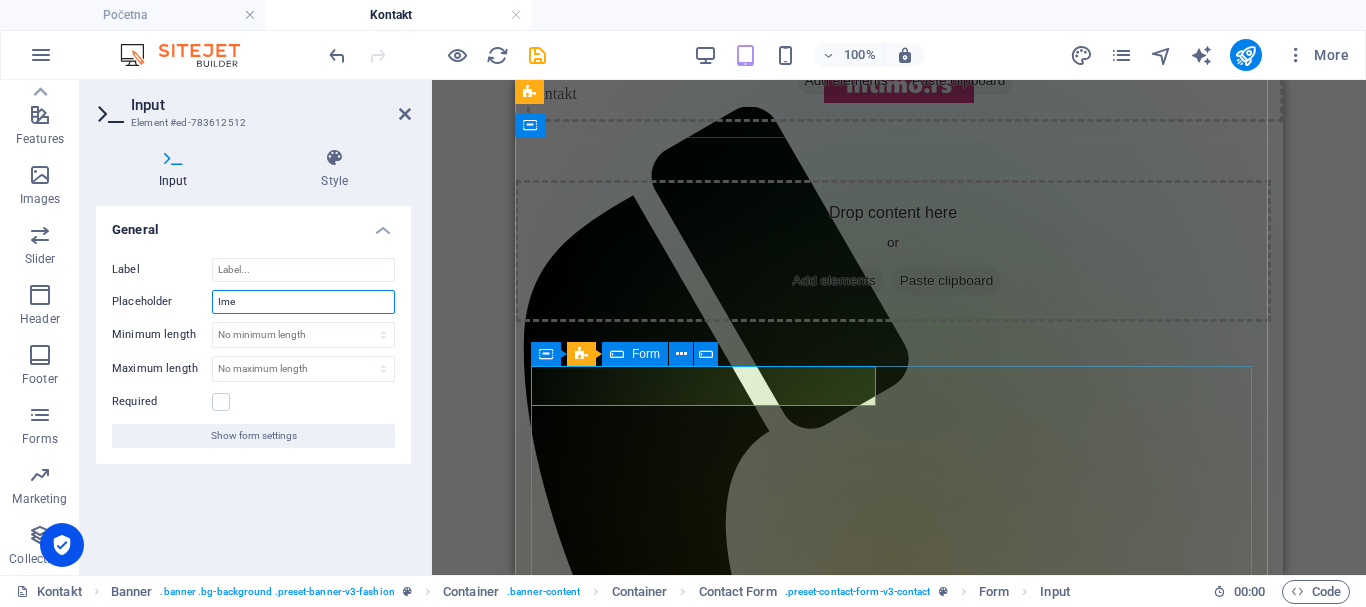 type on "Ime" 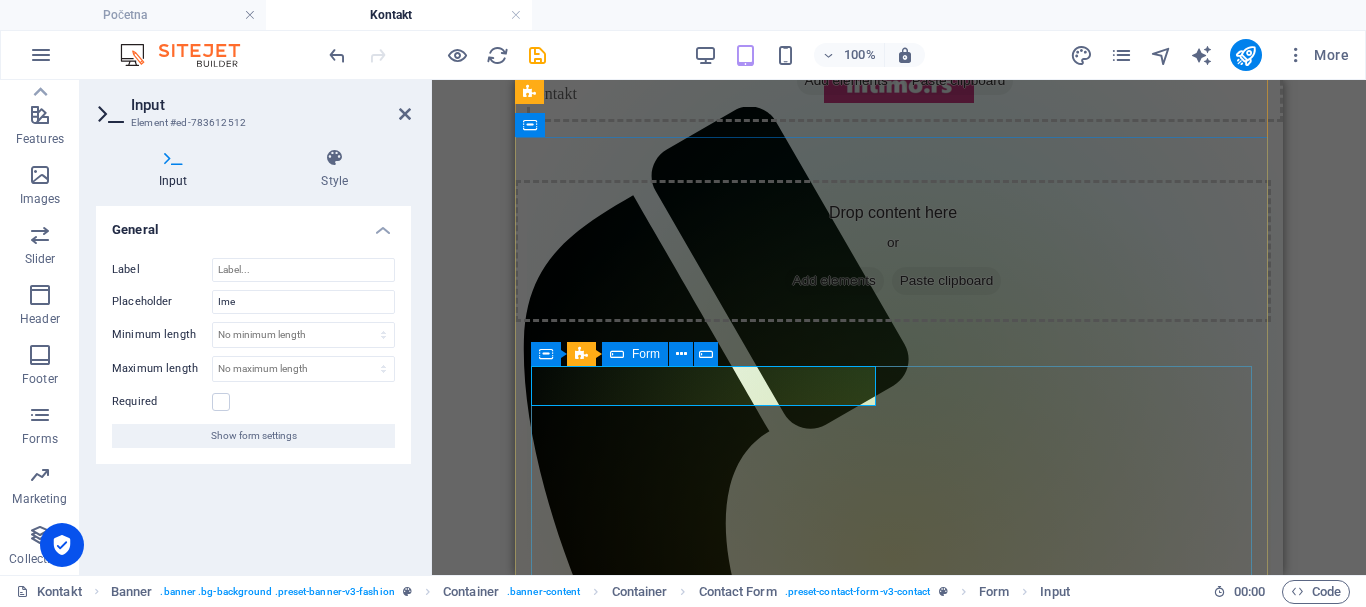 click on "I have read and understand the privacy policy. Unreadable? Regenerate Submit Submit" at bounding box center (899, 1633) 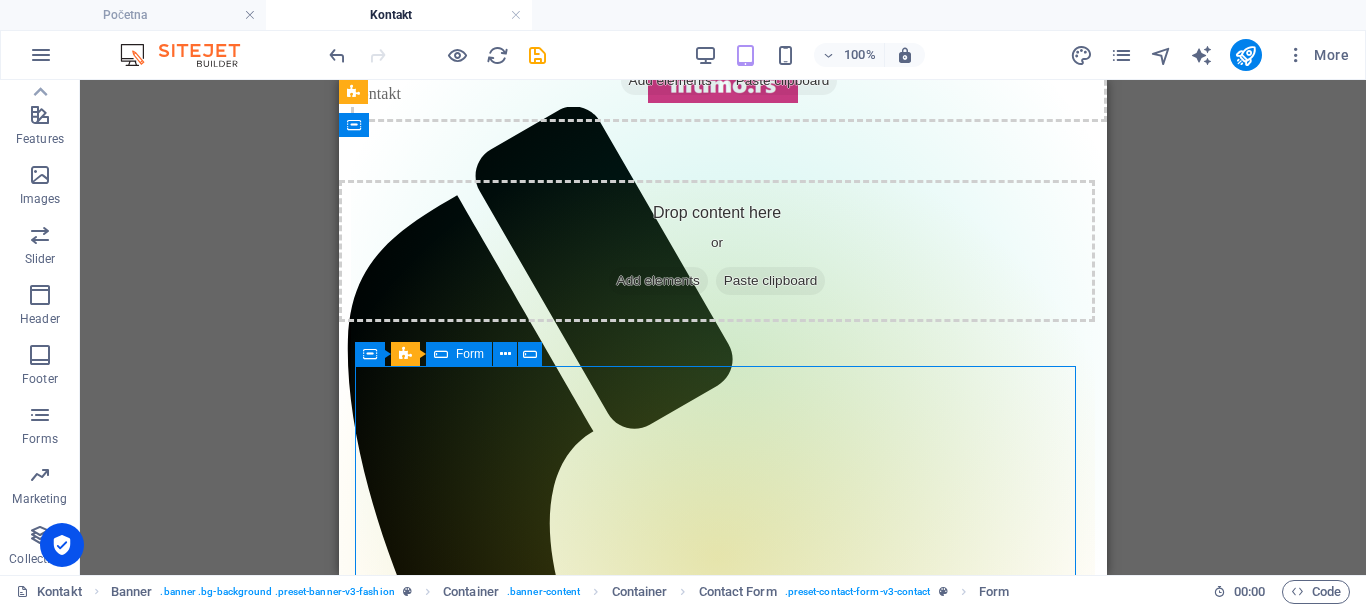 click on "I have read and understand the privacy policy. Unreadable? Regenerate Submit Submit" at bounding box center [723, 1633] 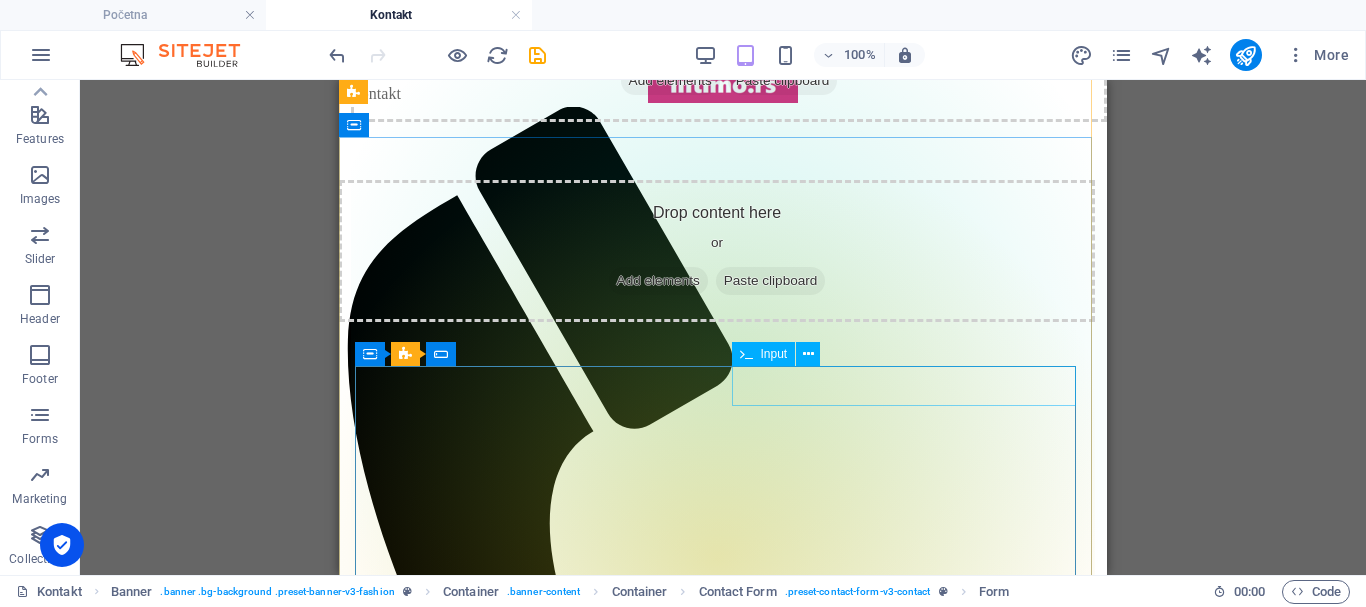 drag, startPoint x: 802, startPoint y: 387, endPoint x: 1143, endPoint y: 427, distance: 343.338 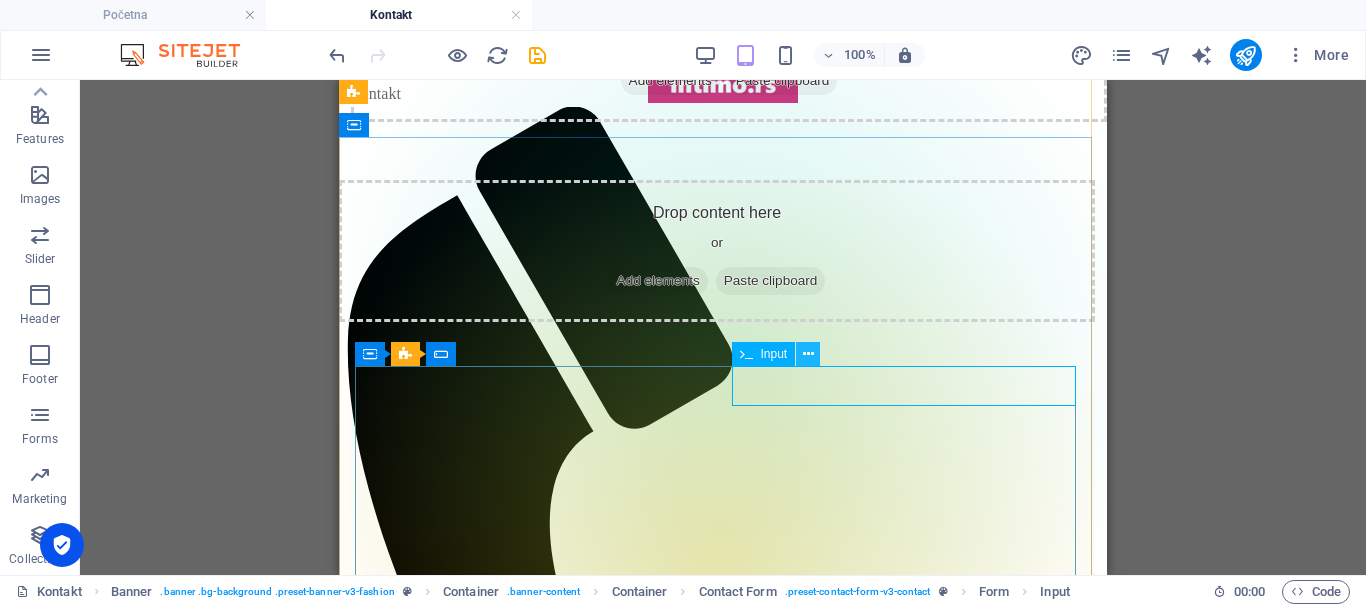 click at bounding box center [808, 354] 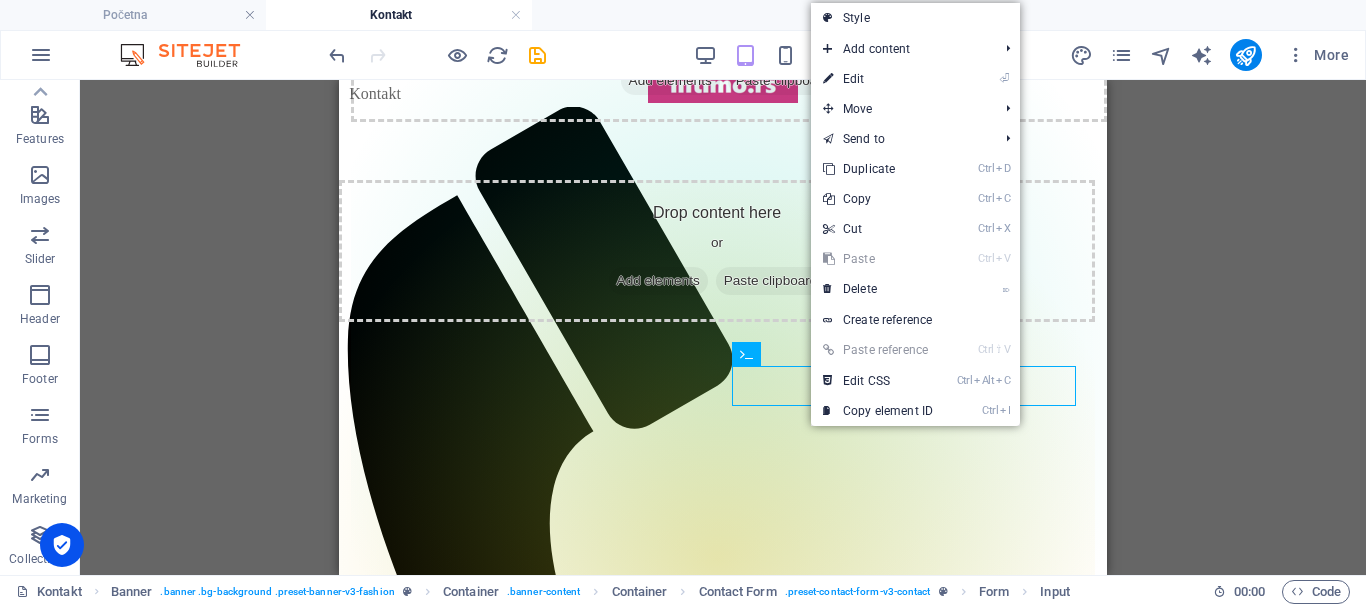 click on "⏎  Edit" at bounding box center [878, 79] 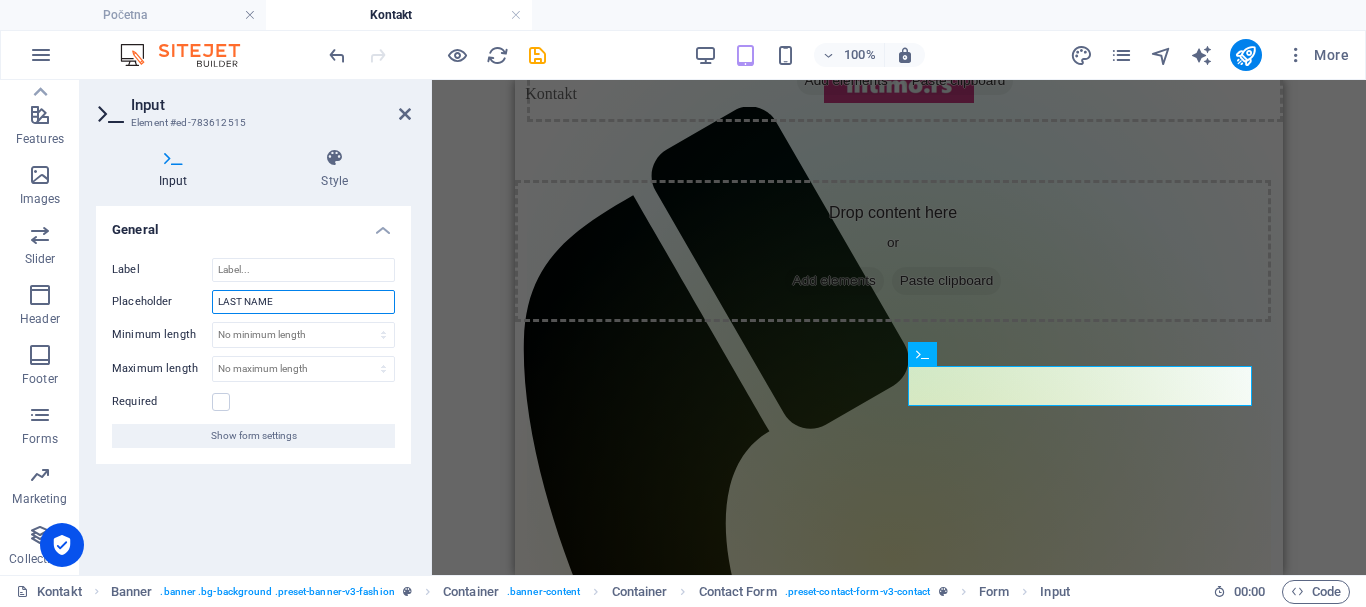 drag, startPoint x: 278, startPoint y: 301, endPoint x: 211, endPoint y: 307, distance: 67.26812 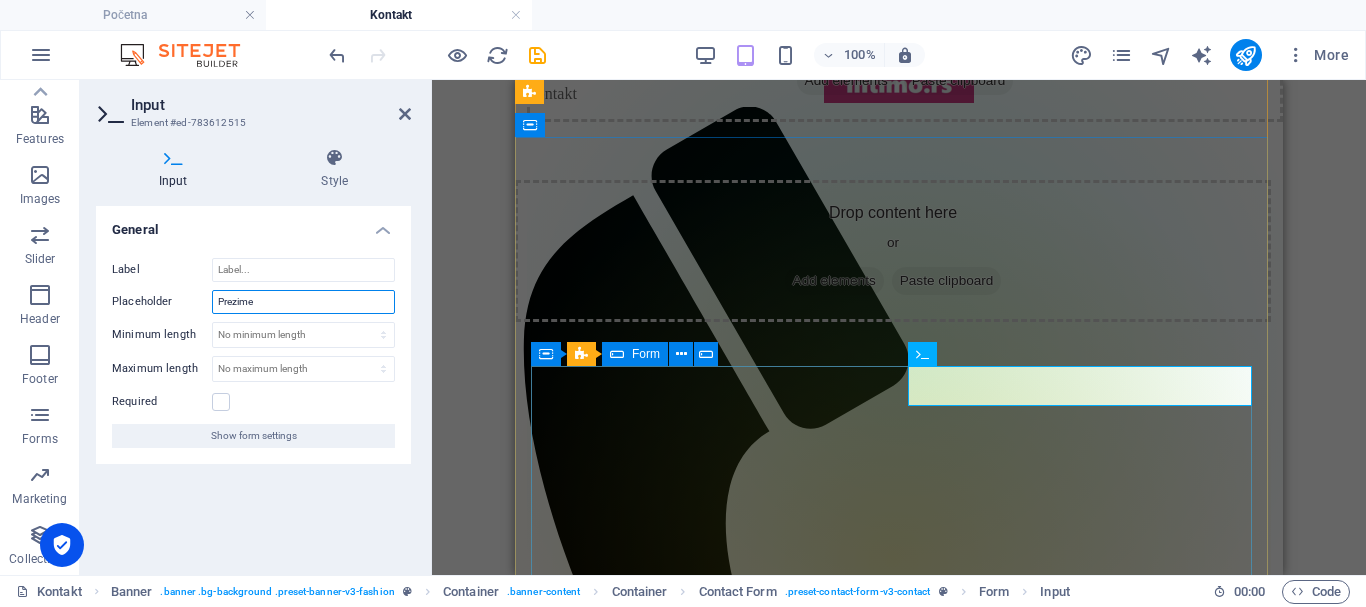 type on "Prezime" 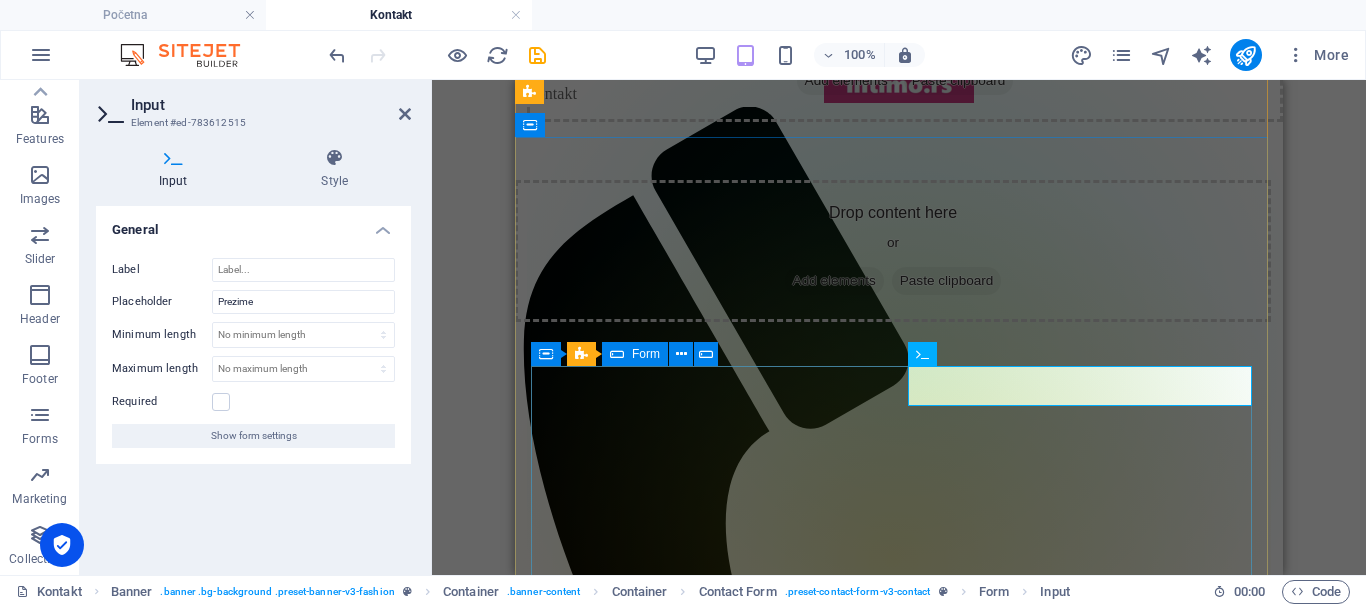 click on "I have read and understand the privacy policy. Unreadable? Regenerate Submit Submit" at bounding box center [899, 1633] 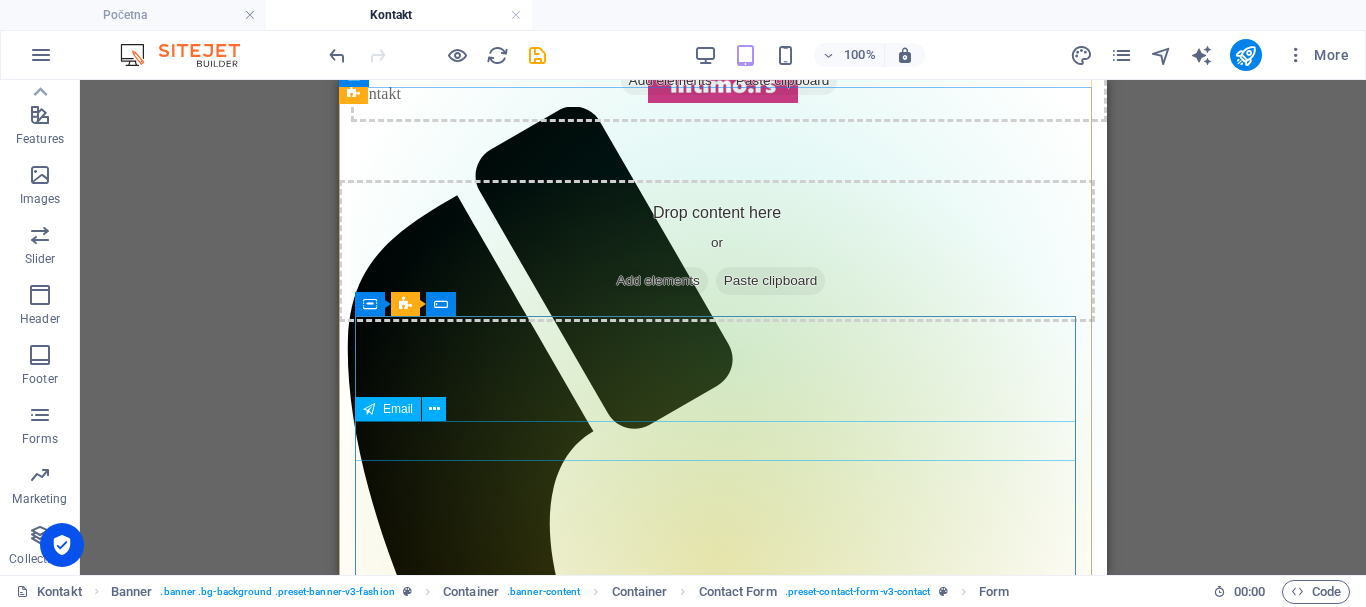 scroll, scrollTop: 200, scrollLeft: 0, axis: vertical 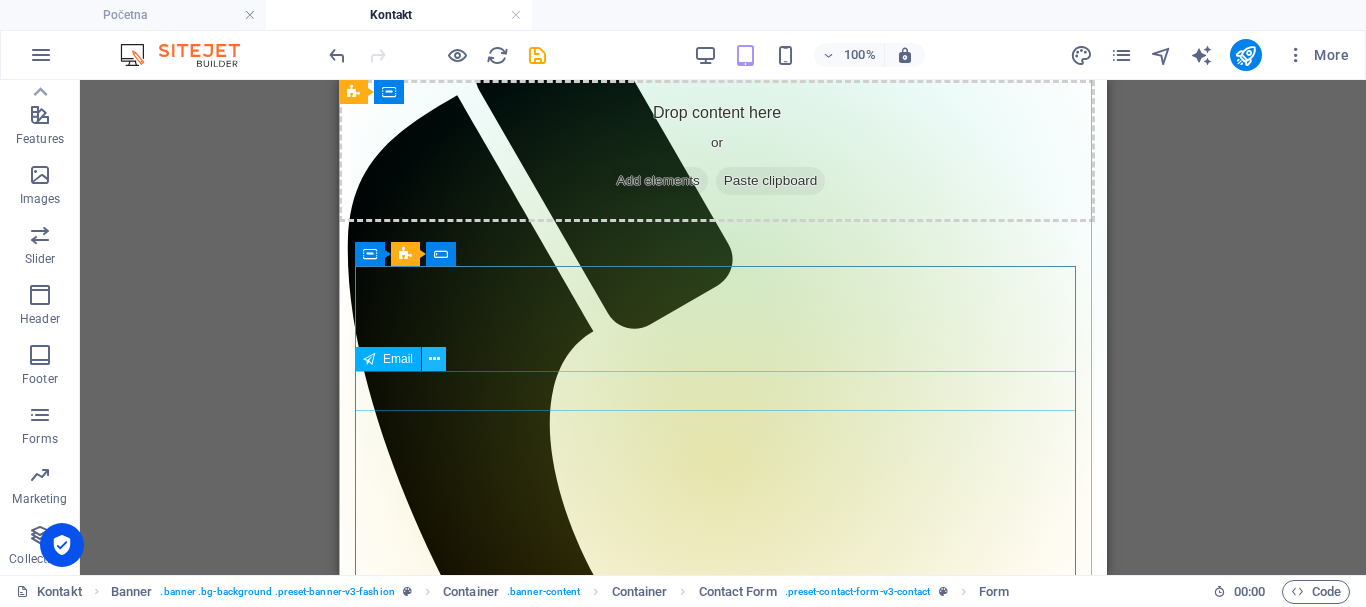 click at bounding box center [434, 359] 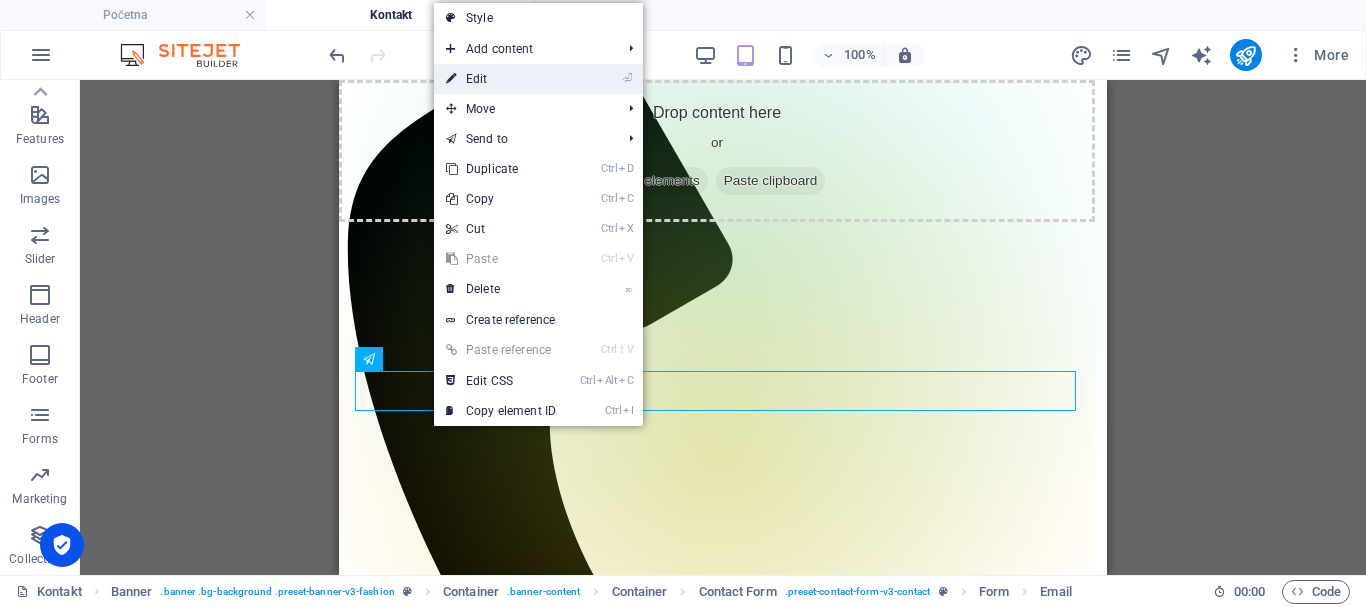 click on "⏎  Edit" at bounding box center [501, 79] 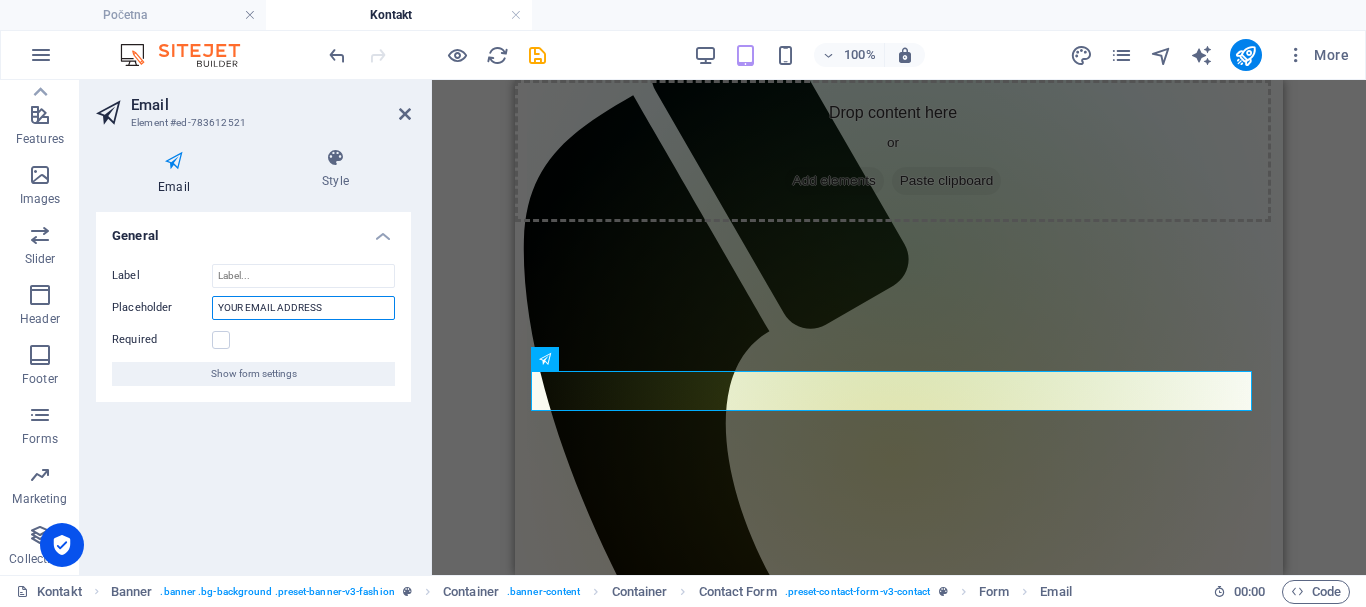 drag, startPoint x: 245, startPoint y: 304, endPoint x: 212, endPoint y: 303, distance: 33.01515 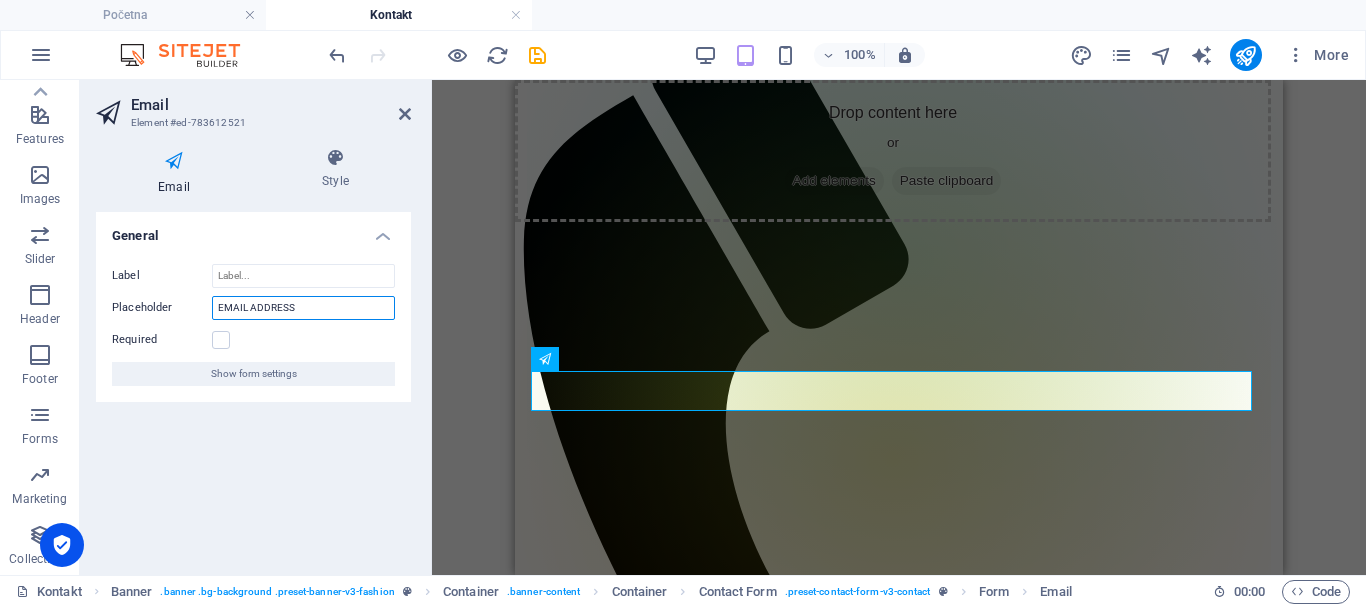 click on "EMAIL ADDRESS" at bounding box center [303, 308] 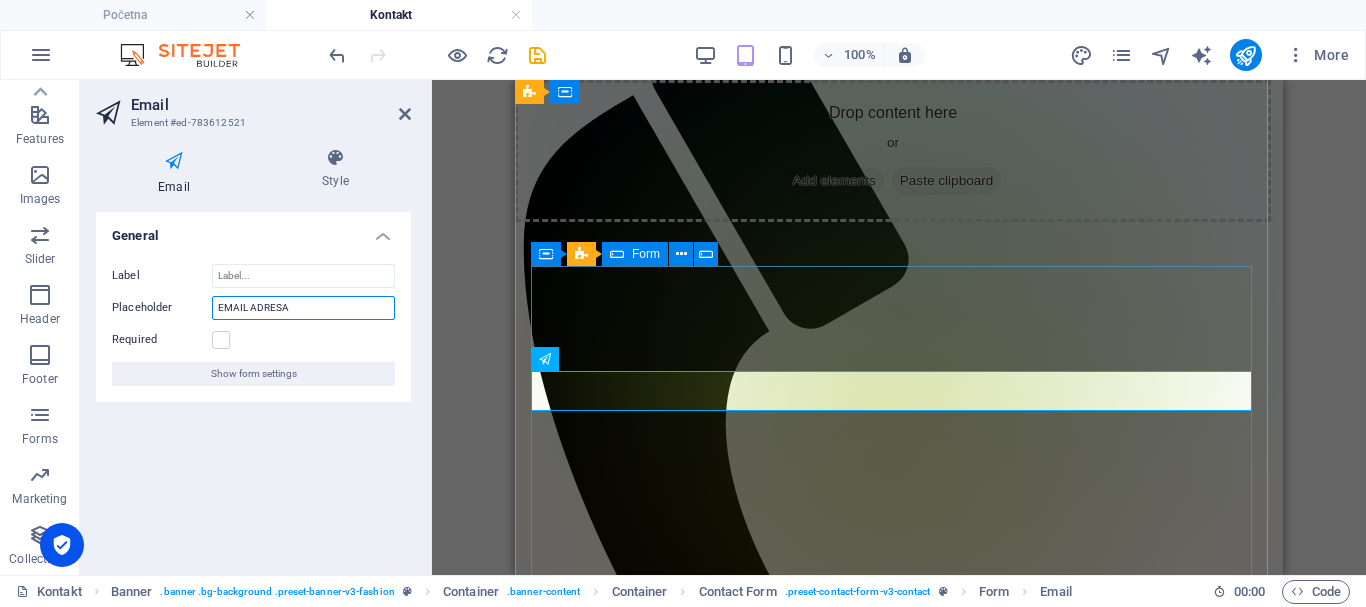 type on "EMAIL ADRESA" 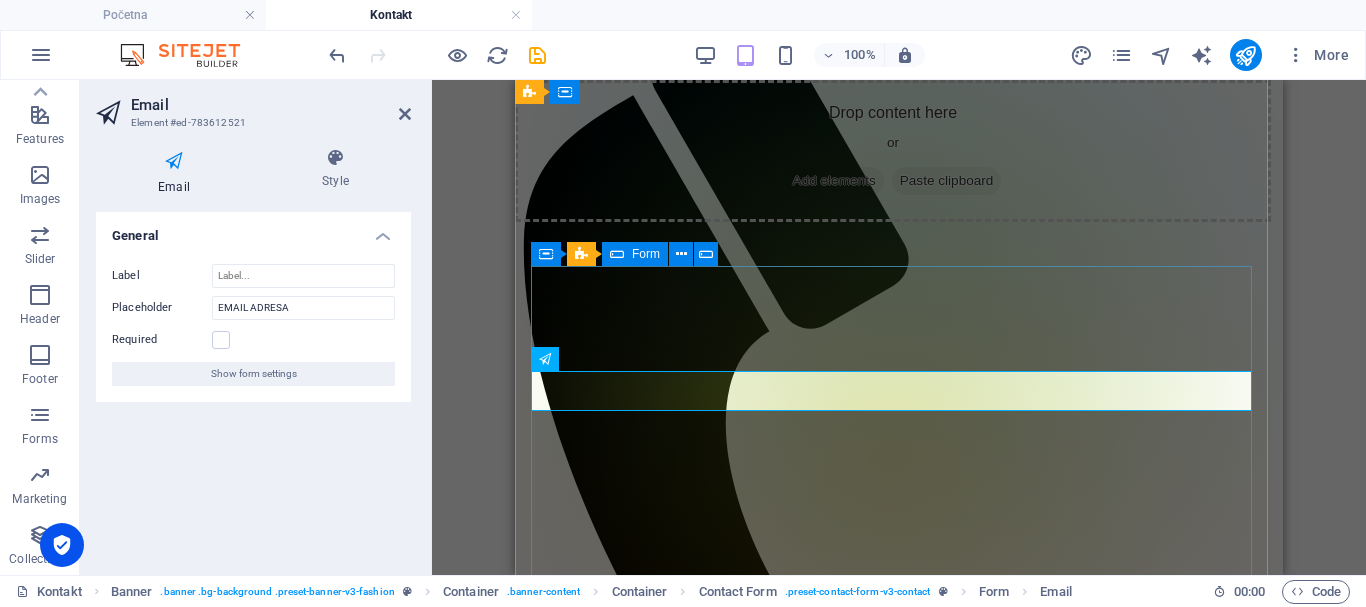 click on "I have read and understand the privacy policy. Unreadable? Regenerate Submit Submit" at bounding box center (899, 1533) 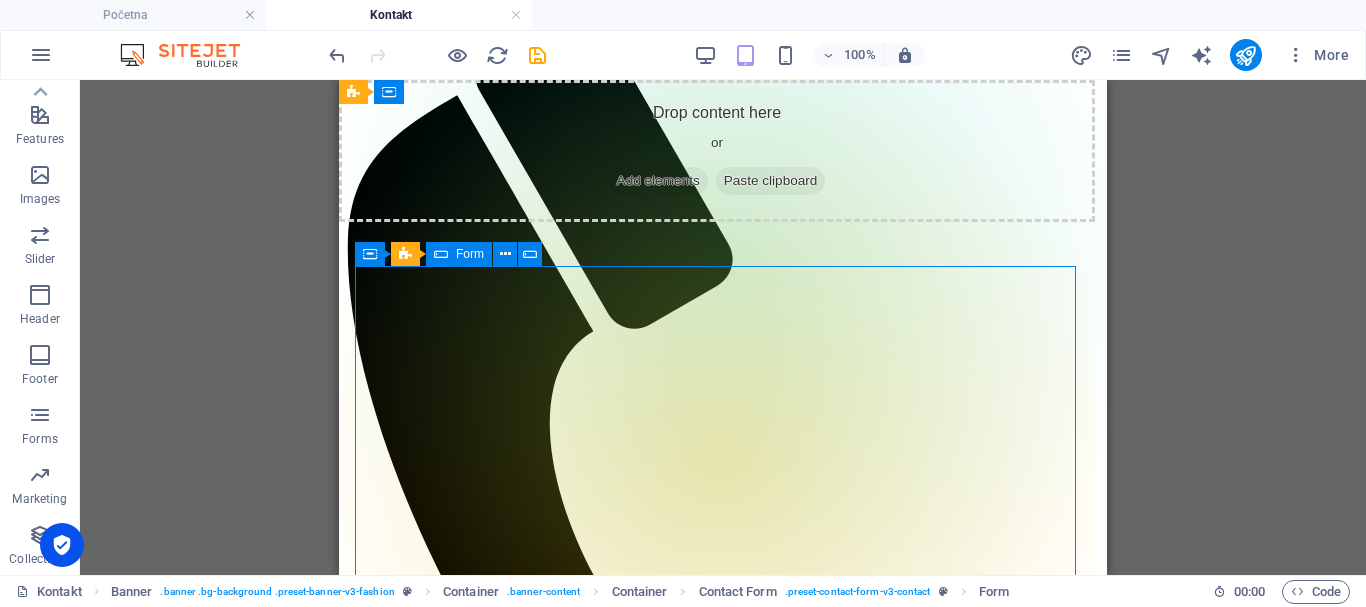 scroll, scrollTop: 300, scrollLeft: 0, axis: vertical 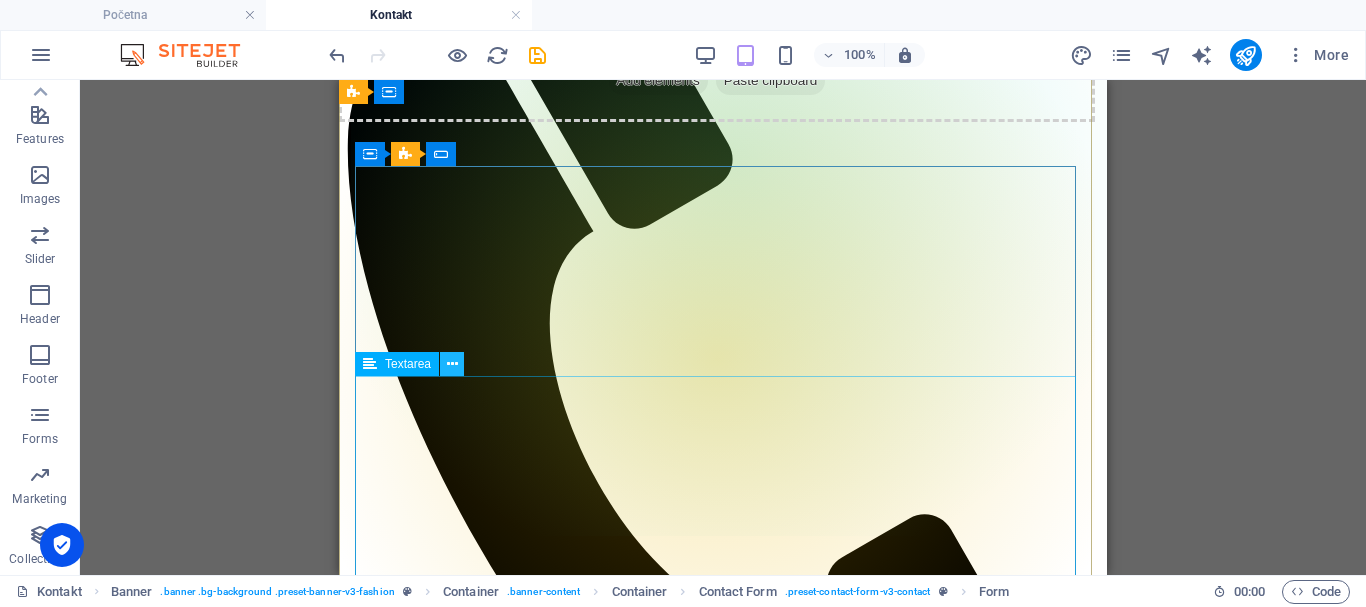 click at bounding box center (452, 364) 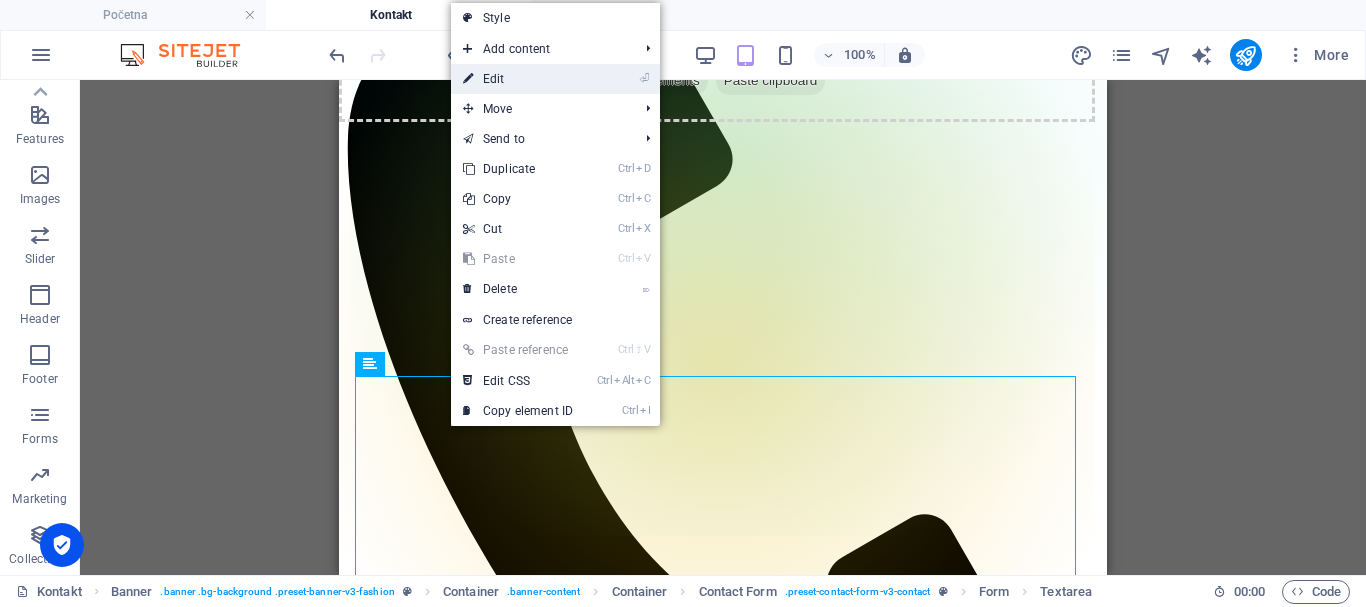 click on "⏎  Edit" at bounding box center (518, 79) 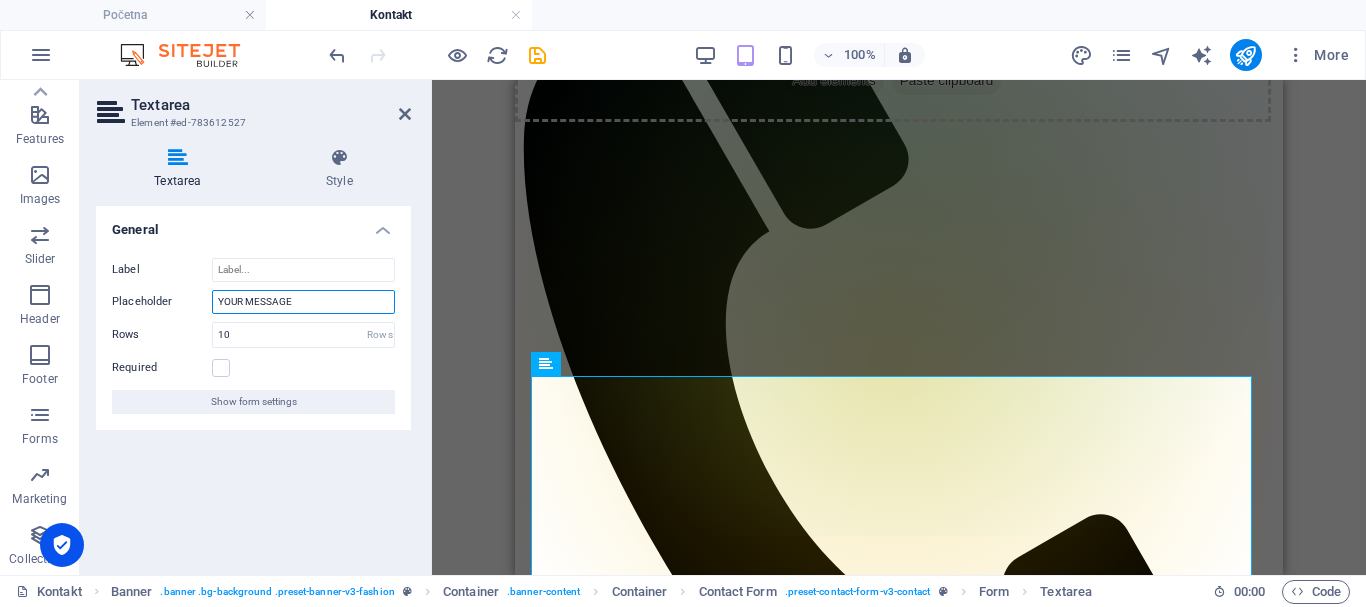drag, startPoint x: 298, startPoint y: 298, endPoint x: 202, endPoint y: 301, distance: 96.04687 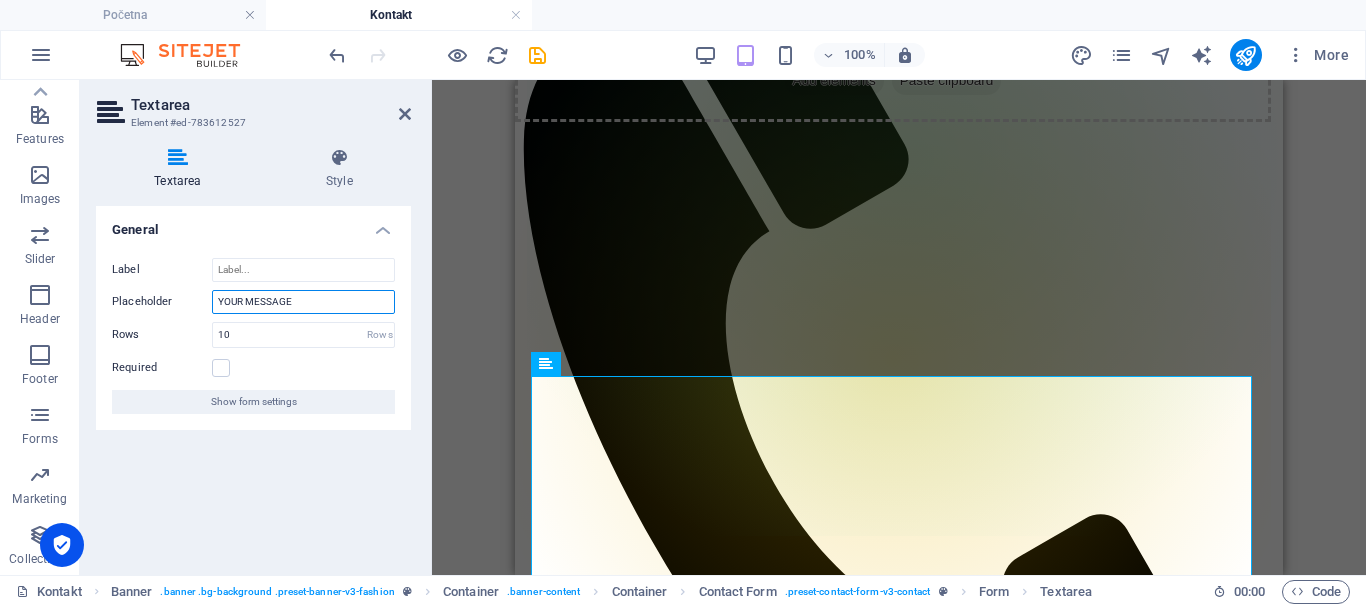 type on "p" 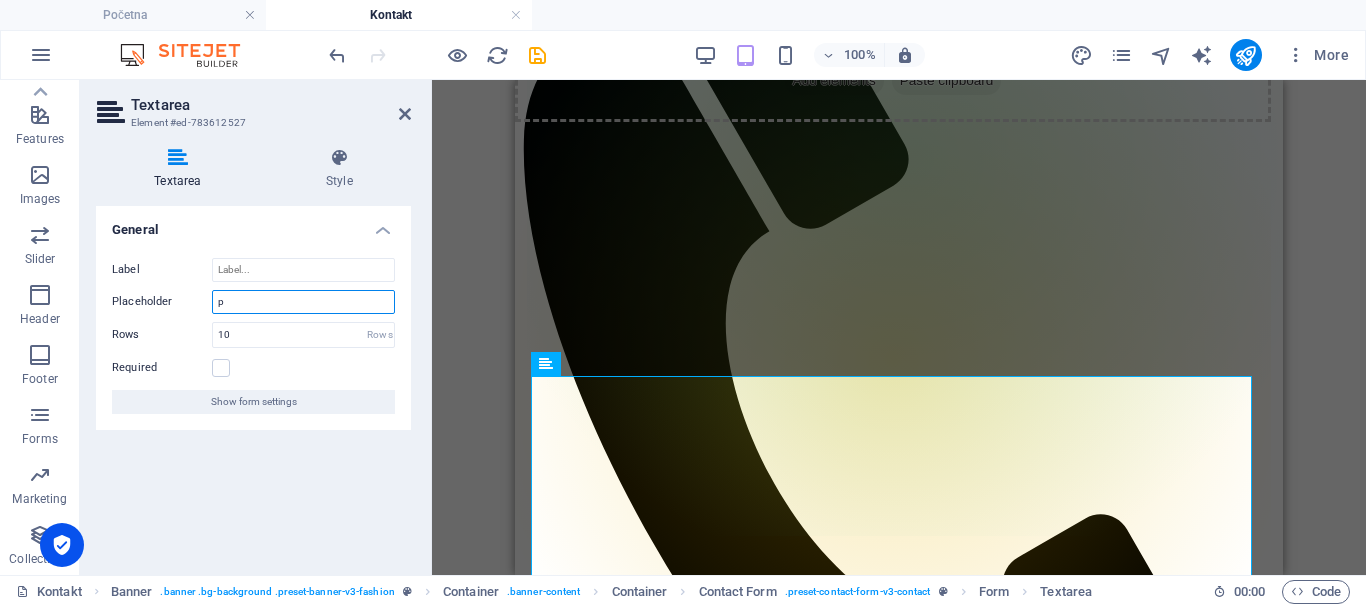 click on "p" at bounding box center [303, 302] 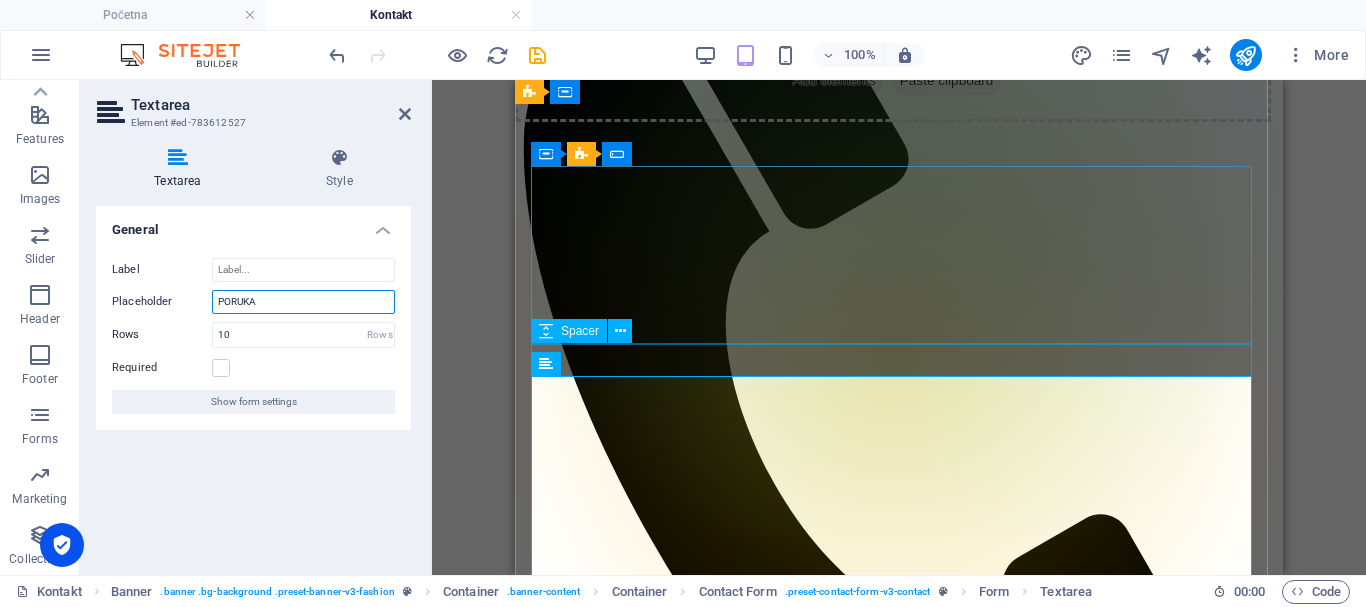 type on "PORUKA" 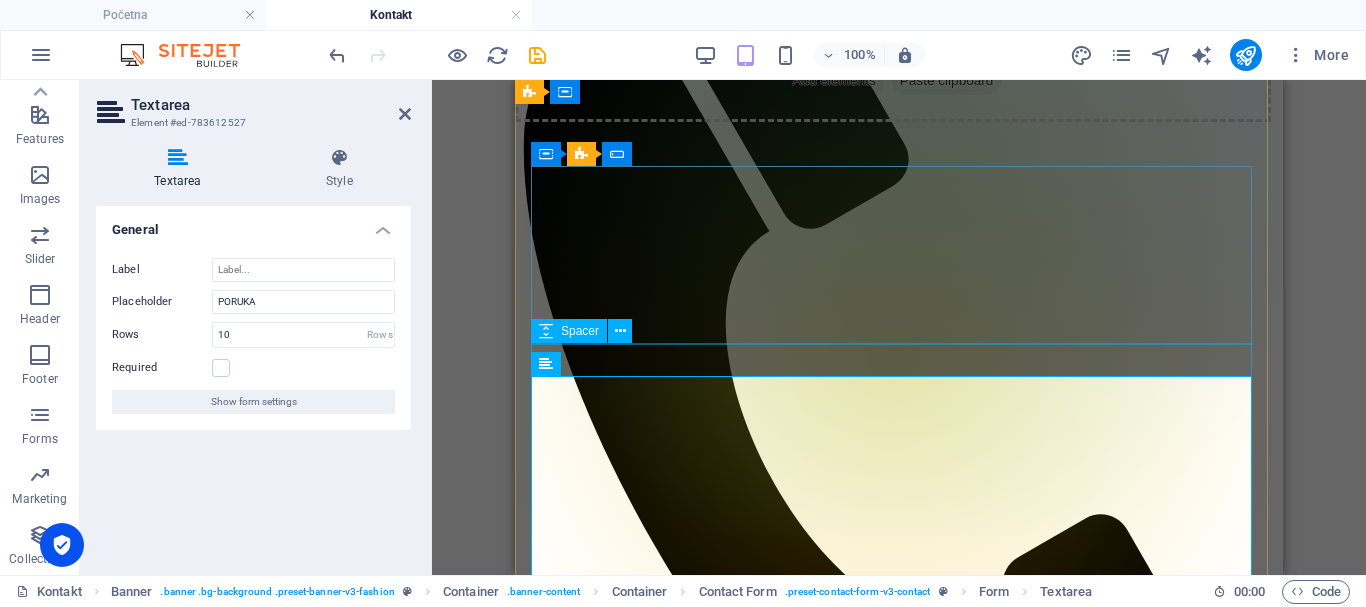 click on "I have read and understand the privacy policy. Unreadable? Regenerate Submit Submit" at bounding box center (899, 1433) 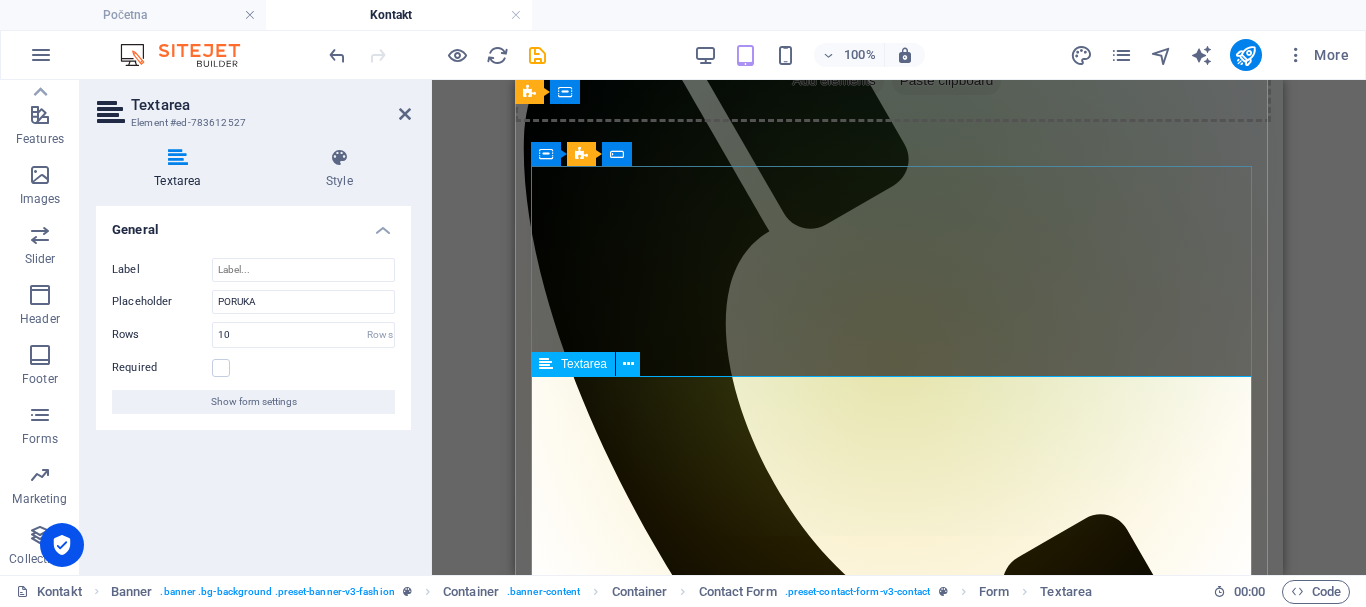 click at bounding box center [652, 1330] 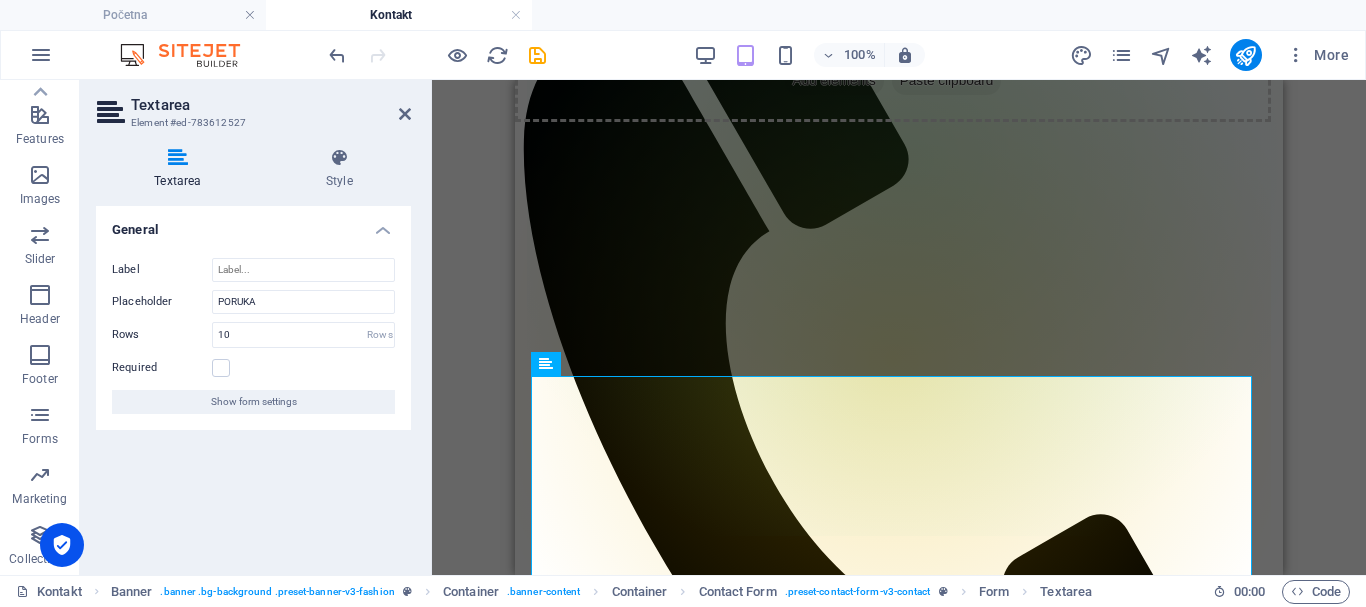 click on "Drag here to replace the existing content. Press “Ctrl” if you want to create a new element.
H1   Banner   Banner   Container   Spacer   Email   Container   Container   Contact Form   Container   Contact Form   Form   Textarea   Input   Container   Contact Form   Input   Spacer   Checkbox   Form button   Reference   Captcha   Reference   Text   Placeholder   Banner   Container   Banner   Reference   Spacer   Spacer" at bounding box center [899, 327] 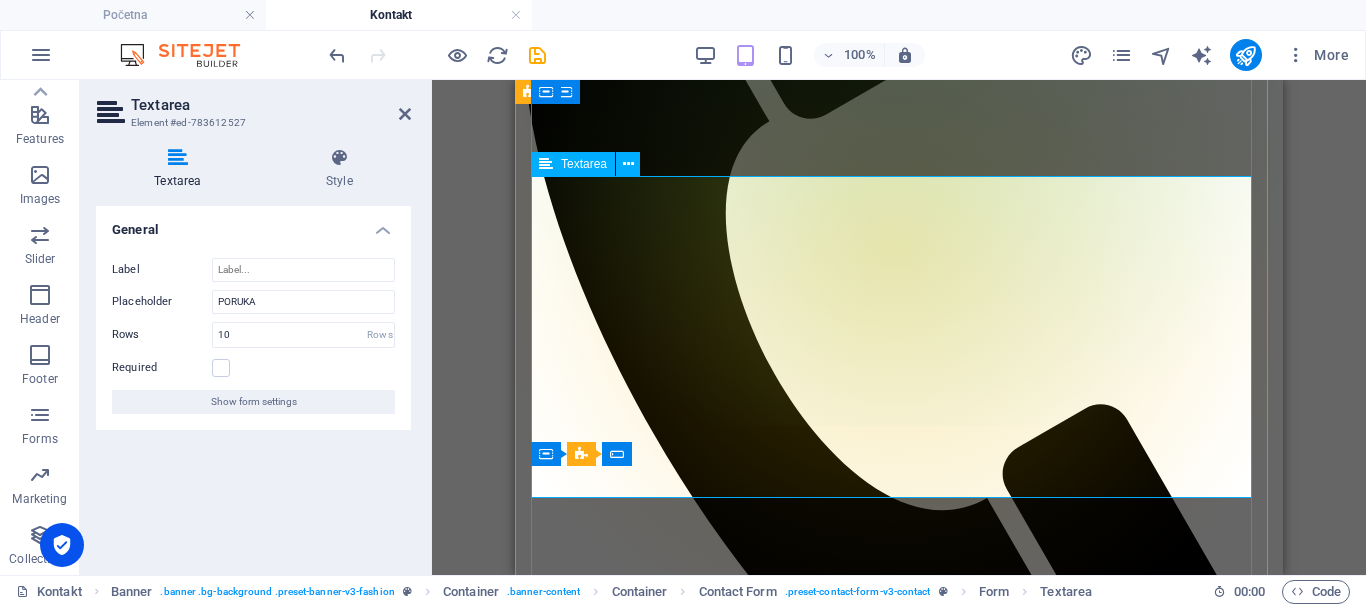 scroll, scrollTop: 500, scrollLeft: 0, axis: vertical 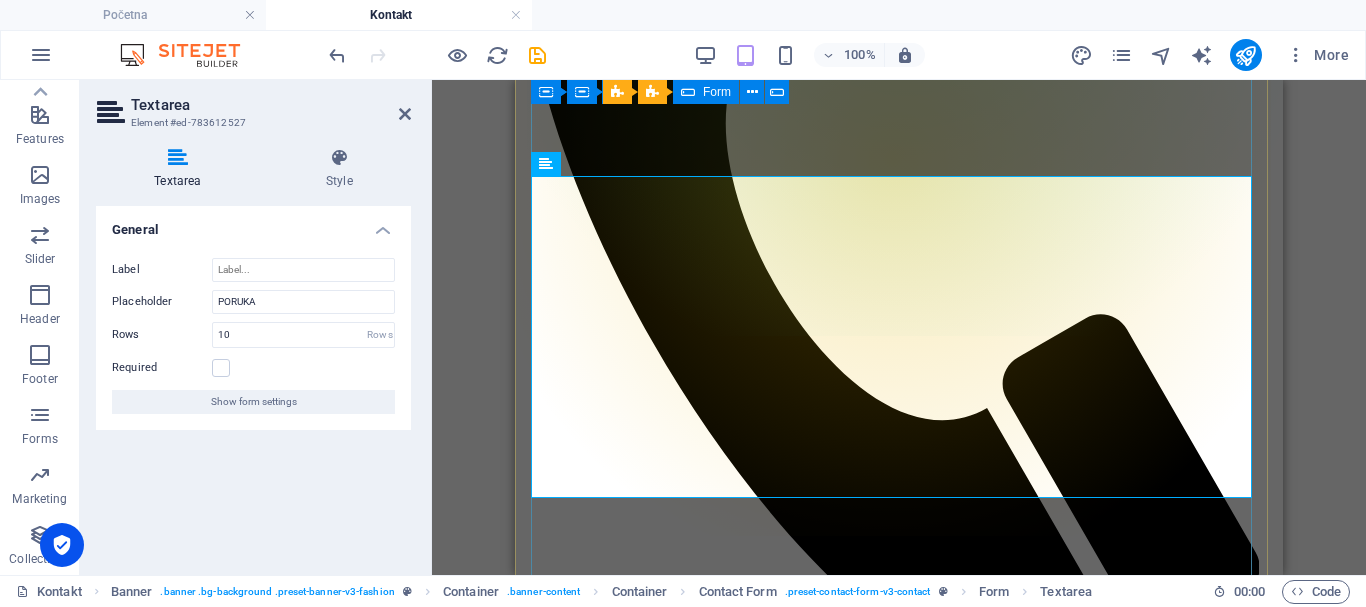 click on "I have read and understand the privacy policy. Unreadable? Regenerate Submit Submit" at bounding box center (899, 1233) 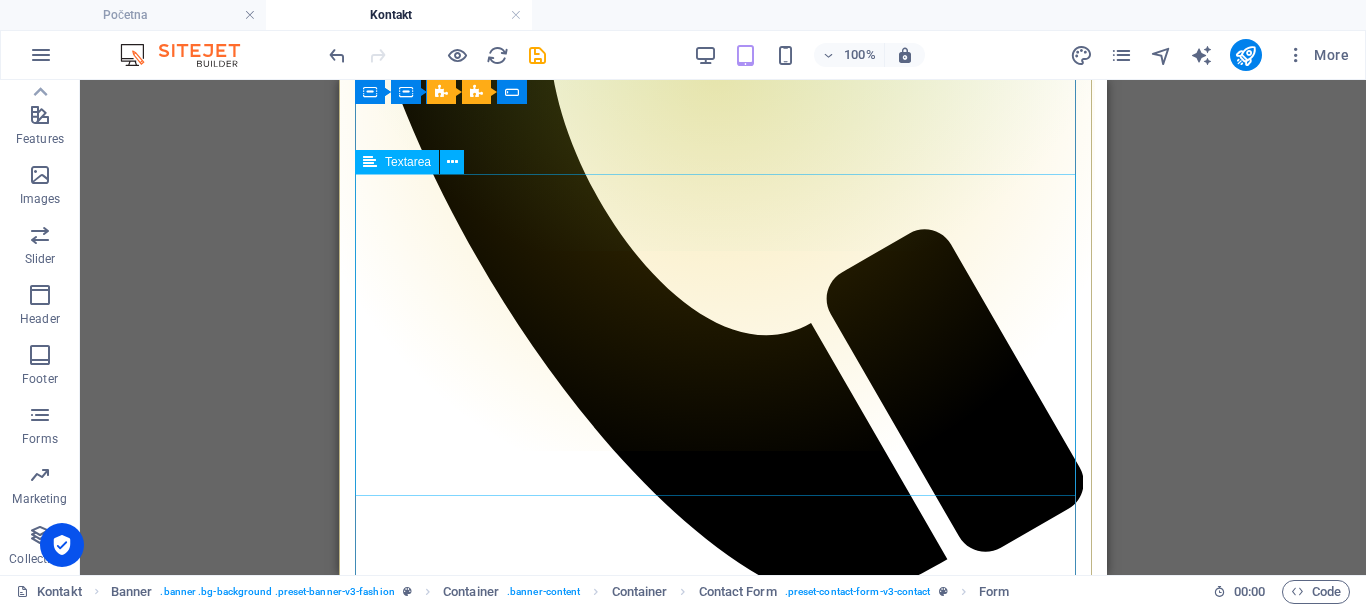 scroll, scrollTop: 600, scrollLeft: 0, axis: vertical 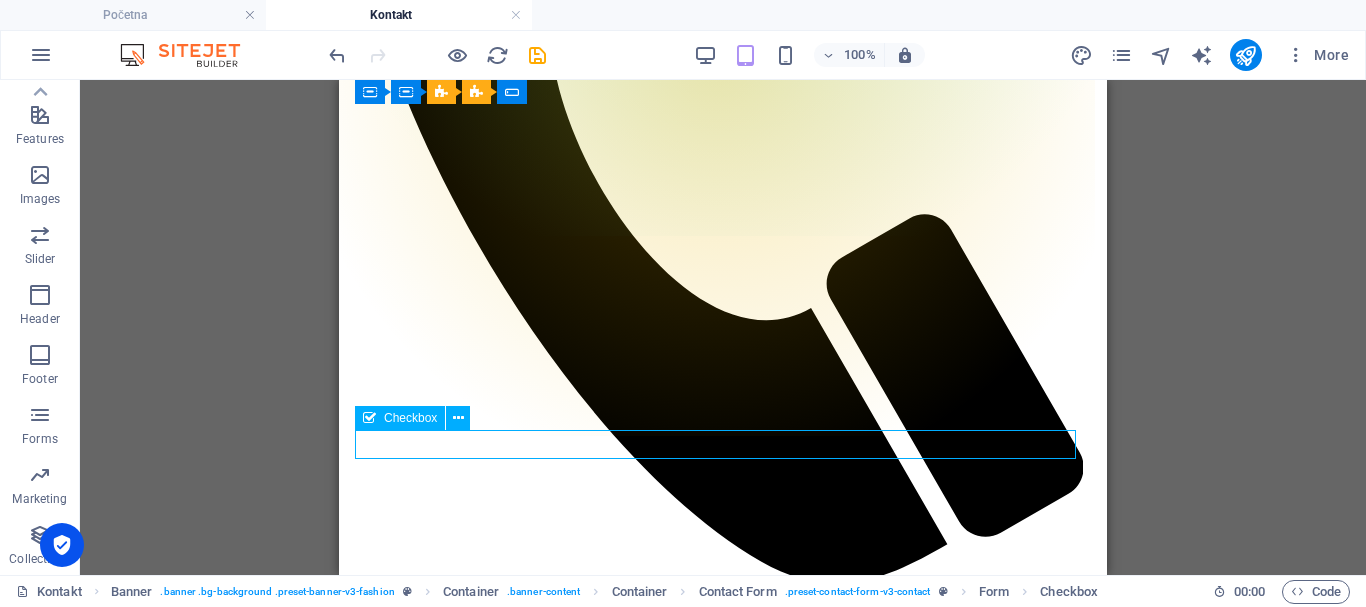 drag, startPoint x: 739, startPoint y: 445, endPoint x: 567, endPoint y: 435, distance: 172.29045 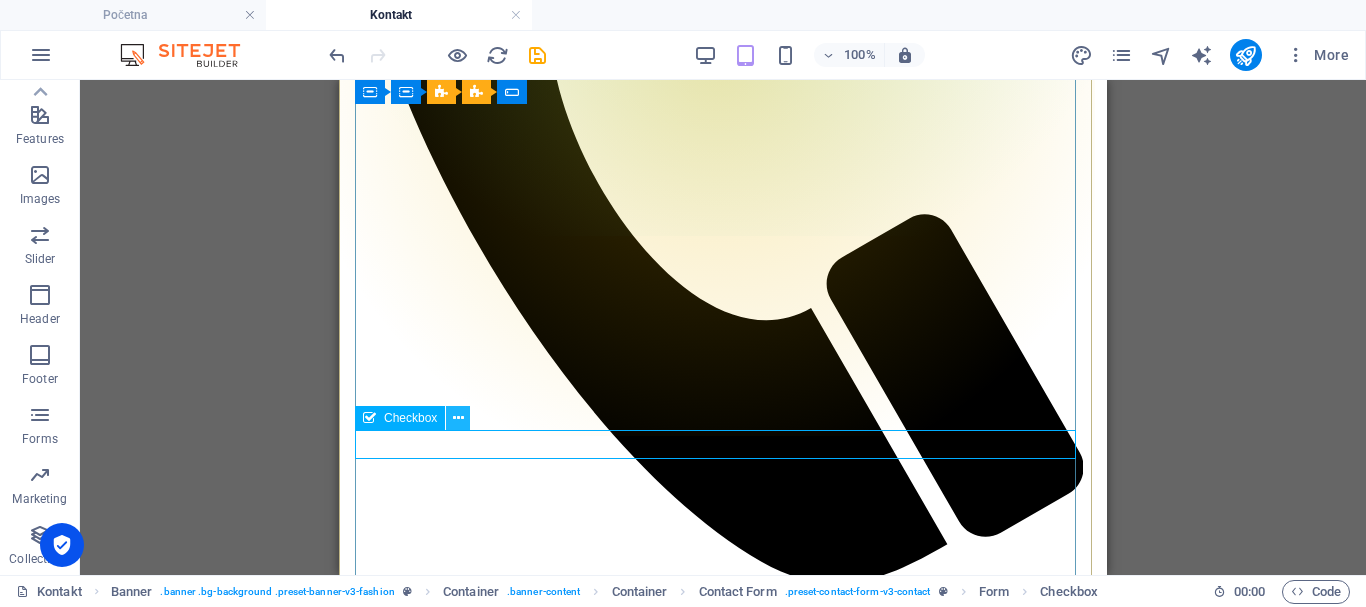 click at bounding box center [458, 418] 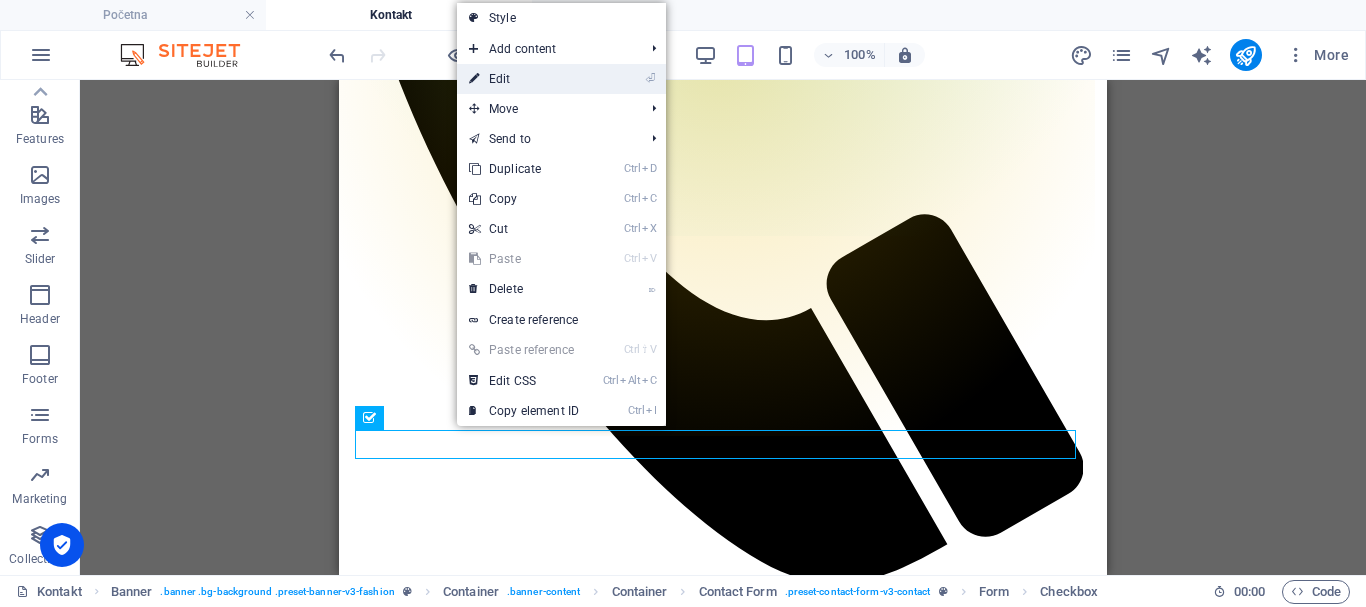 click on "⏎  Edit" at bounding box center (524, 79) 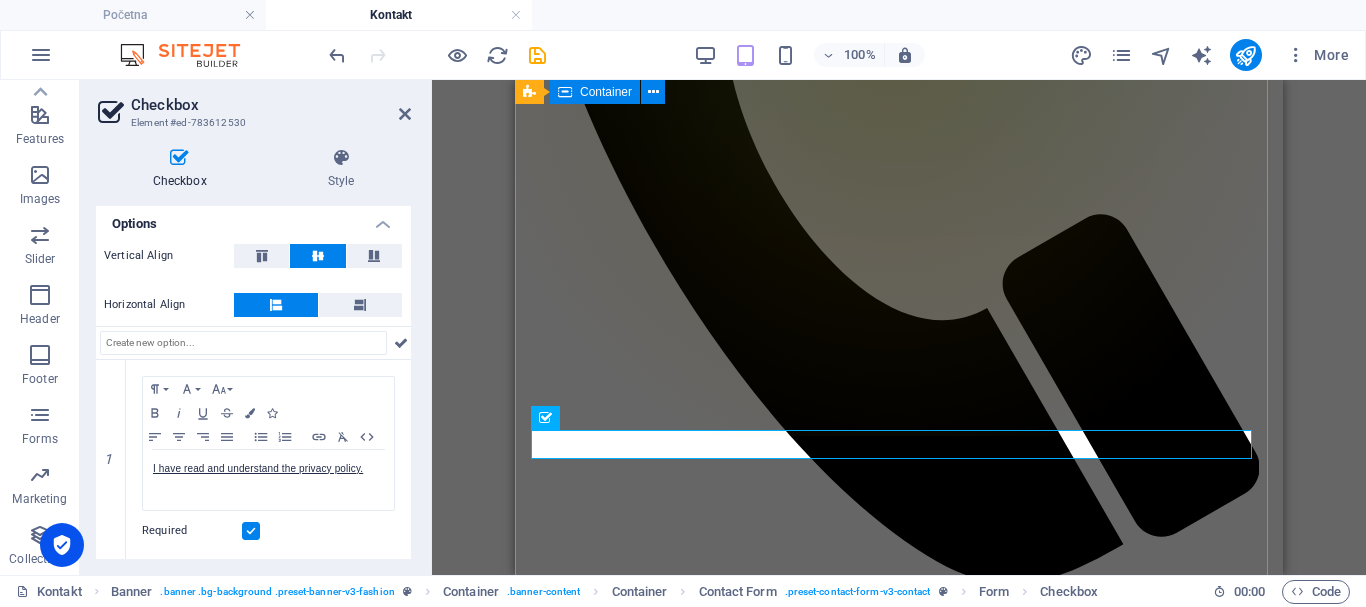scroll, scrollTop: 136, scrollLeft: 0, axis: vertical 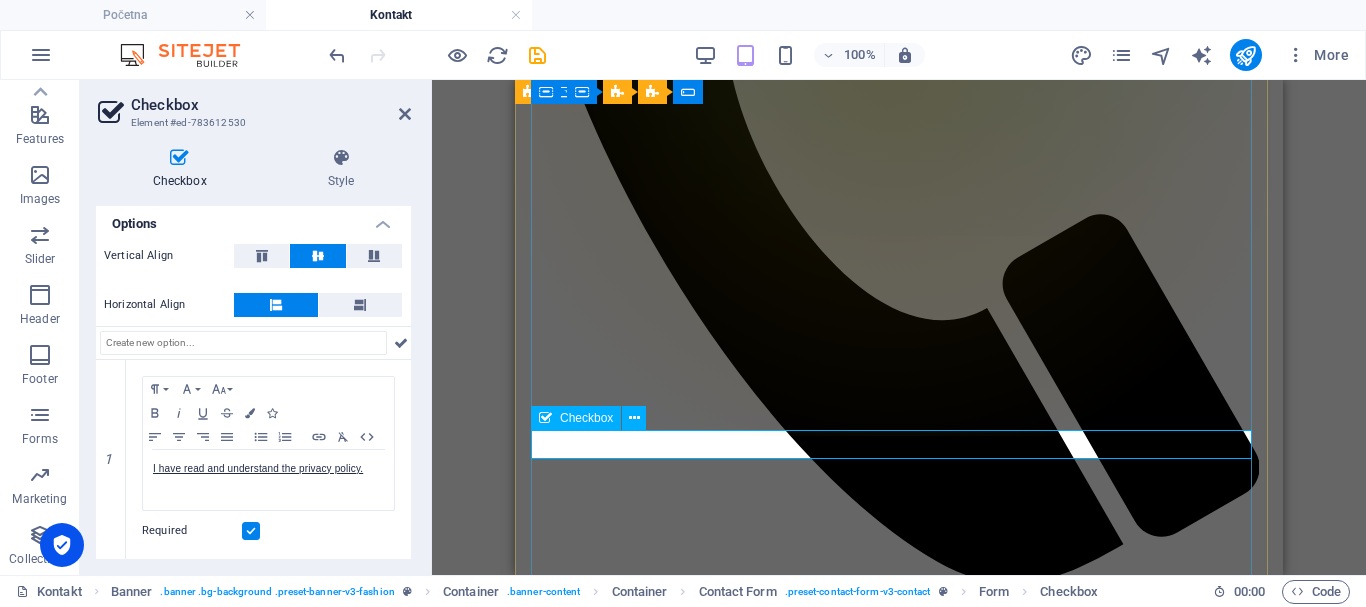click on "I have read and understand the privacy policy." at bounding box center (899, 1184) 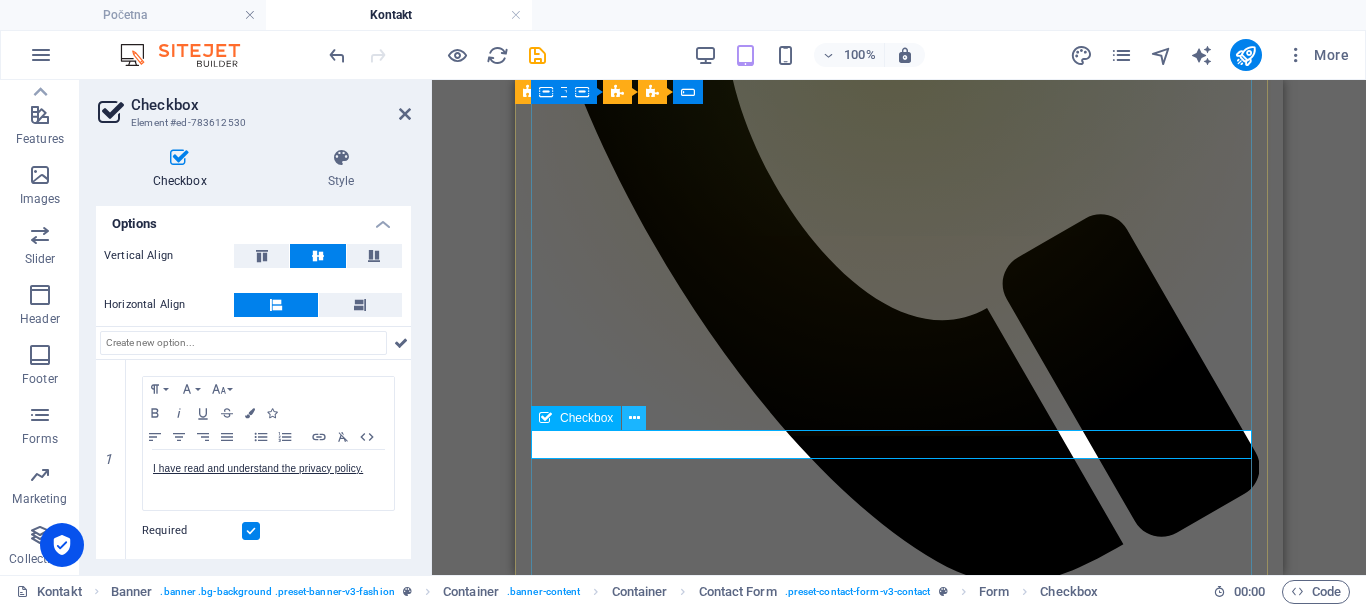 click at bounding box center [634, 418] 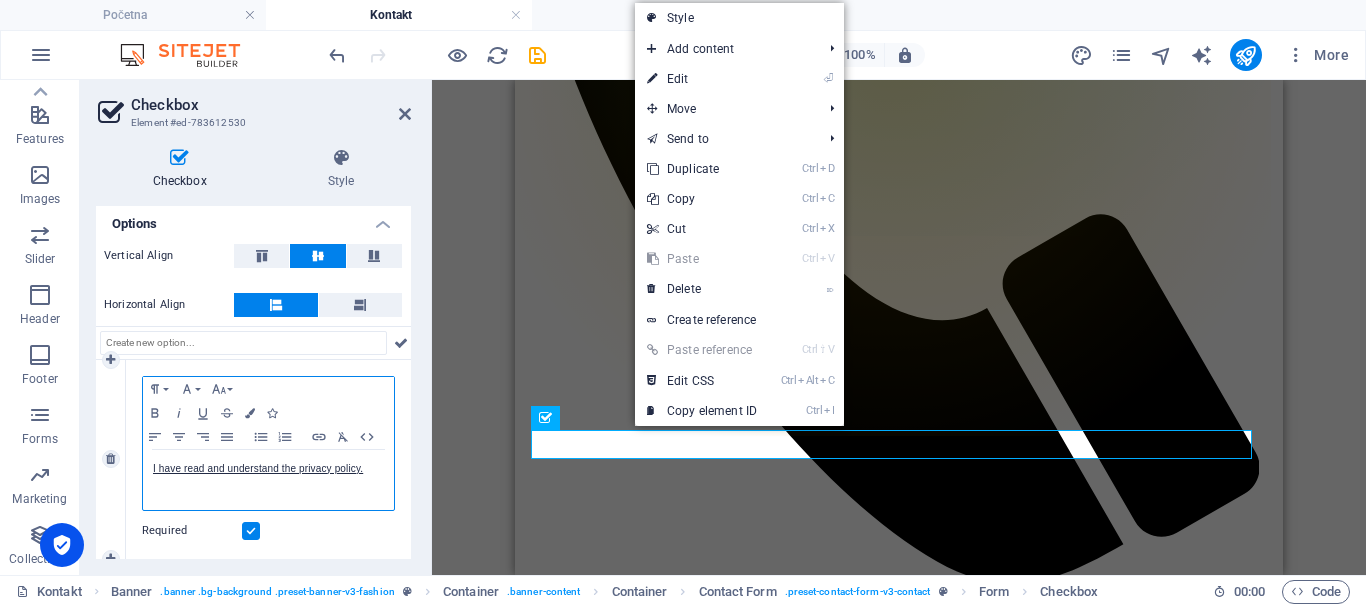 click on "I have read and understand the privacy policy." at bounding box center [268, 480] 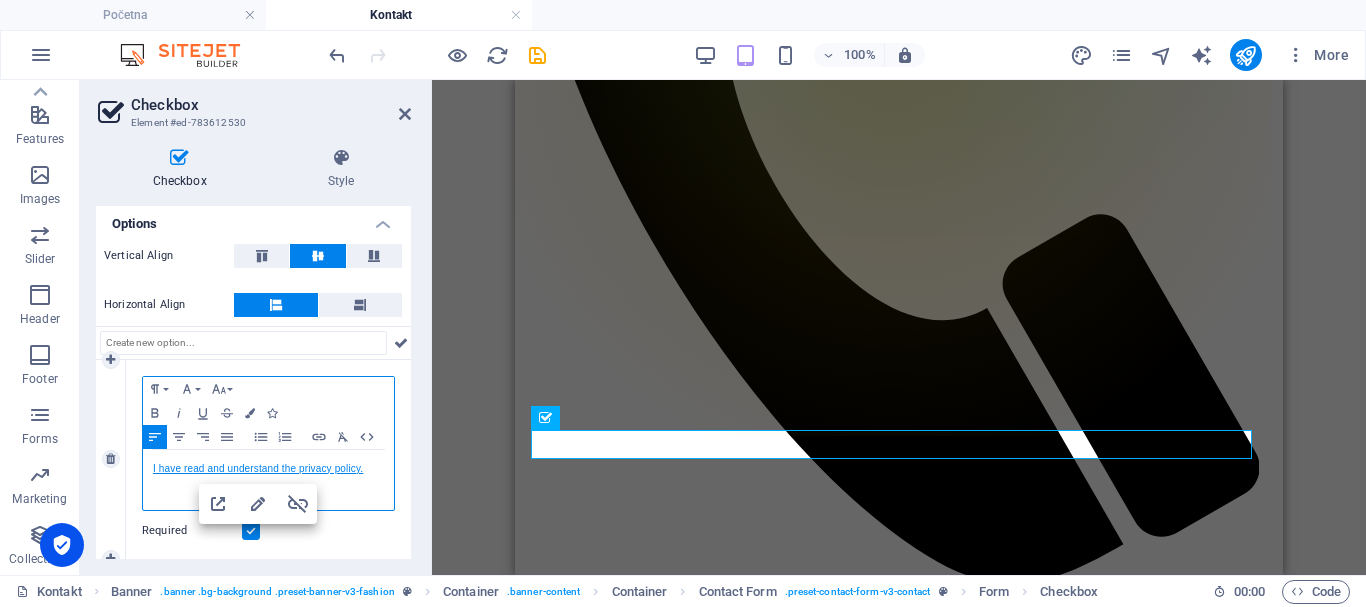 click on "I have read and understand the privacy policy." at bounding box center (258, 468) 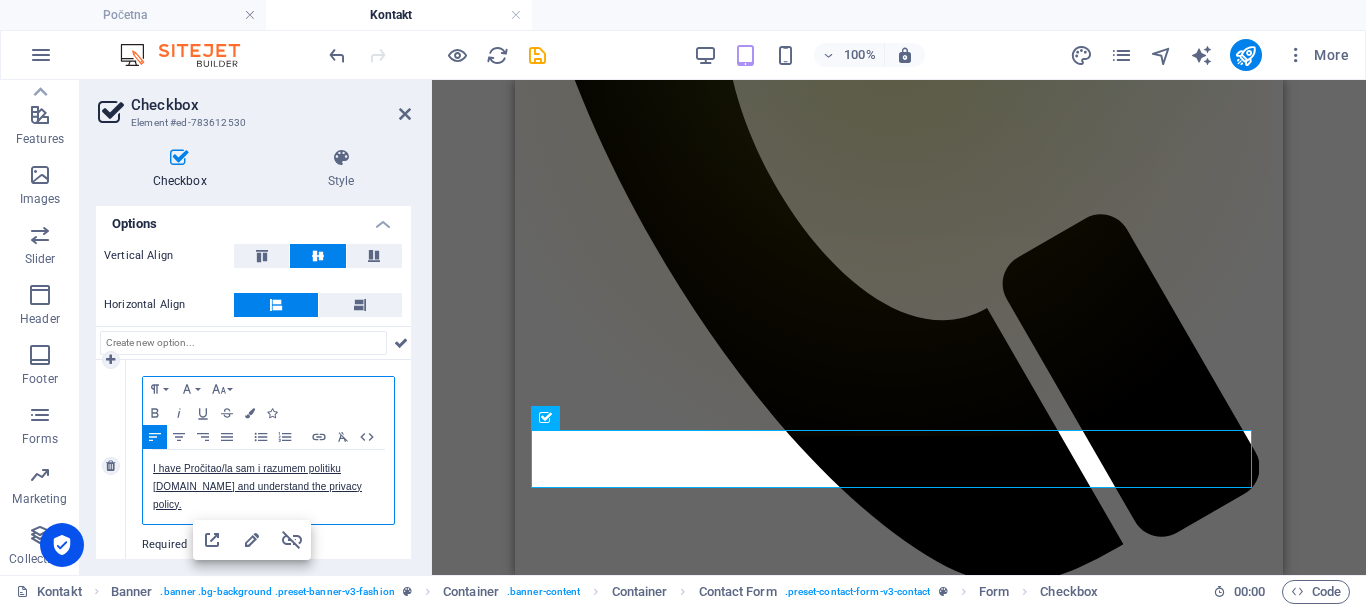 scroll, scrollTop: 0, scrollLeft: 1, axis: horizontal 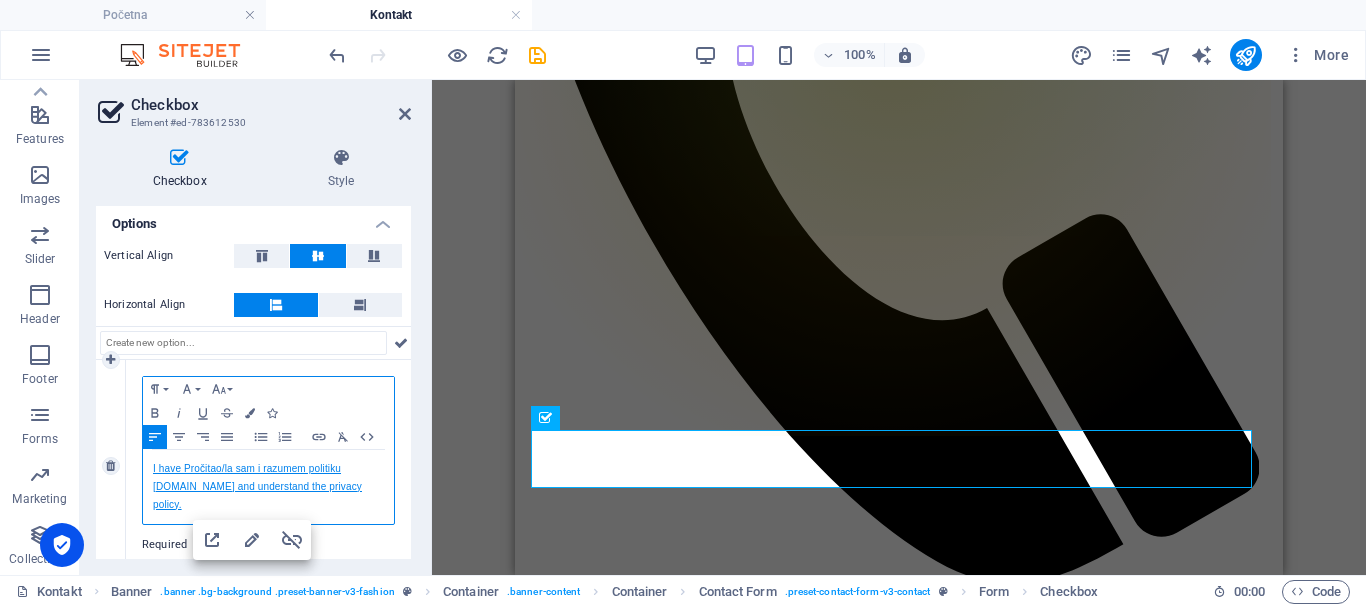 click on "I have Pročitao/la sam i razumem politiku [DOMAIN_NAME] and understand the privacy policy." at bounding box center (257, 486) 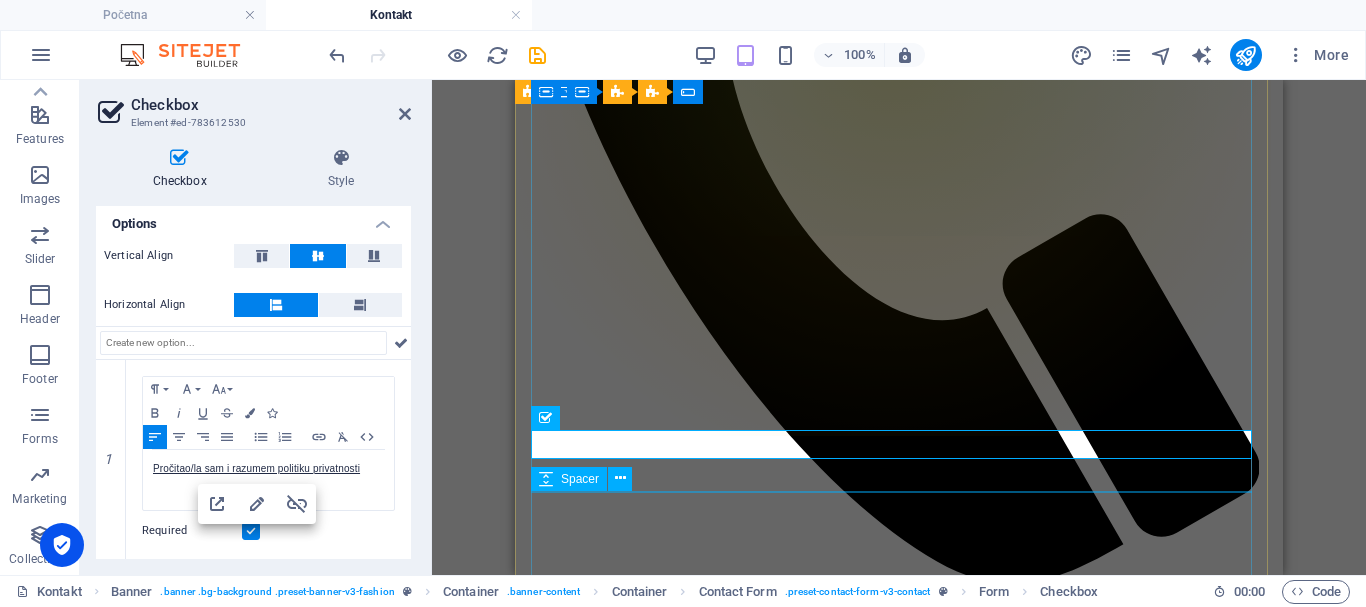 click at bounding box center (620, 479) 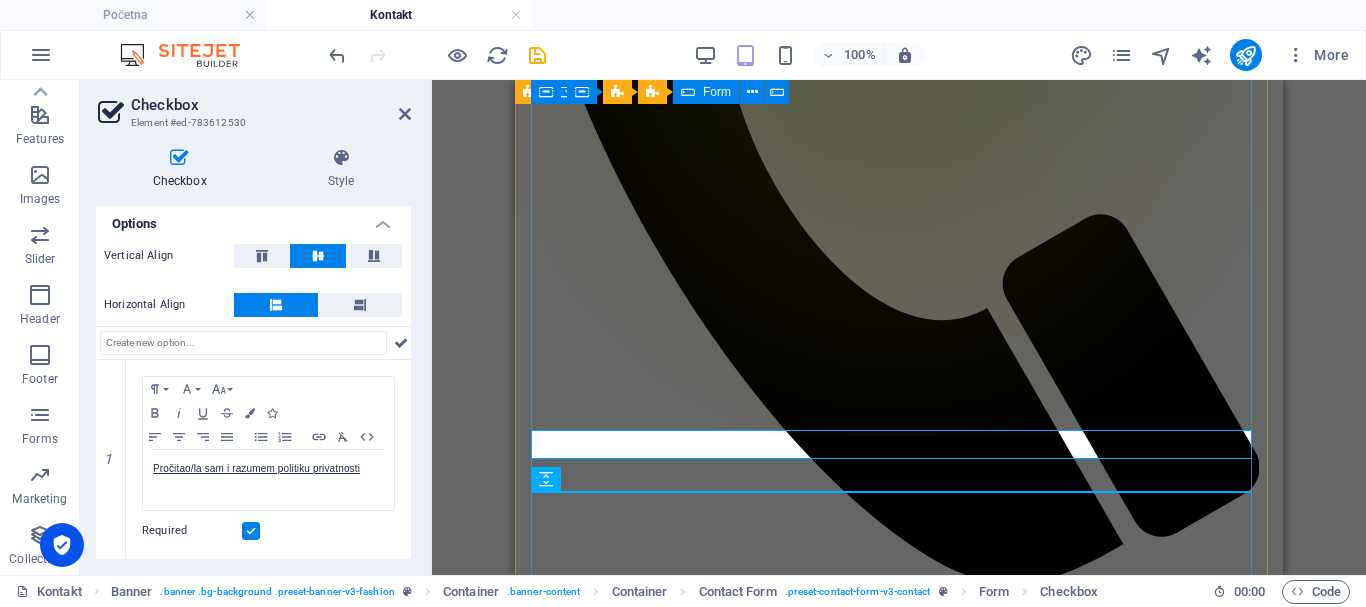 click on "Pročitao/la sam i razumem politiku privatnosti Unreadable? Regenerate Submit Submit" at bounding box center [899, 1133] 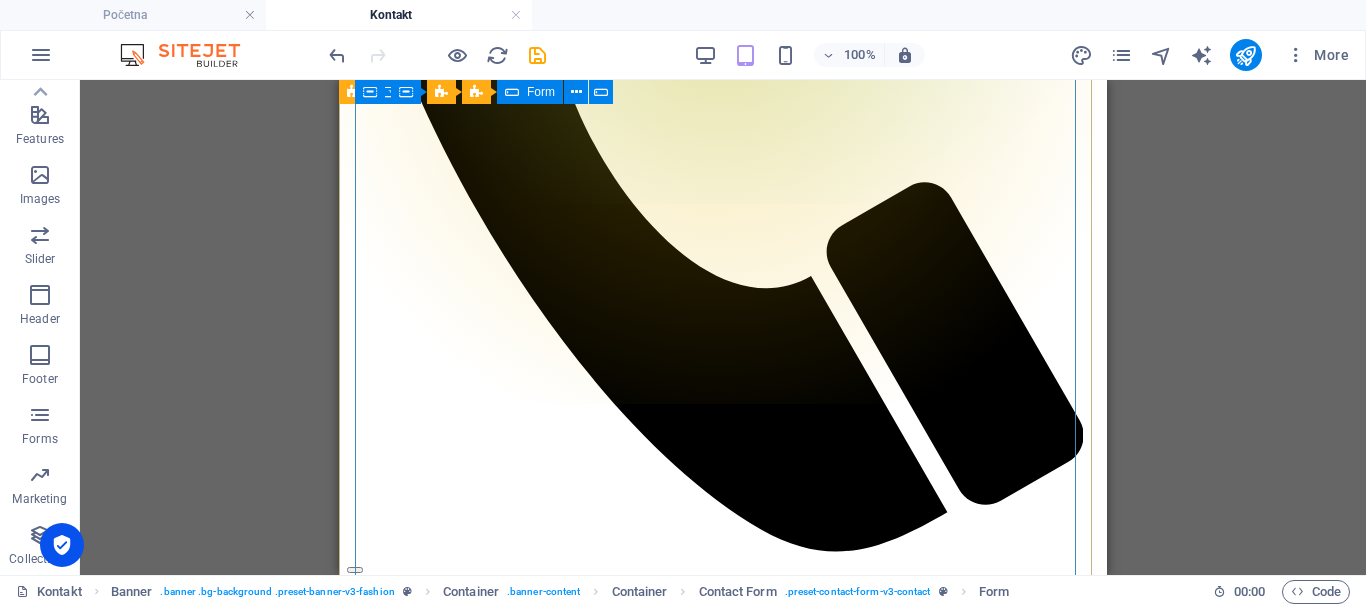 scroll, scrollTop: 700, scrollLeft: 0, axis: vertical 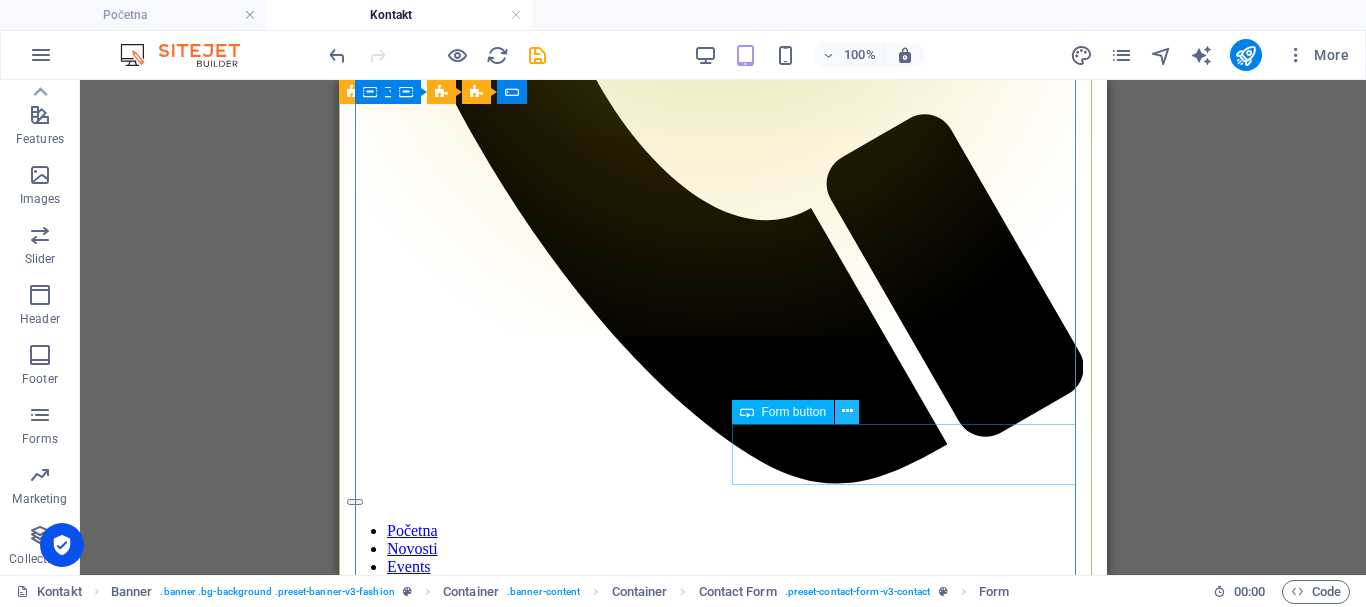 click at bounding box center [847, 411] 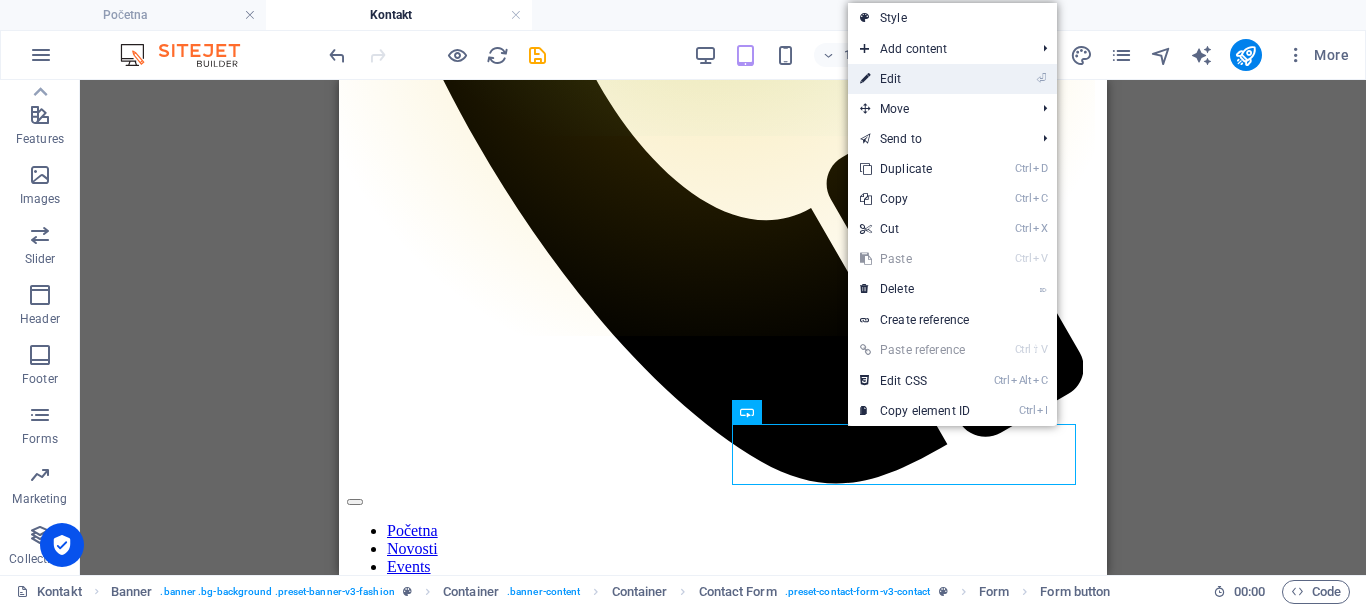 click on "⏎  Edit" at bounding box center [915, 79] 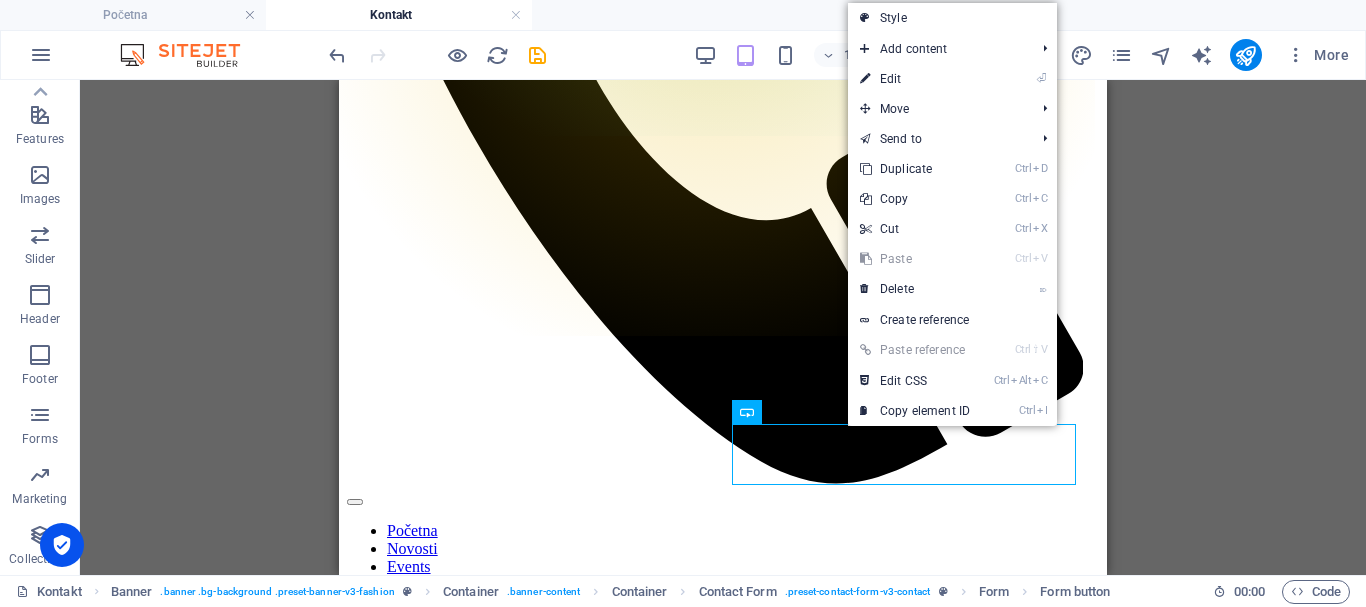 select on "%" 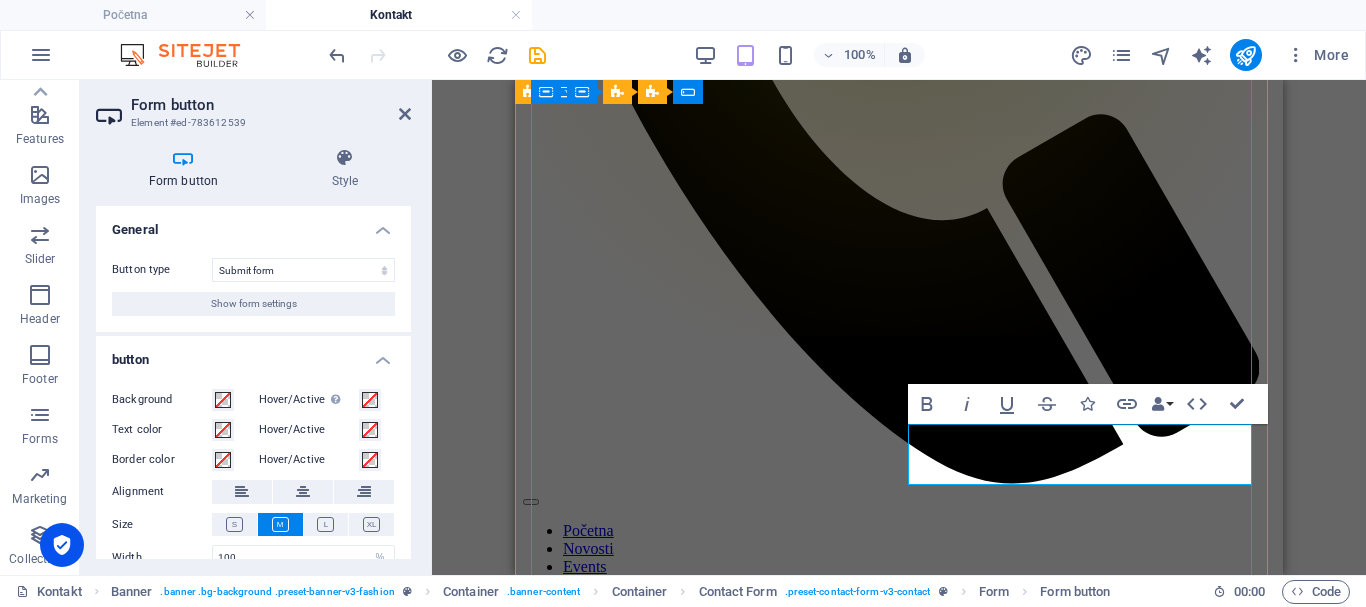 click on "Submit" at bounding box center [899, 1235] 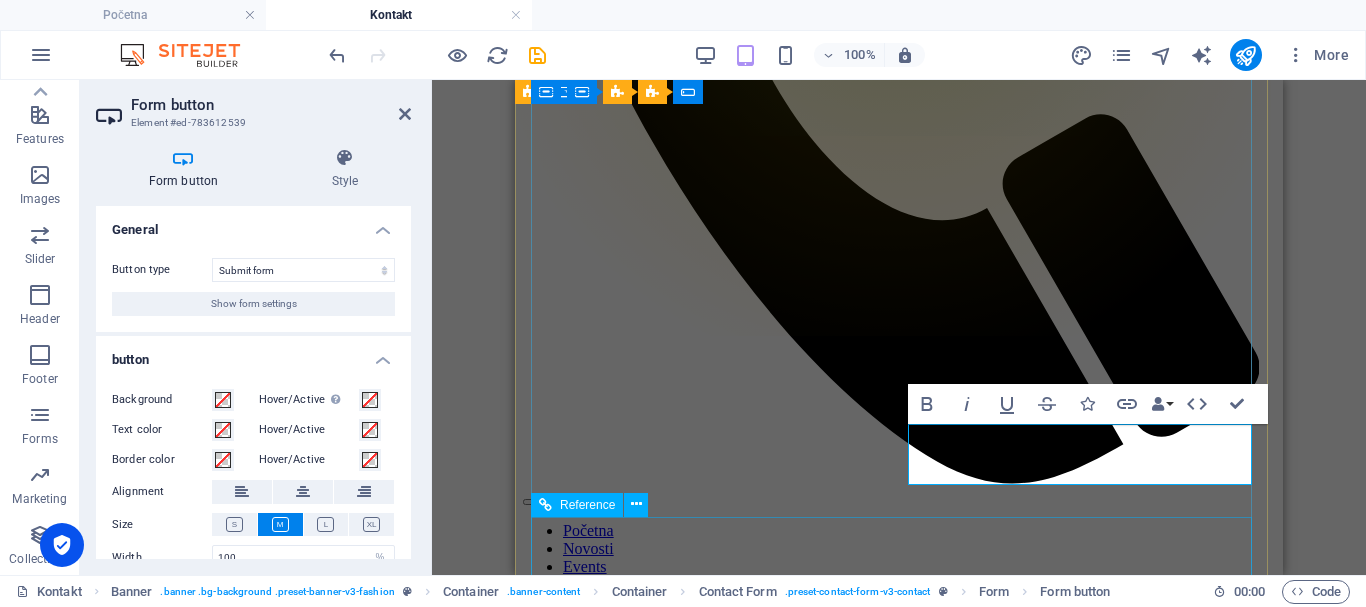 click on "Submit" at bounding box center [899, 1284] 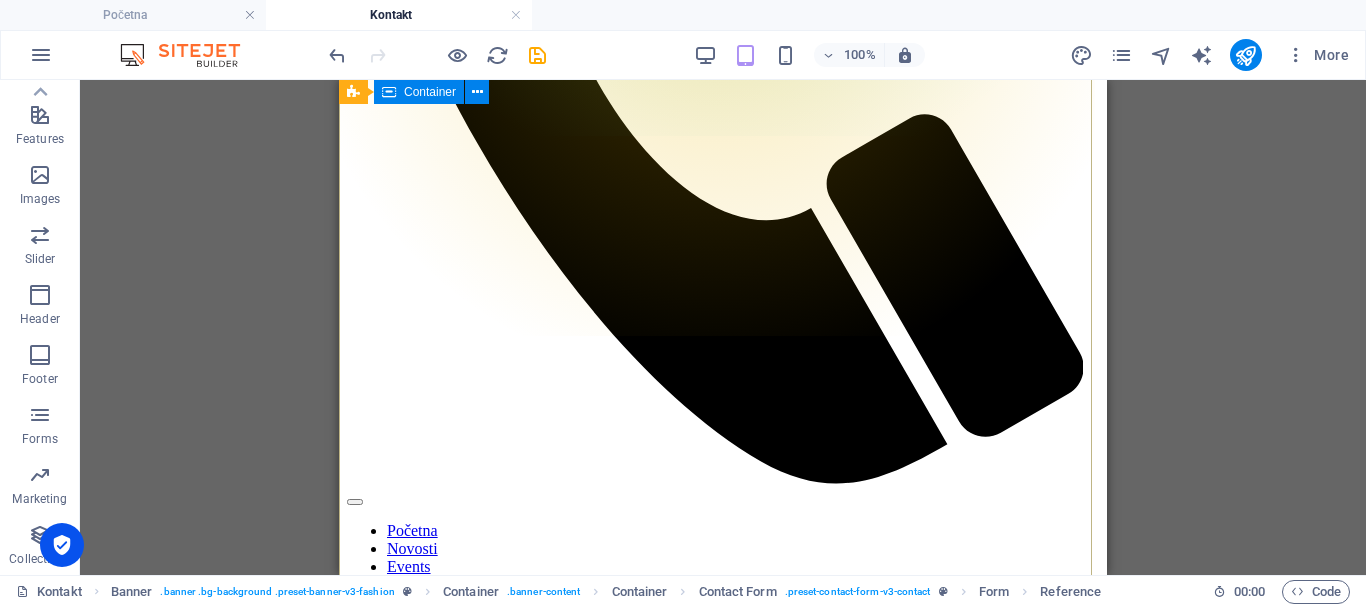 scroll, scrollTop: 800, scrollLeft: 0, axis: vertical 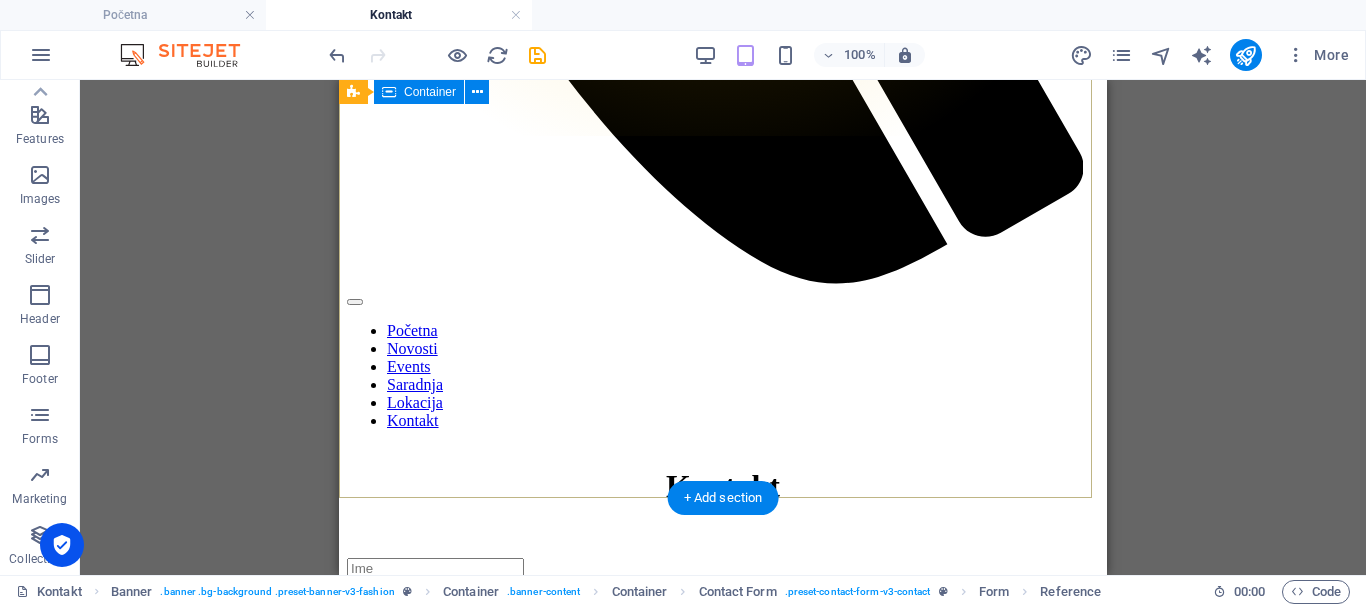 click on "Kontakt   Pročitao/la sam i razumem politiku privatnosti Unreadable? Regenerate POŠALJI POŠALJI" at bounding box center [723, 777] 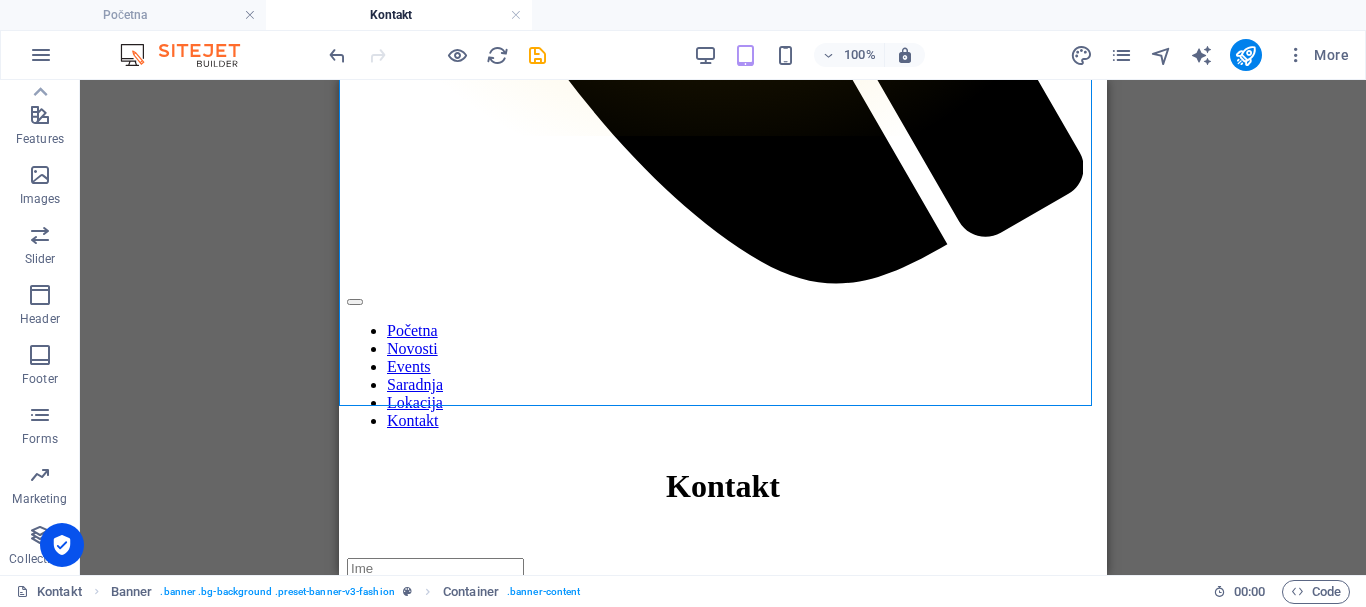 scroll, scrollTop: 1000, scrollLeft: 0, axis: vertical 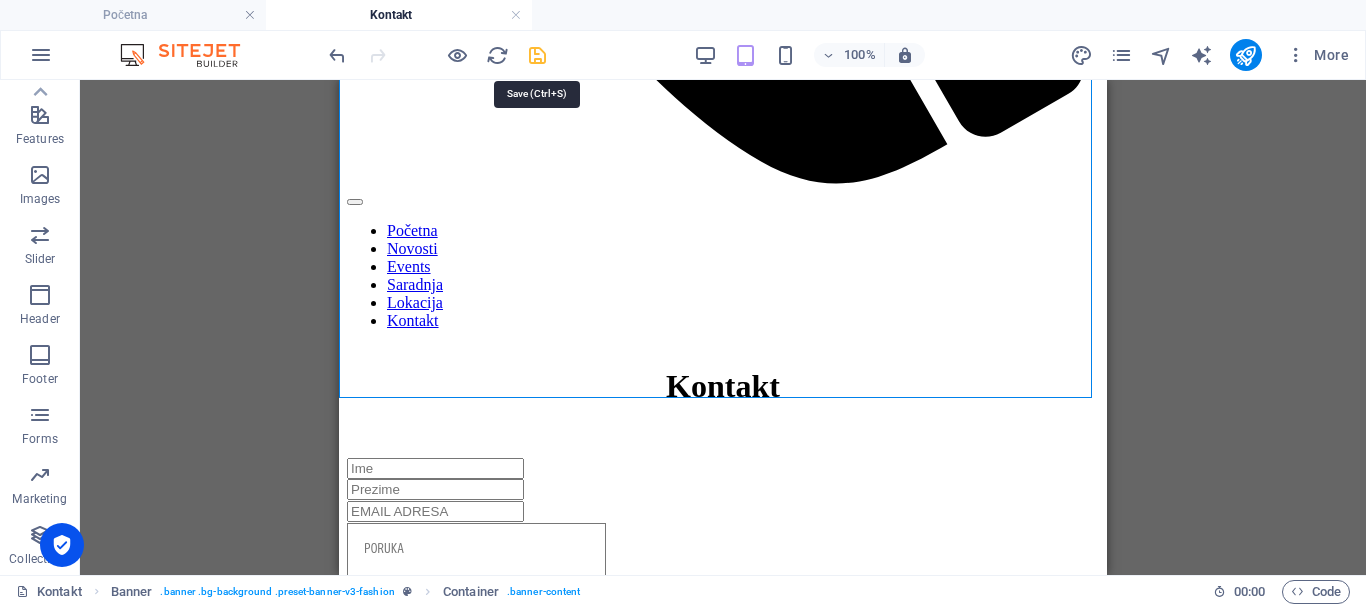click at bounding box center (537, 55) 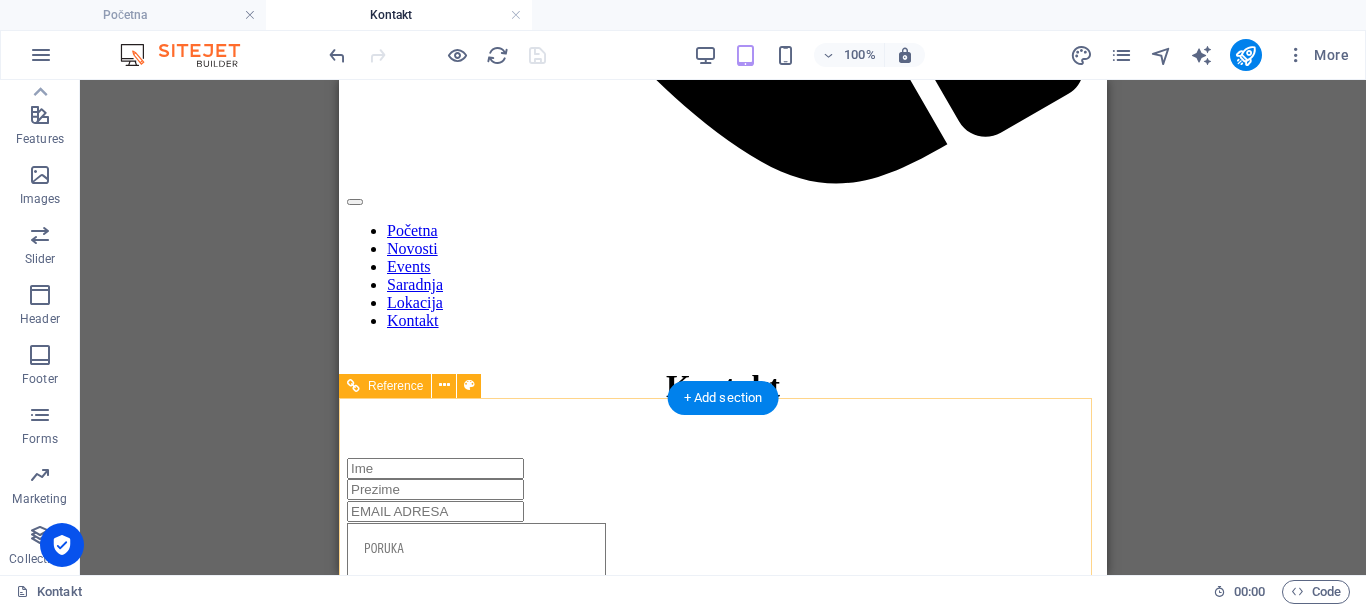 click on "© [GEOGRAPHIC_DATA]  . All rights reserved. NAVIGATION Početna Novosti Events Saradnja Lokacija Kontakt Legal Notice Privacy Policy [US_STATE][GEOGRAPHIC_DATA][STREET_ADDRESS]  Phone:  [PHONE_NUMBER] Email:  [EMAIL_ADDRESS][DOMAIN_NAME]  BROOKLYN STORE Prodavnica [URL][DOMAIN_NAME]" at bounding box center [723, 3909] 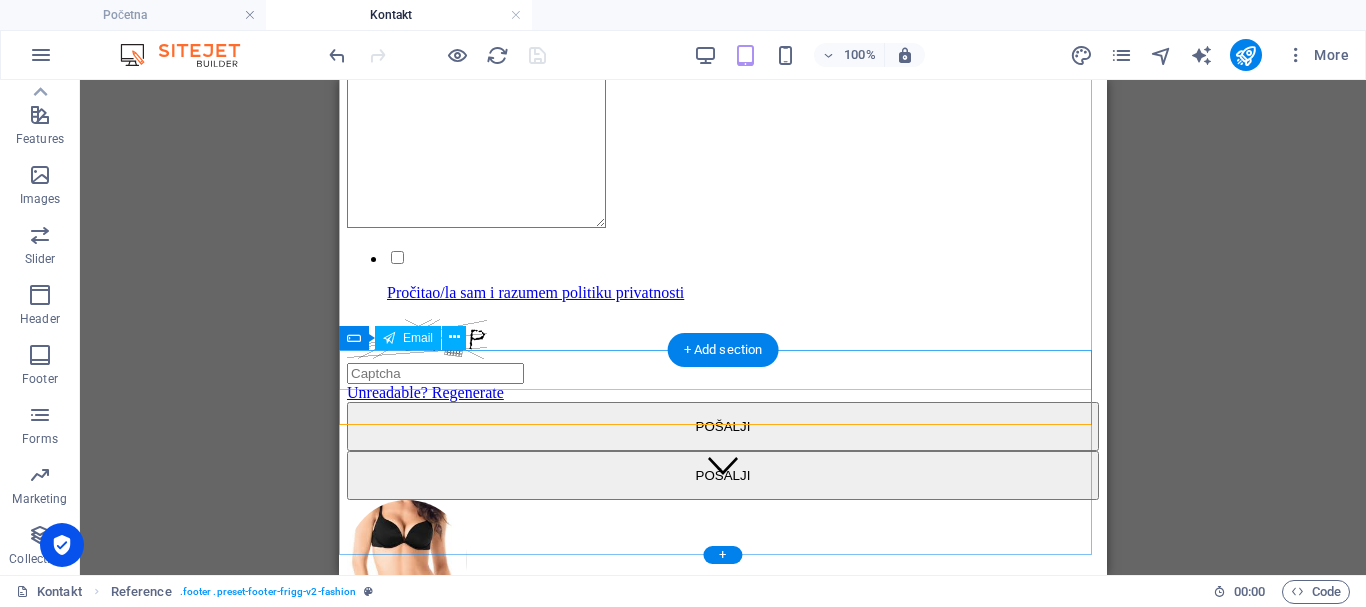 scroll, scrollTop: 1576, scrollLeft: 0, axis: vertical 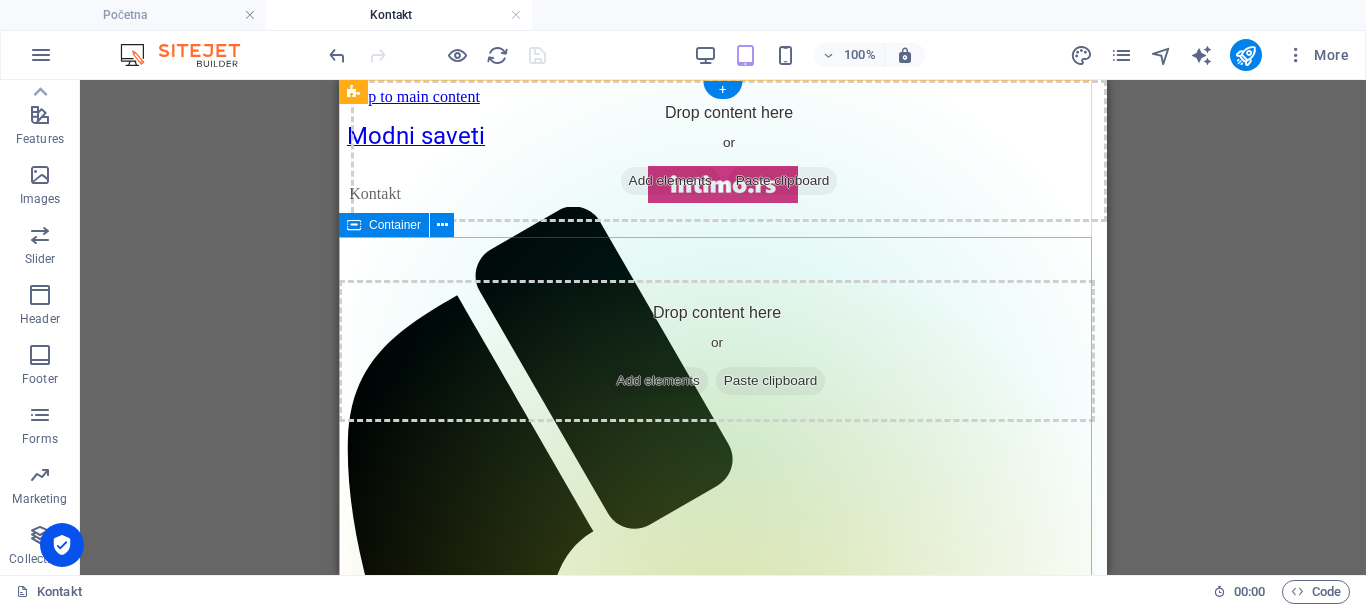 click on "Kontakt   Pročitao/la sam i razumem politiku privatnosti Unreadable? Regenerate POŠALJI POŠALJI" at bounding box center [723, 1677] 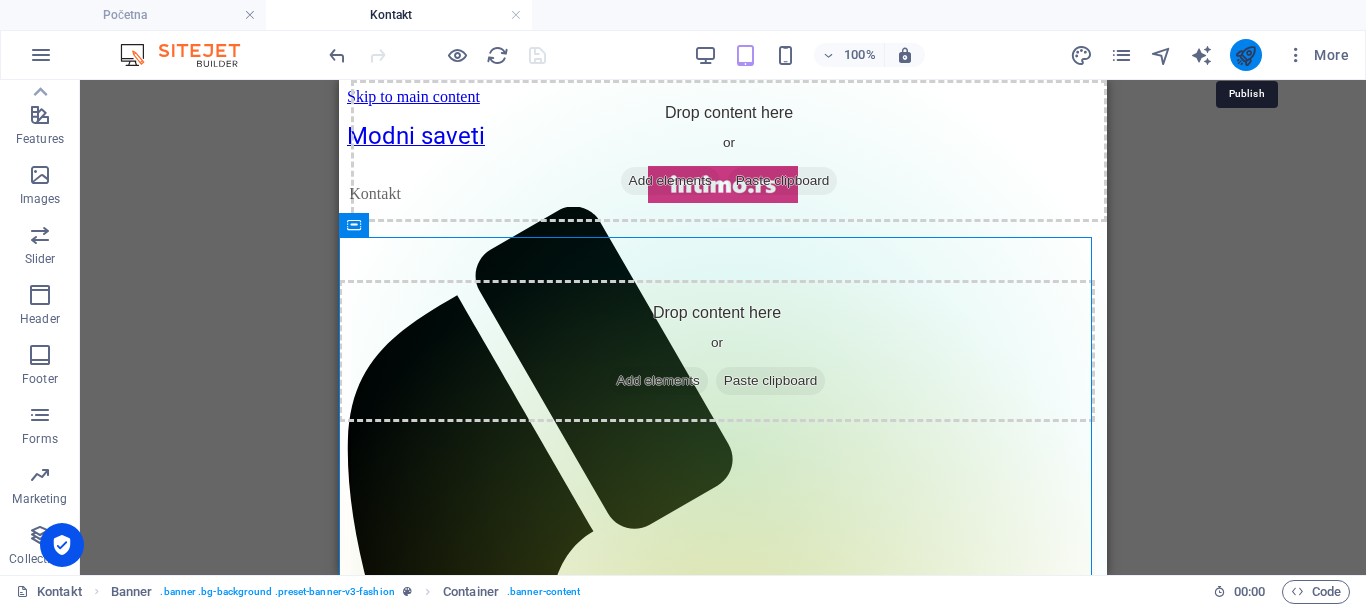 click at bounding box center [1245, 55] 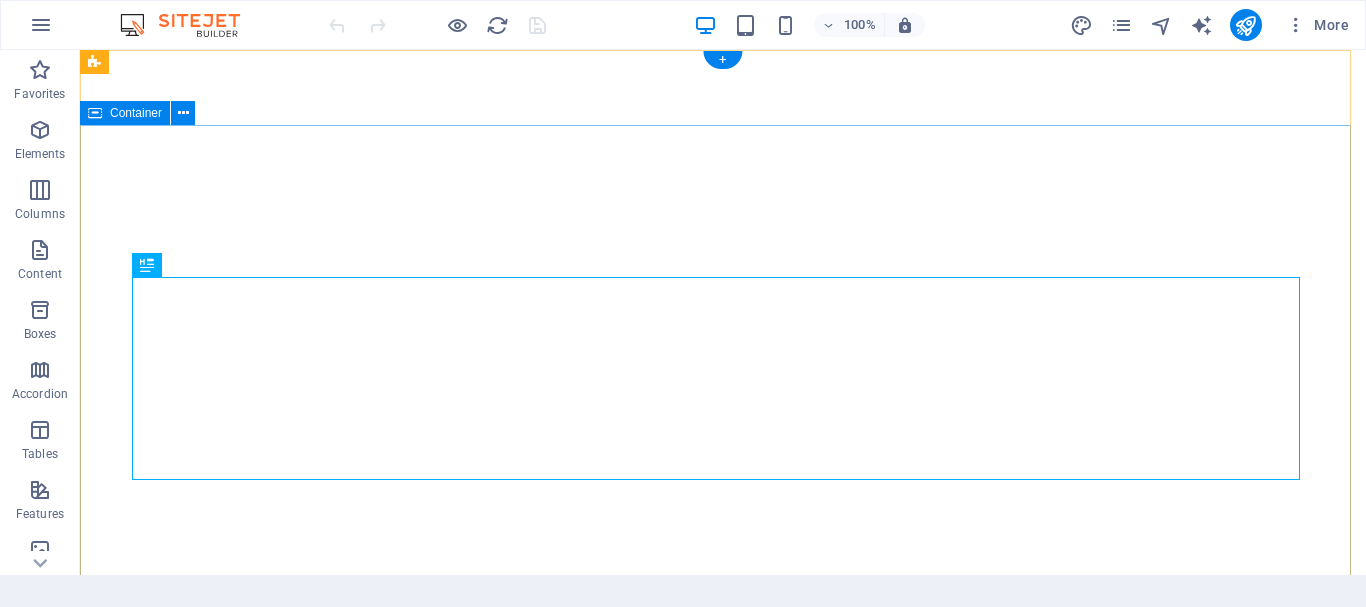 scroll, scrollTop: 0, scrollLeft: 0, axis: both 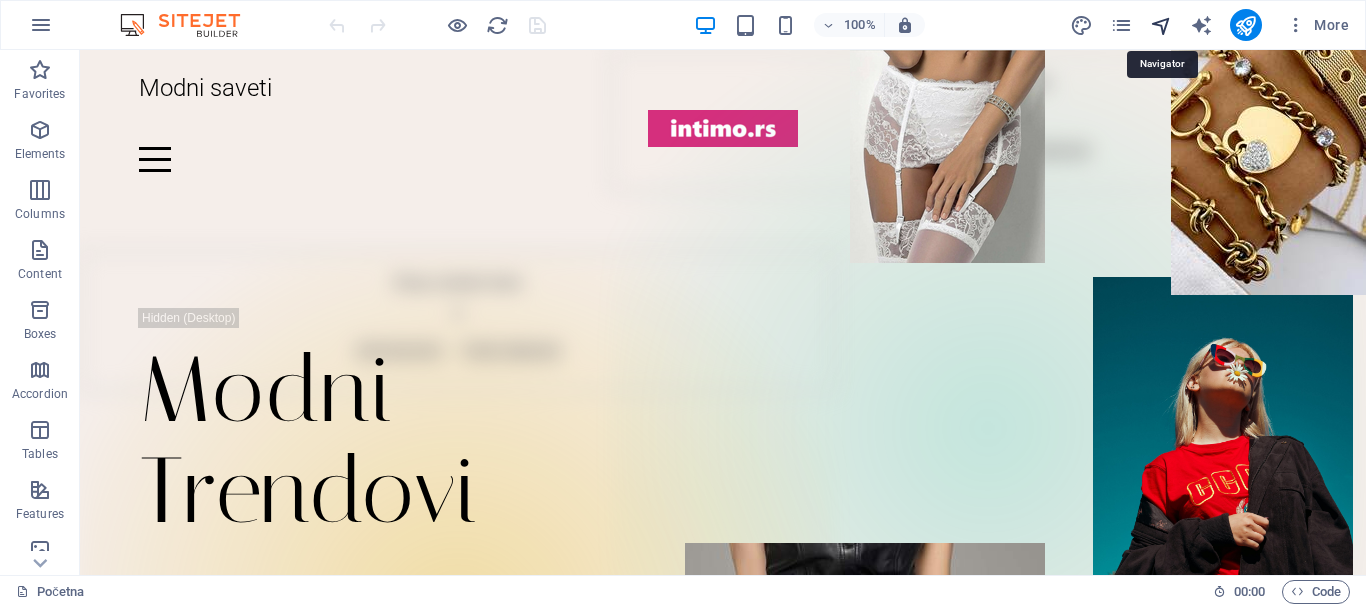 click at bounding box center (1161, 25) 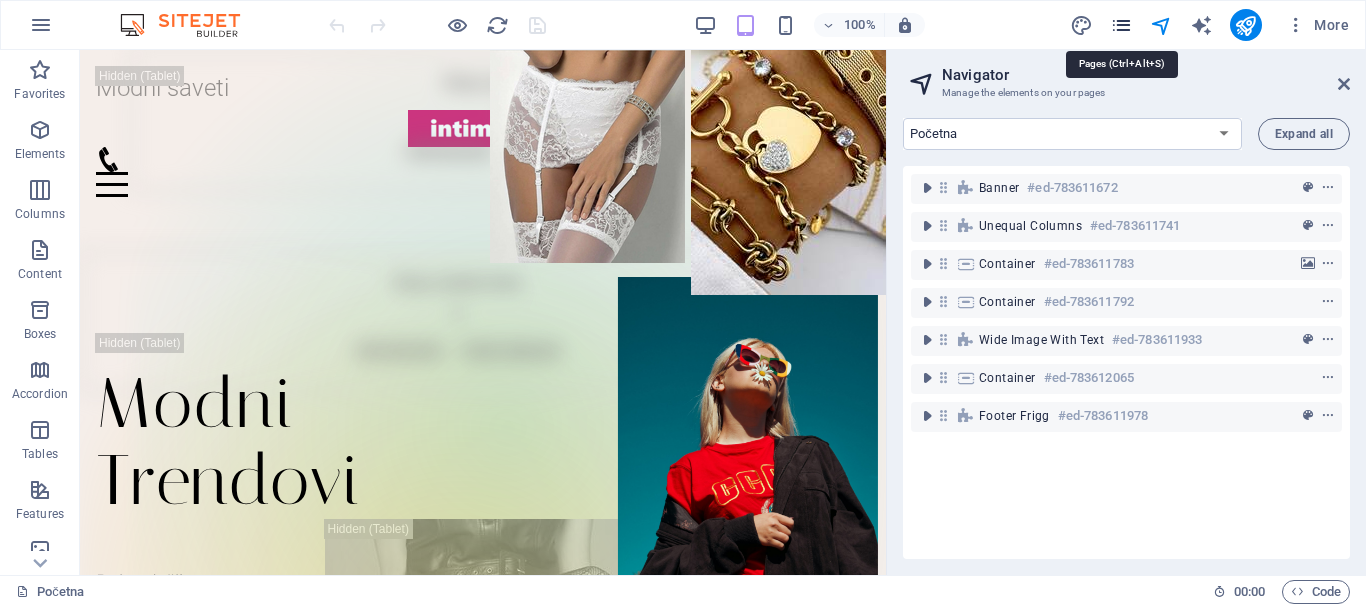 click at bounding box center [1121, 25] 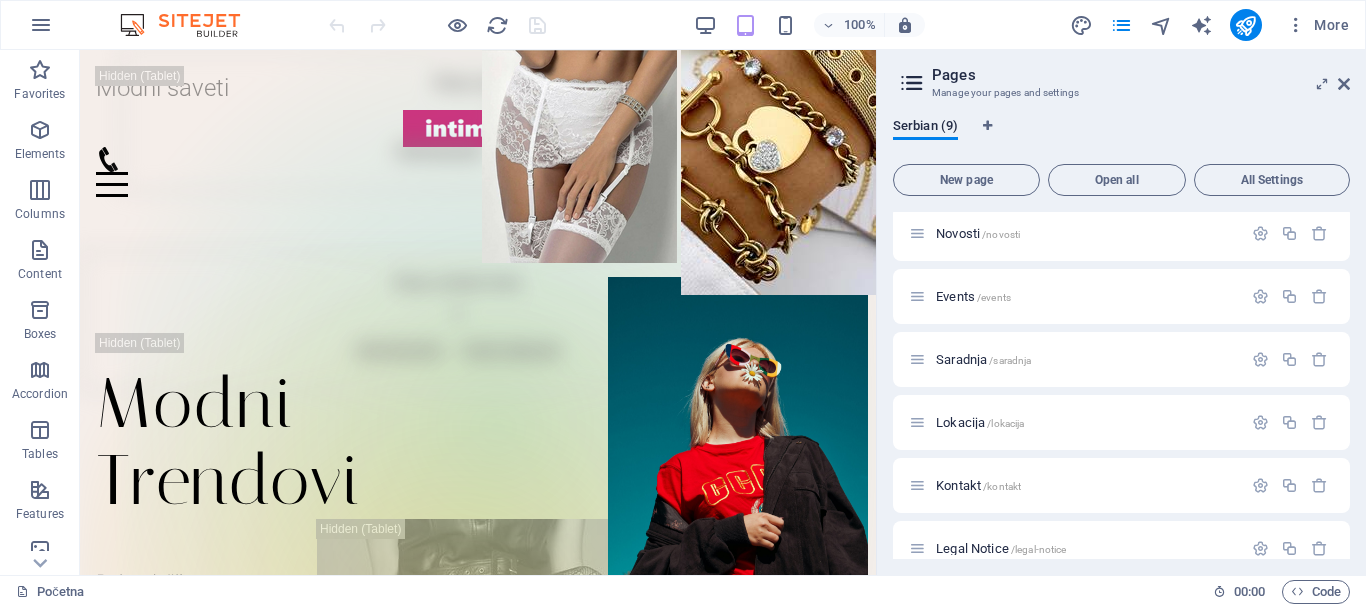 scroll, scrollTop: 100, scrollLeft: 0, axis: vertical 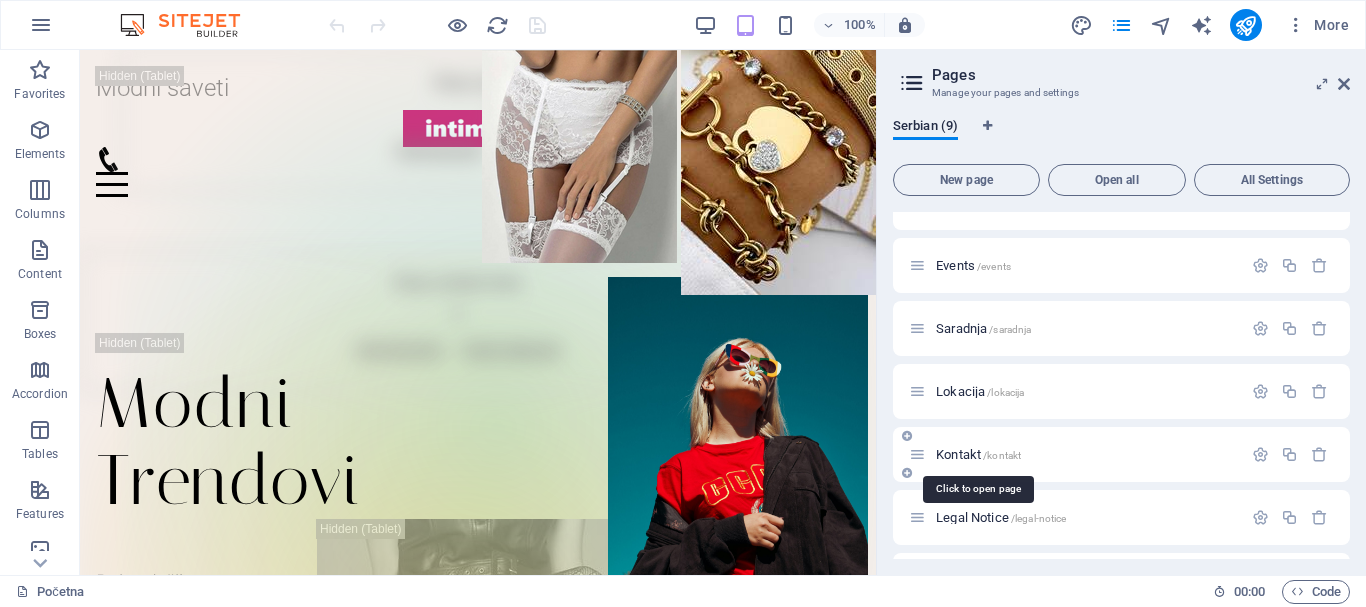 click on "Kontakt /kontakt" at bounding box center [978, 454] 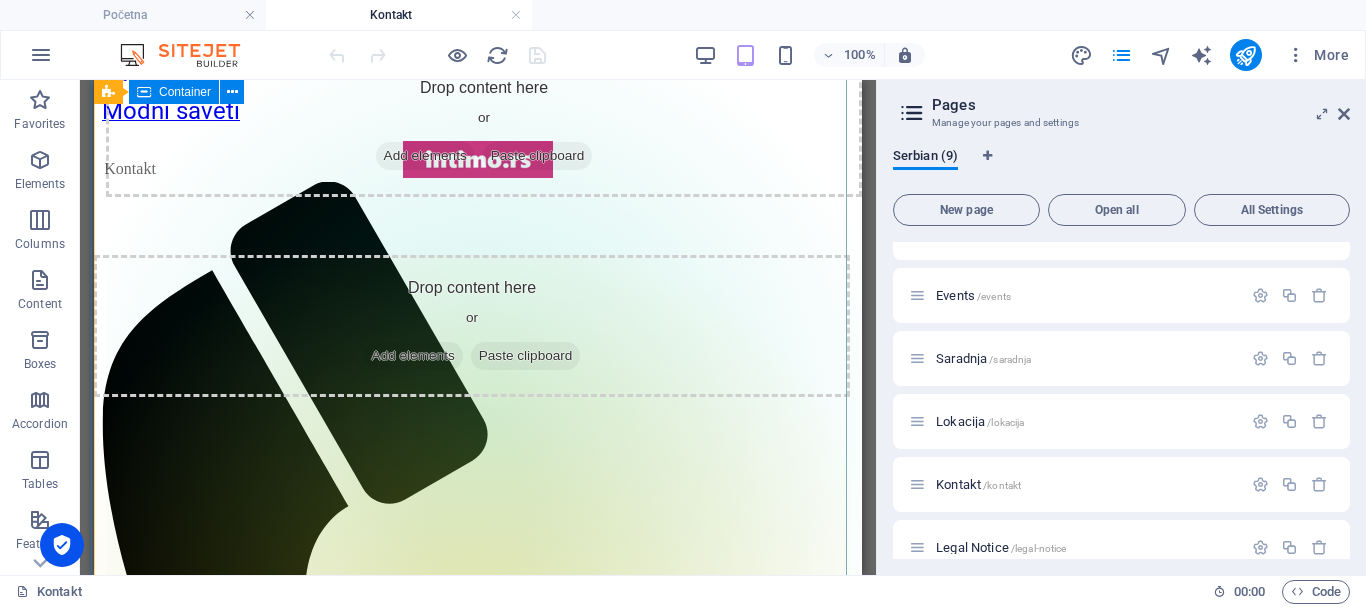scroll, scrollTop: 0, scrollLeft: 0, axis: both 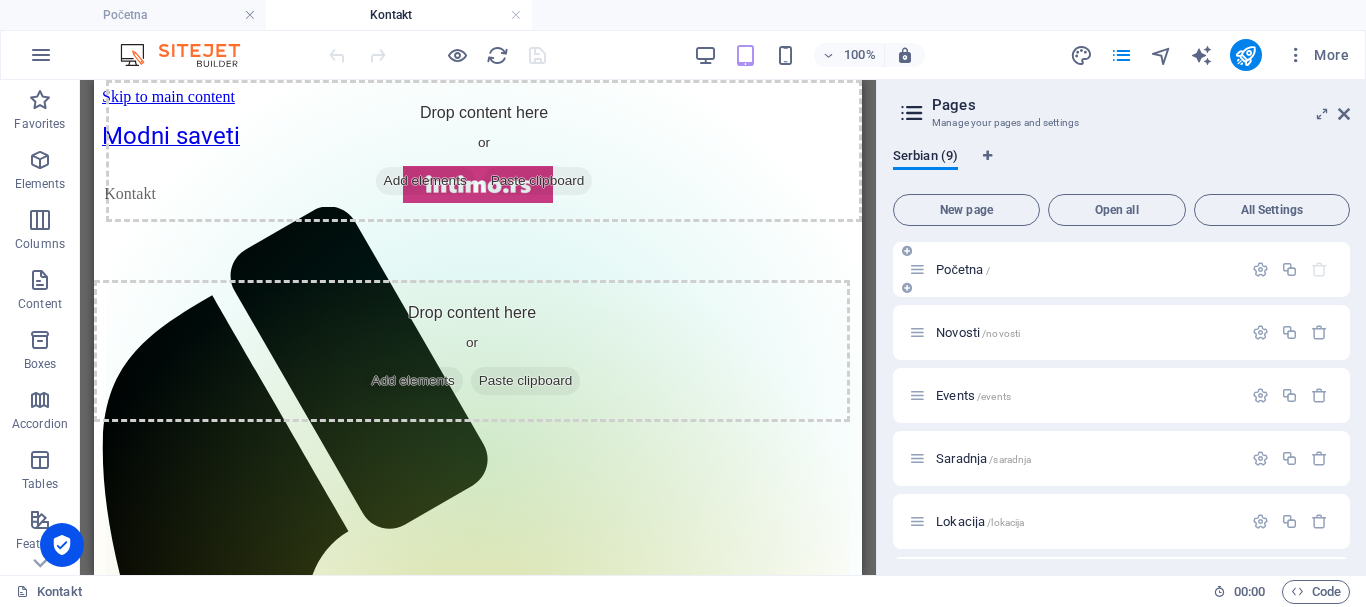 click on "Početna /" at bounding box center (963, 269) 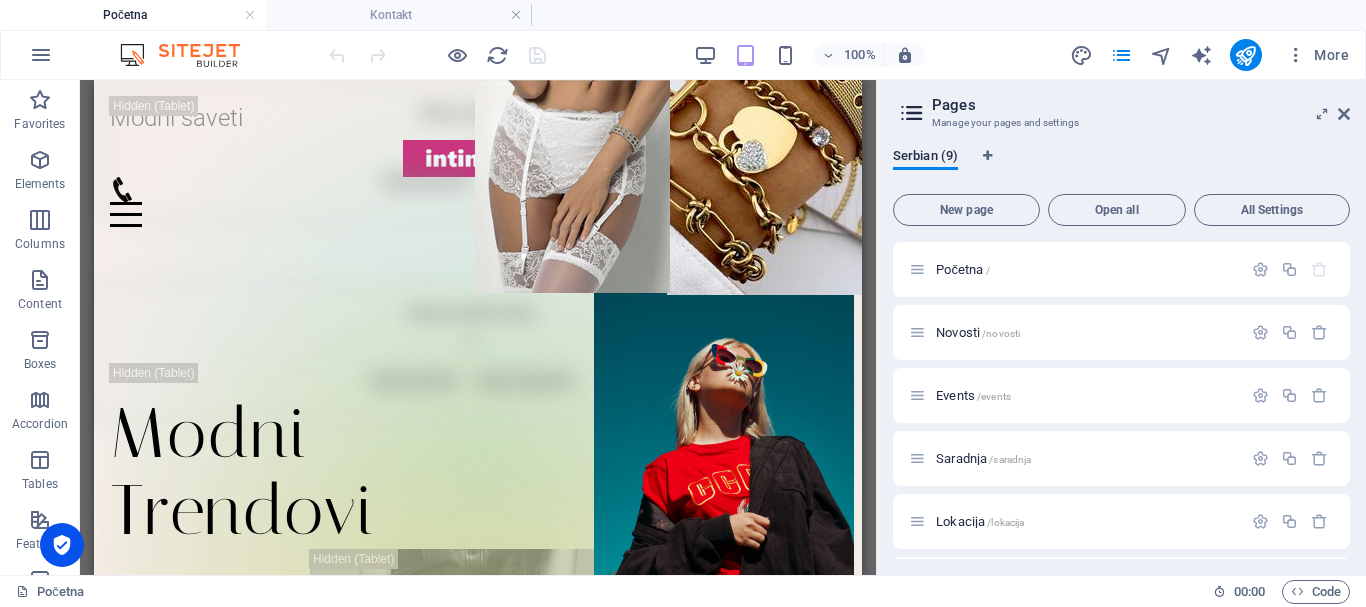 click at bounding box center (1344, 114) 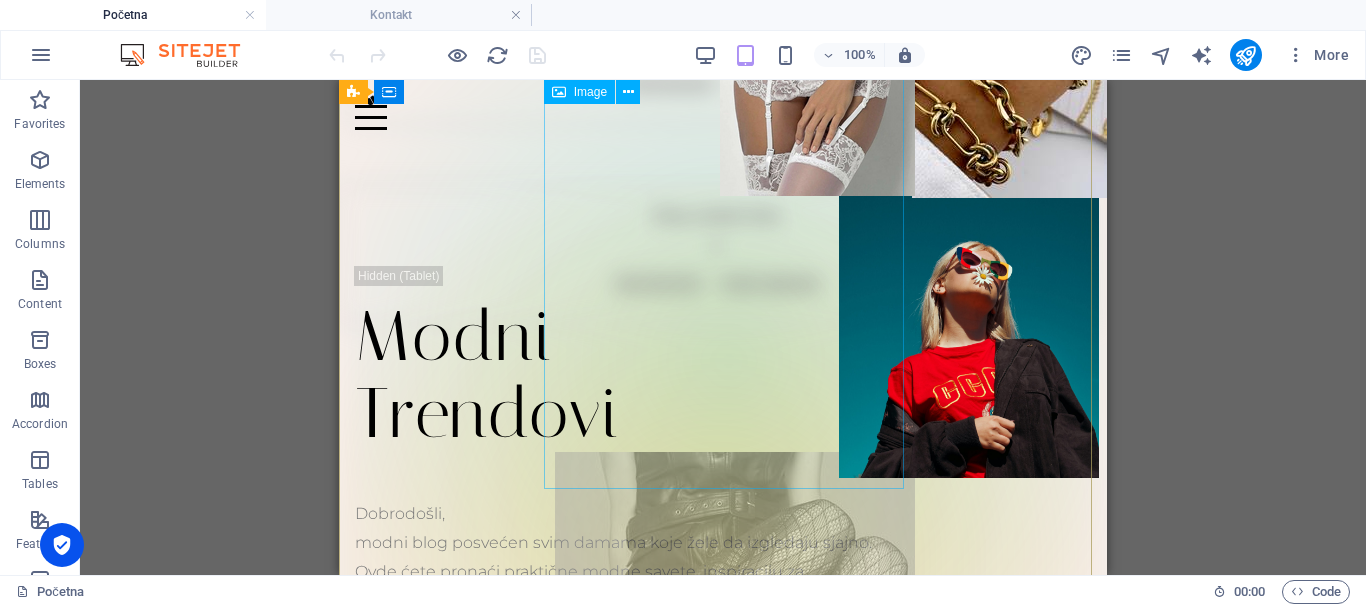 scroll, scrollTop: 0, scrollLeft: 0, axis: both 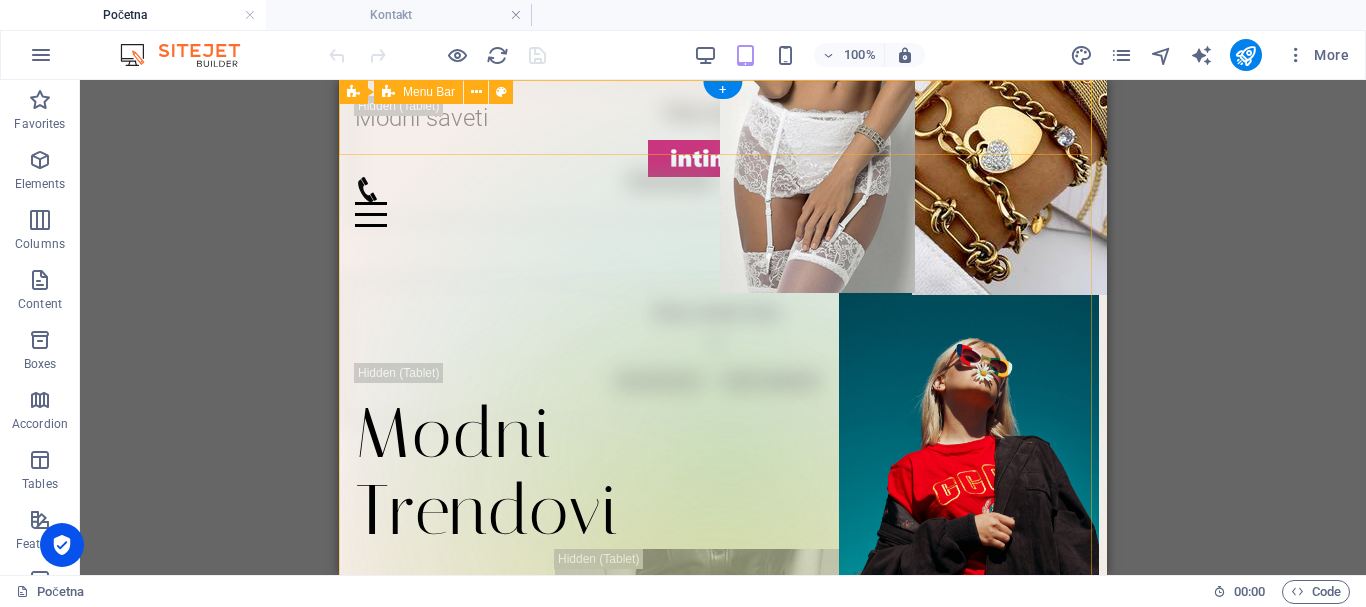 click on "Drag here to replace the existing content. Press “Ctrl” if you want to create a new element.
H1   Banner   Container   Image   Spacer   Spacer   Container   Text   Image   Banner   Menu Bar   Container   HTML   Unequal Columns   Container   Container   Wide image with text   Container   Footer Frigg   Image   Banner   Container   Container   Gallery   Gallery   Container   Container   Gallery + + Add section" at bounding box center [723, 327] 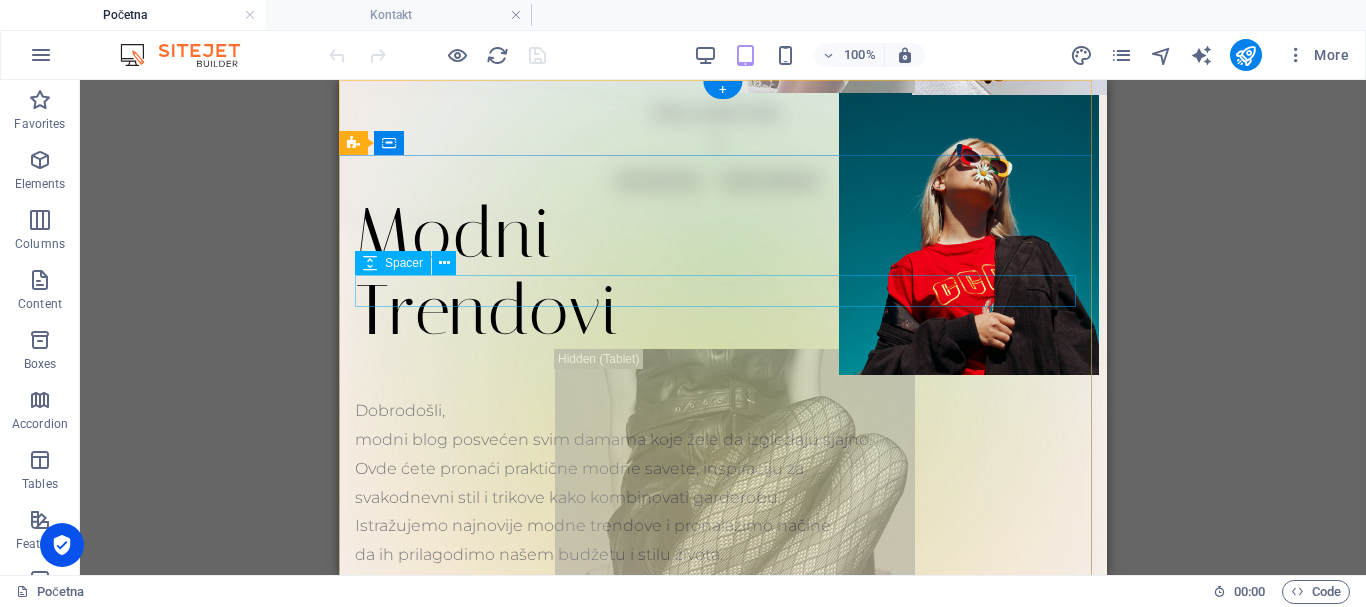 scroll, scrollTop: 0, scrollLeft: 0, axis: both 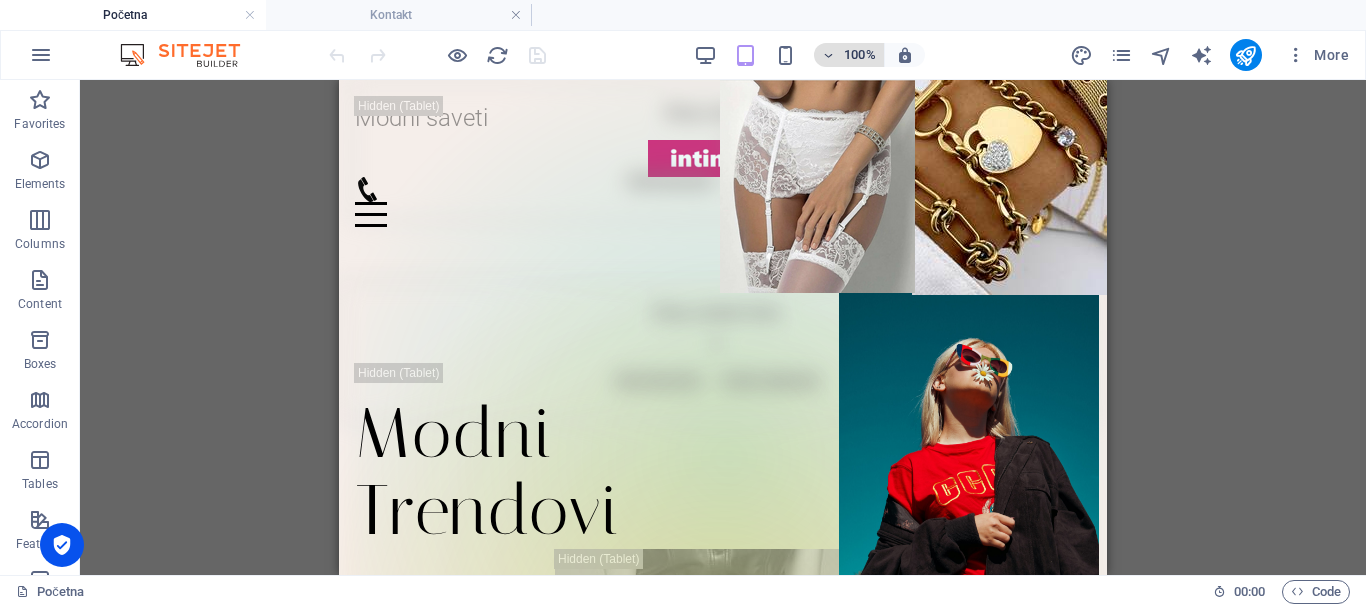 click on "100%" at bounding box center (849, 55) 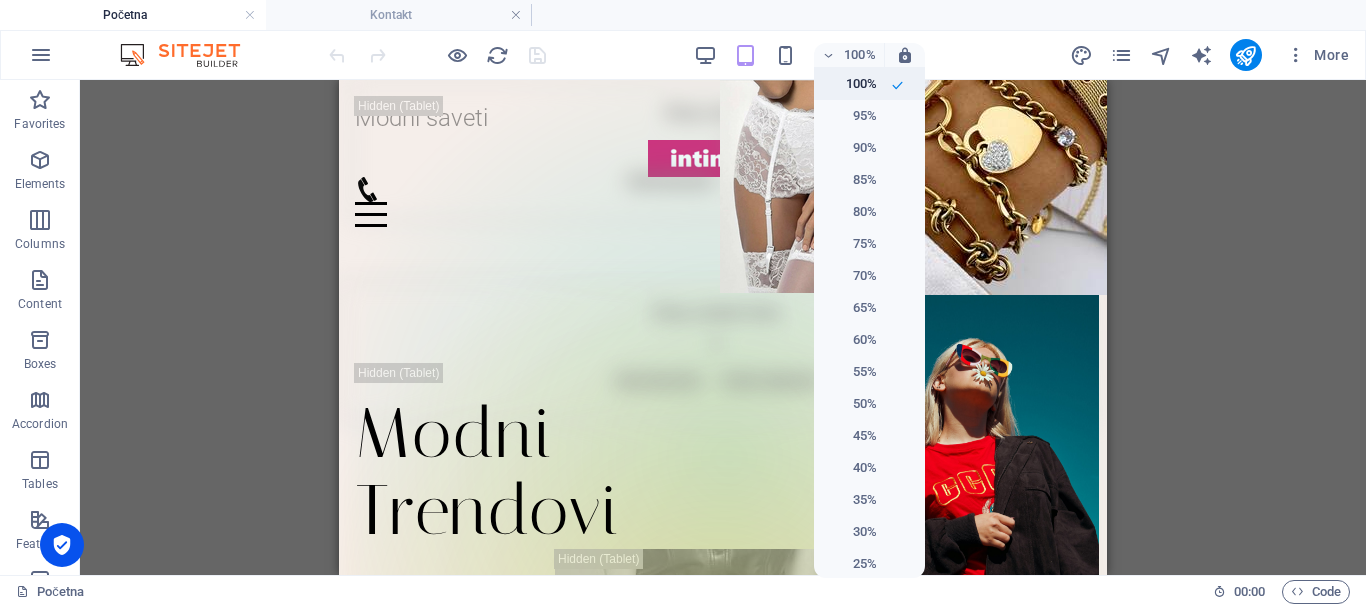 click on "100%" at bounding box center [851, 84] 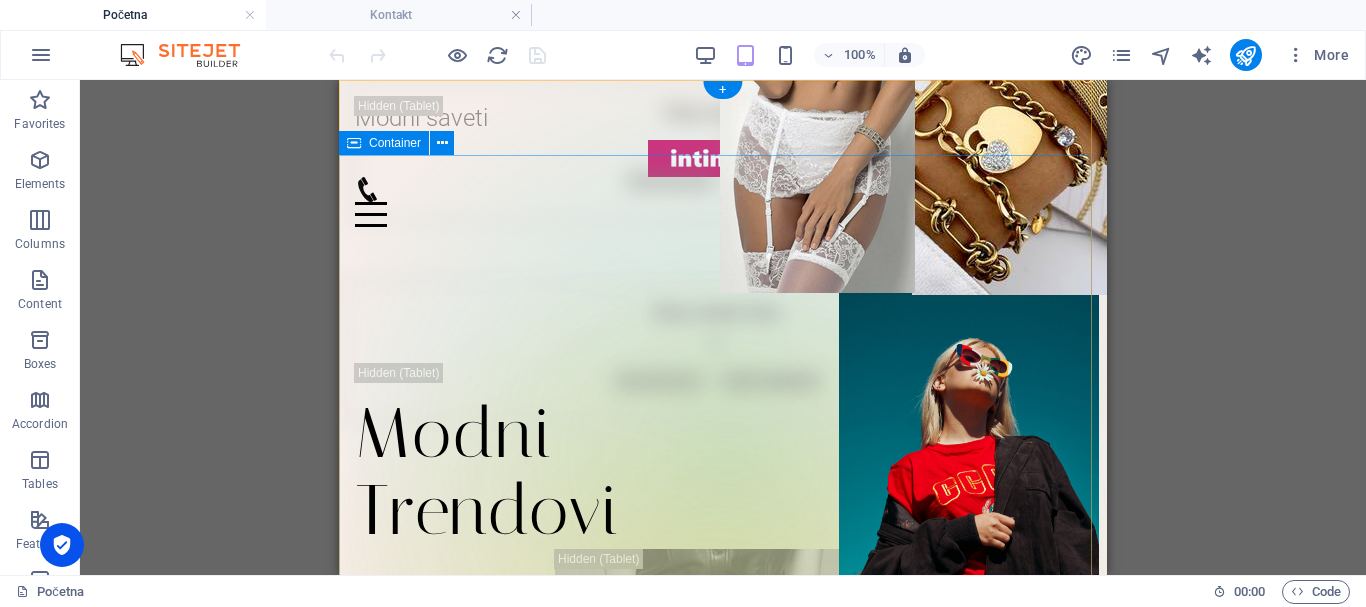 click on "Modni  Trendovi Dobrodošli,  modni blog posvećen svim damama koje žele da izgledaju sjajno.  Ovde ćete pronaći praktične modne savete, inspiraciju za  svakodnevni stil i trikove kako kombinovati garderobu. Istražujemo najnovije modne trendove i pronalazimo načine  da ih prilagodimo našem budžetu i stilu života.  Bilo da vas zanima poslovni stil ili ležerne kombinacije za vikend,  otkrijte kako da izgradite garderobu koju ćete voleti. POGLEDAJ NOVOSTI" at bounding box center (723, 621) 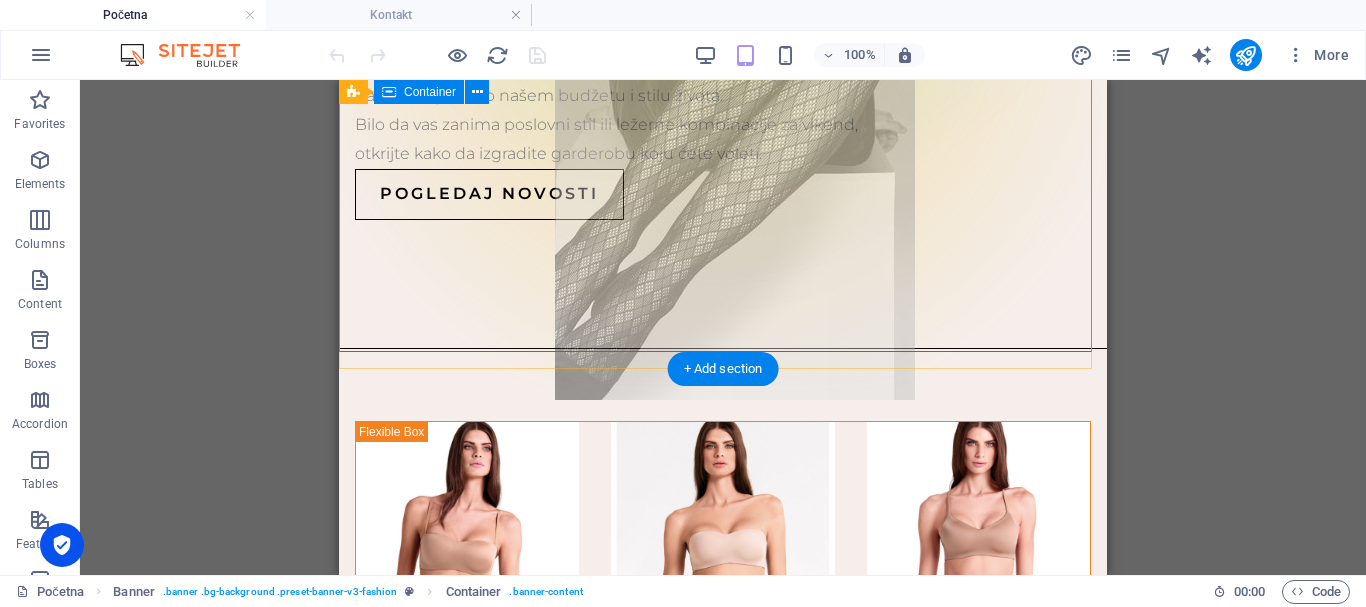 scroll, scrollTop: 700, scrollLeft: 0, axis: vertical 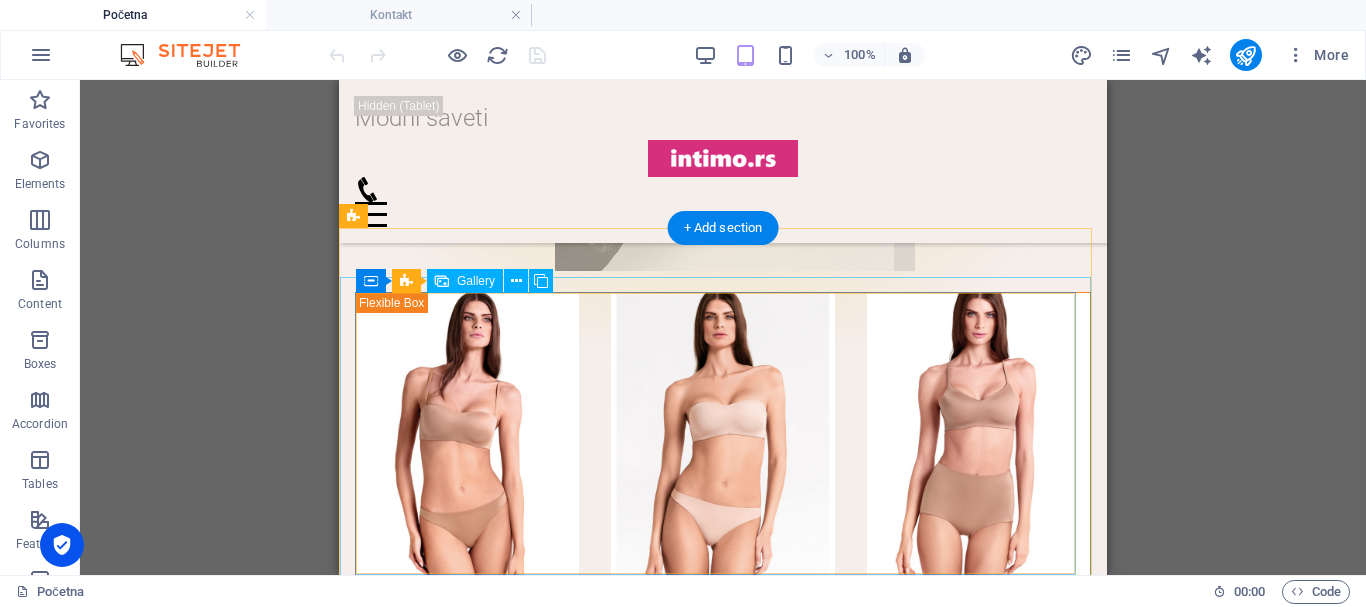 click at bounding box center [978, 436] 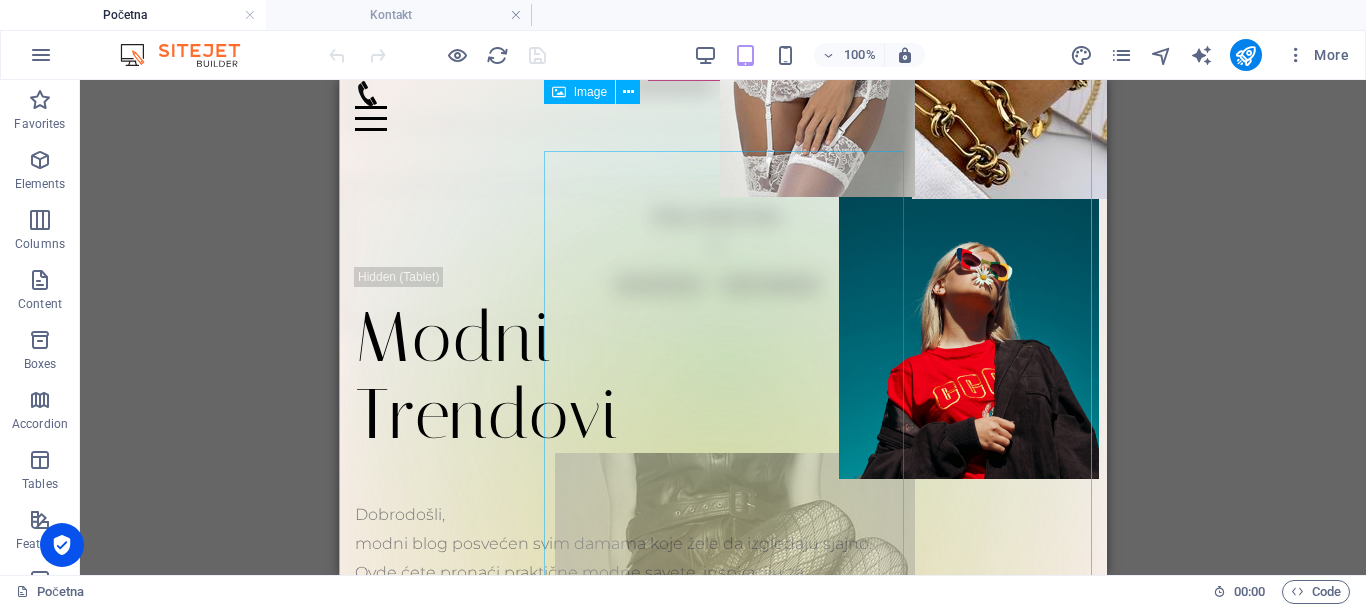 scroll, scrollTop: 0, scrollLeft: 0, axis: both 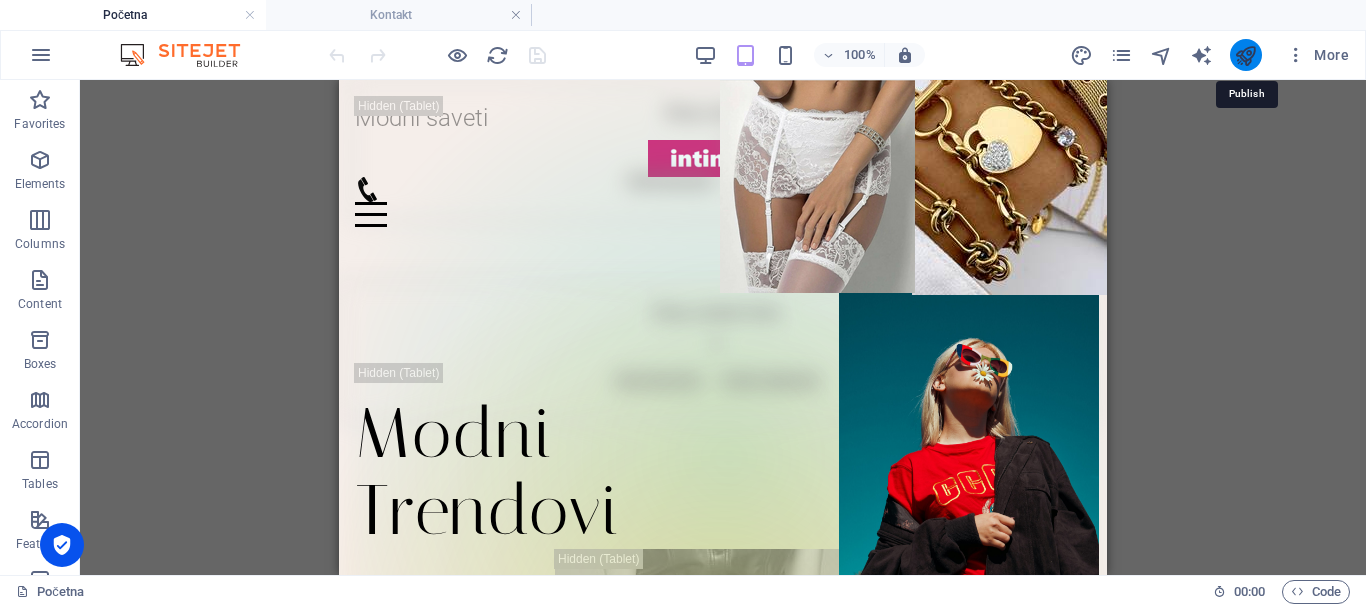 click at bounding box center (1245, 55) 